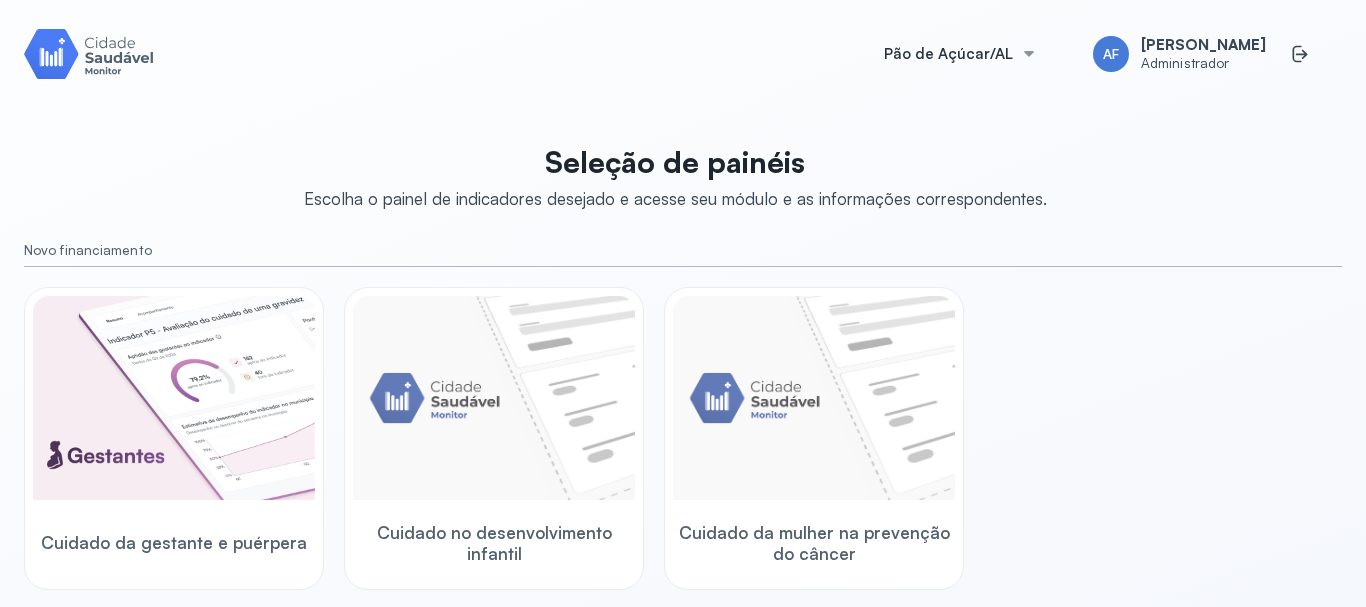 scroll, scrollTop: 0, scrollLeft: 0, axis: both 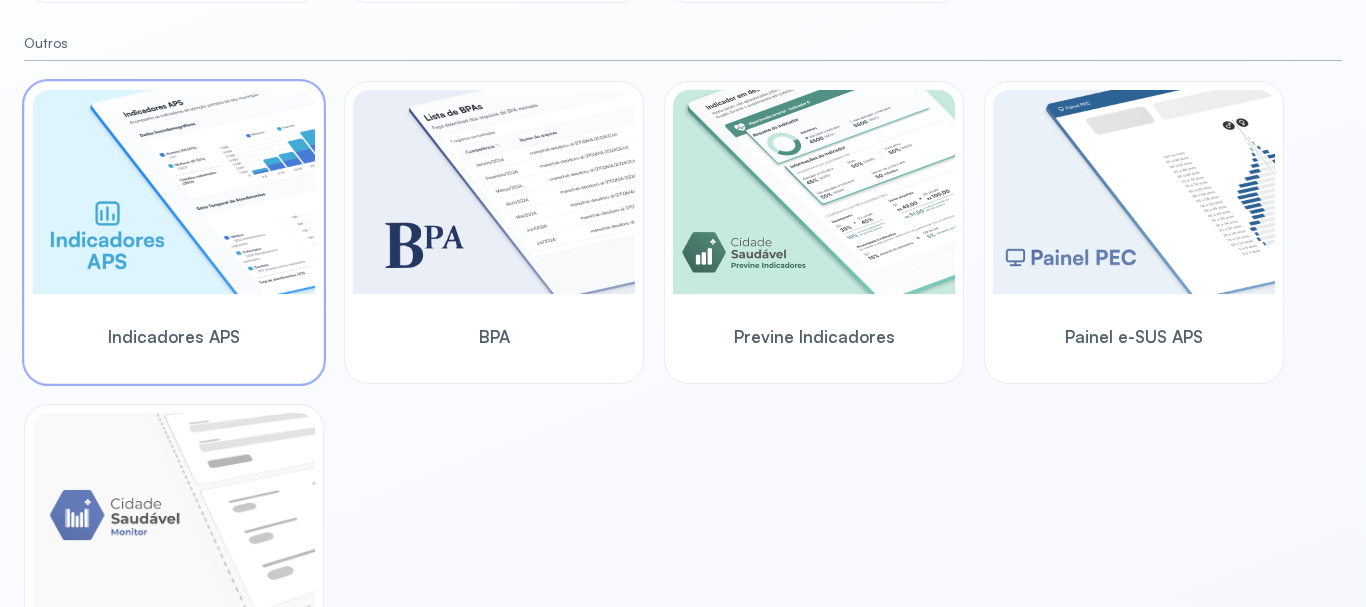 click at bounding box center (174, 192) 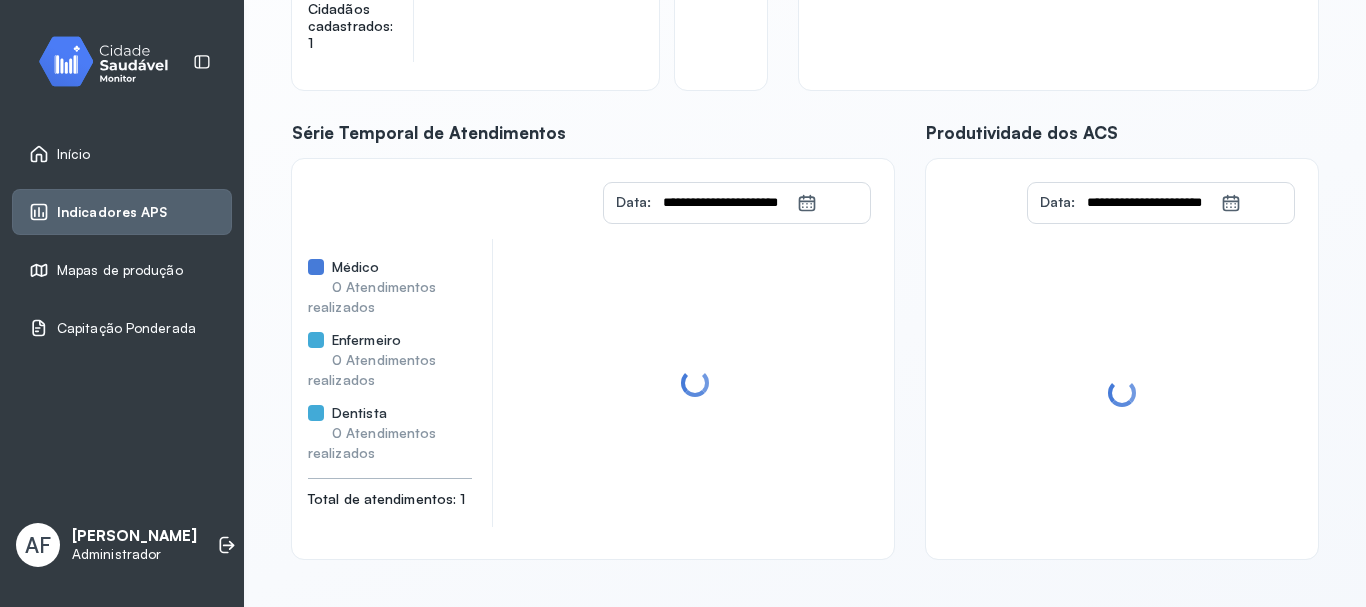 scroll, scrollTop: 414, scrollLeft: 0, axis: vertical 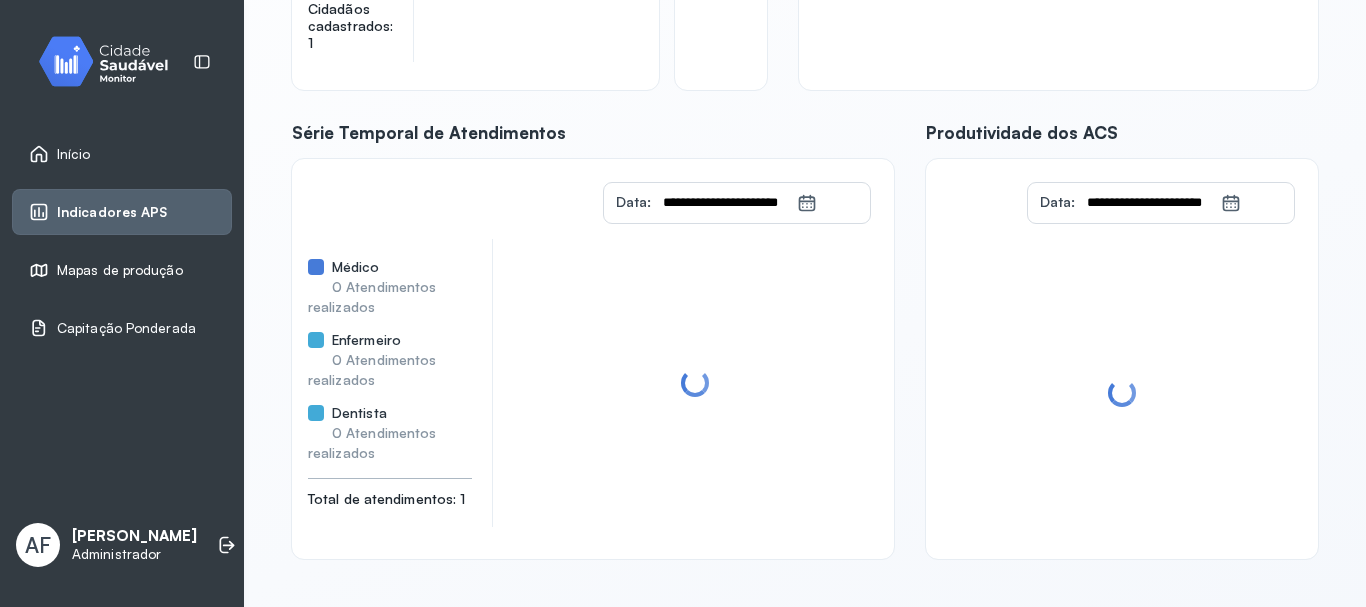 click on "Mapas de produção" at bounding box center (120, 270) 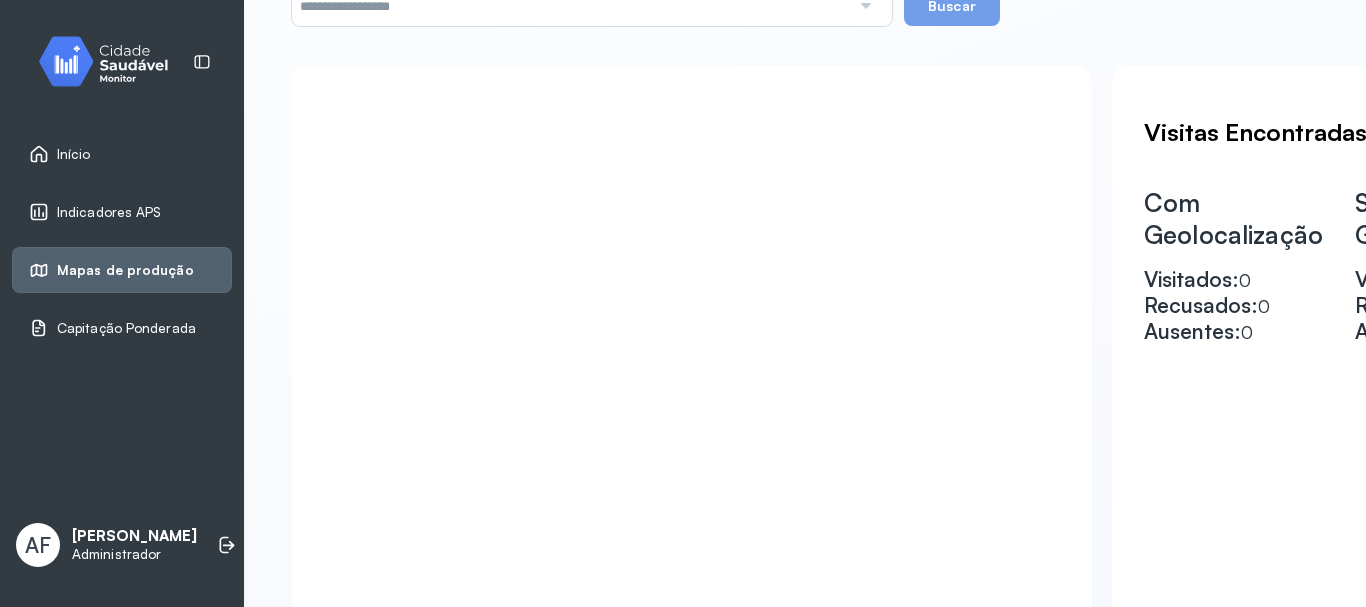 scroll, scrollTop: 536, scrollLeft: 0, axis: vertical 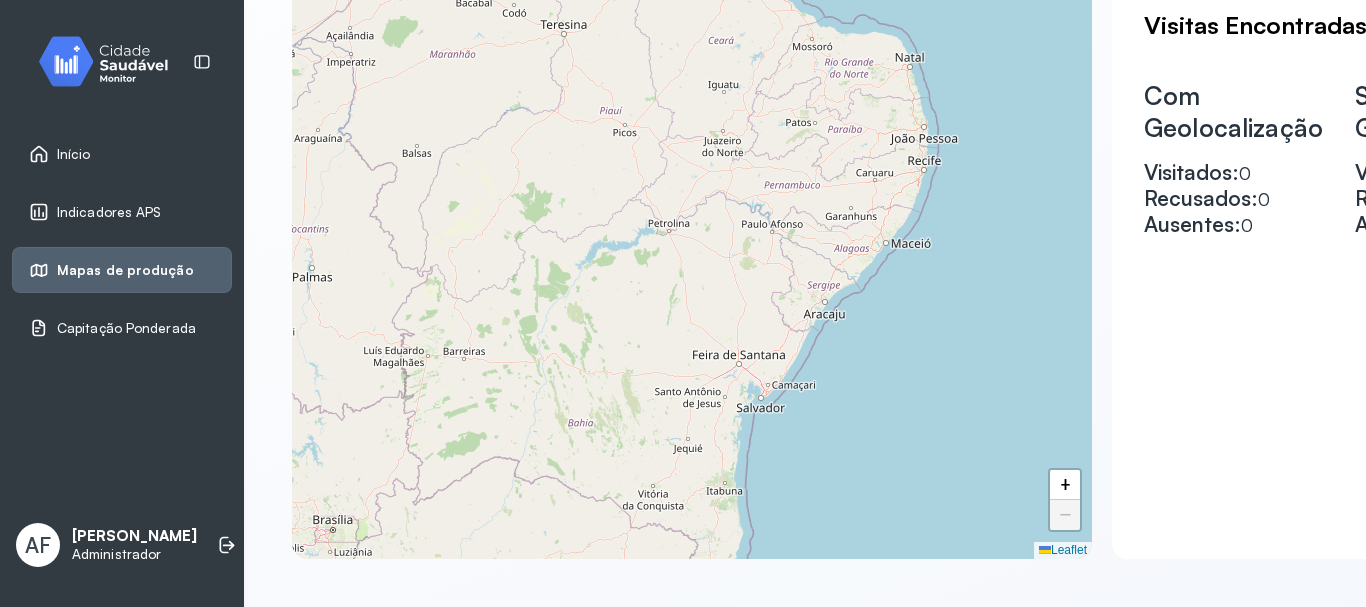 click on "Mapas de produção" at bounding box center [125, 270] 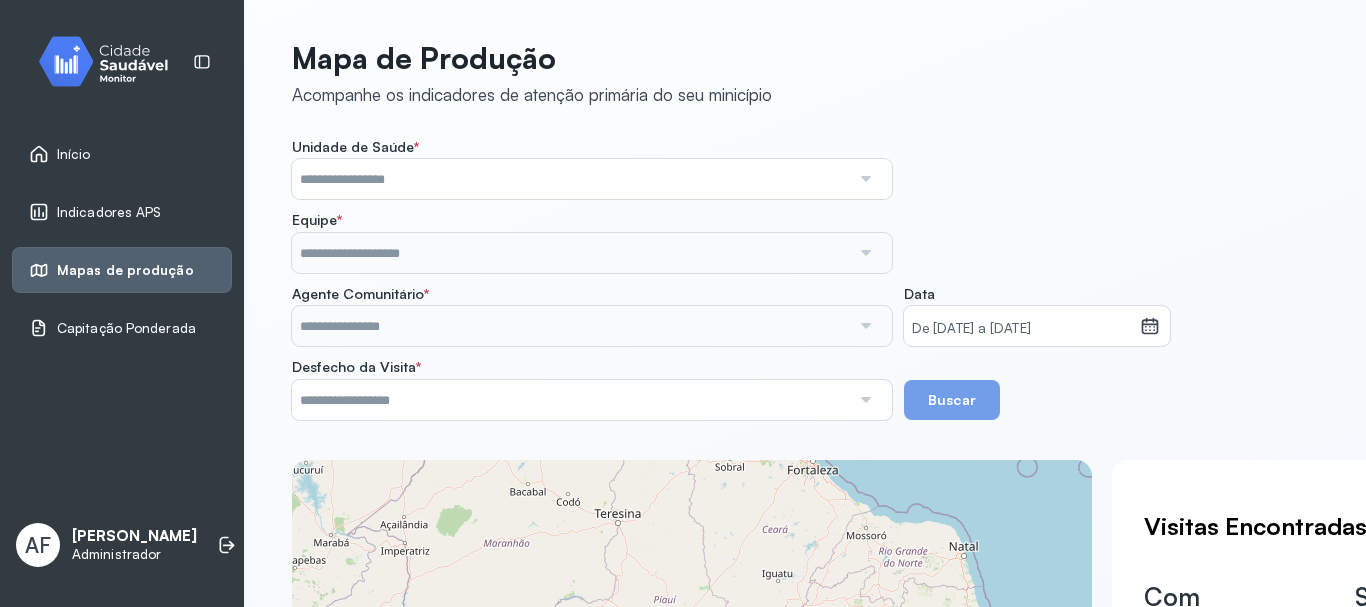 scroll, scrollTop: 18, scrollLeft: 0, axis: vertical 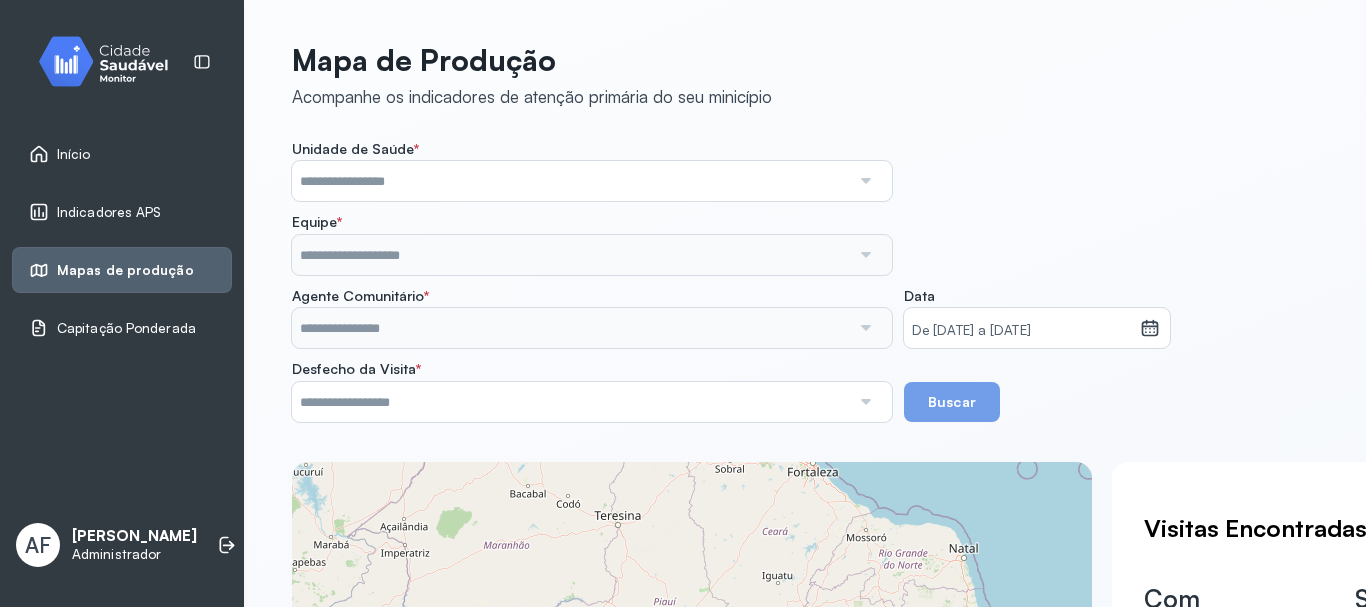 click at bounding box center (865, 181) 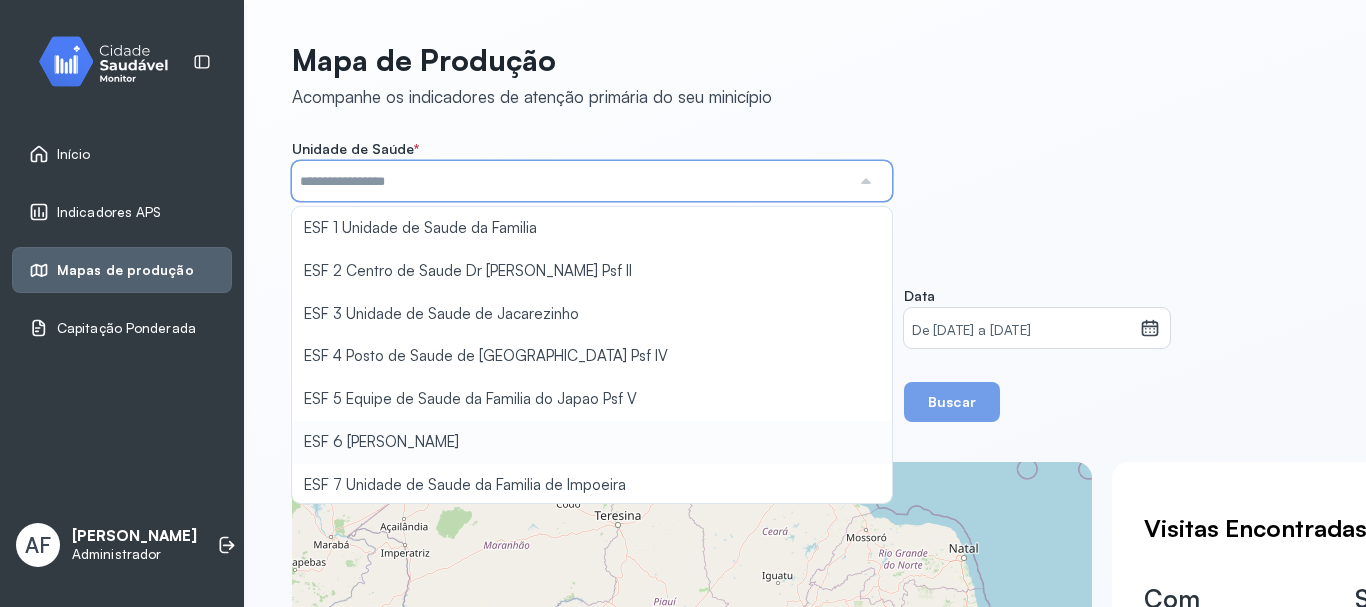 type on "**********" 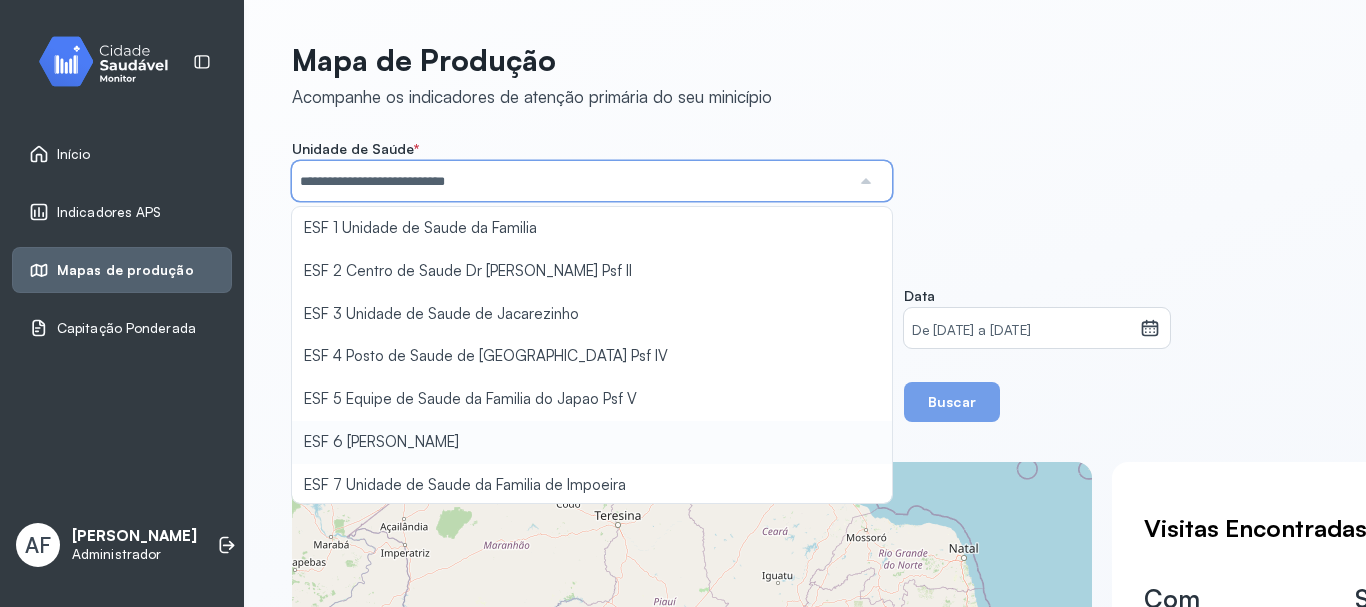 click on "**********" 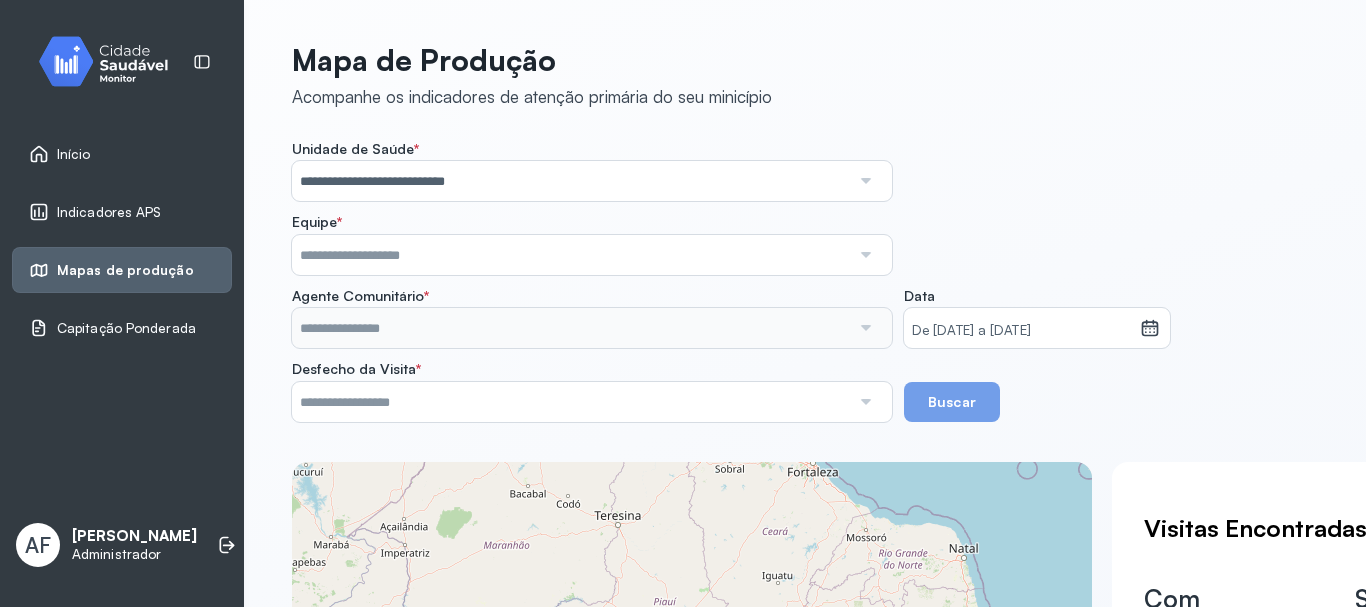 click at bounding box center (865, 255) 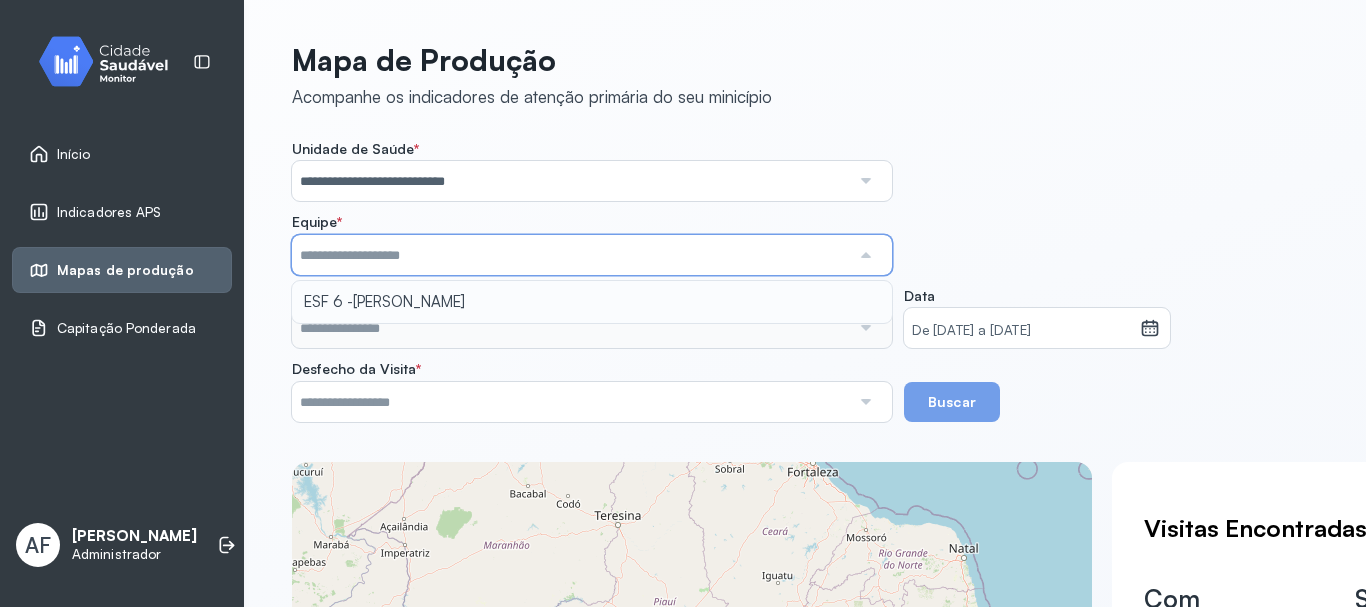 type on "**********" 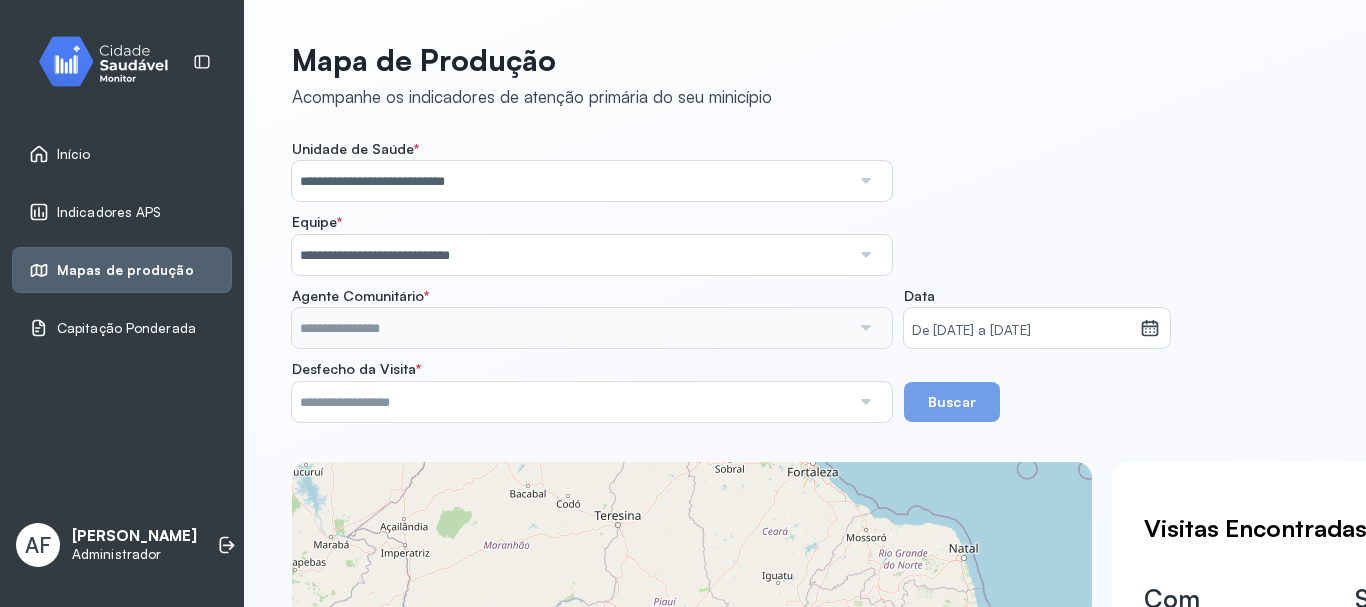 click on "**********" at bounding box center (805, 281) 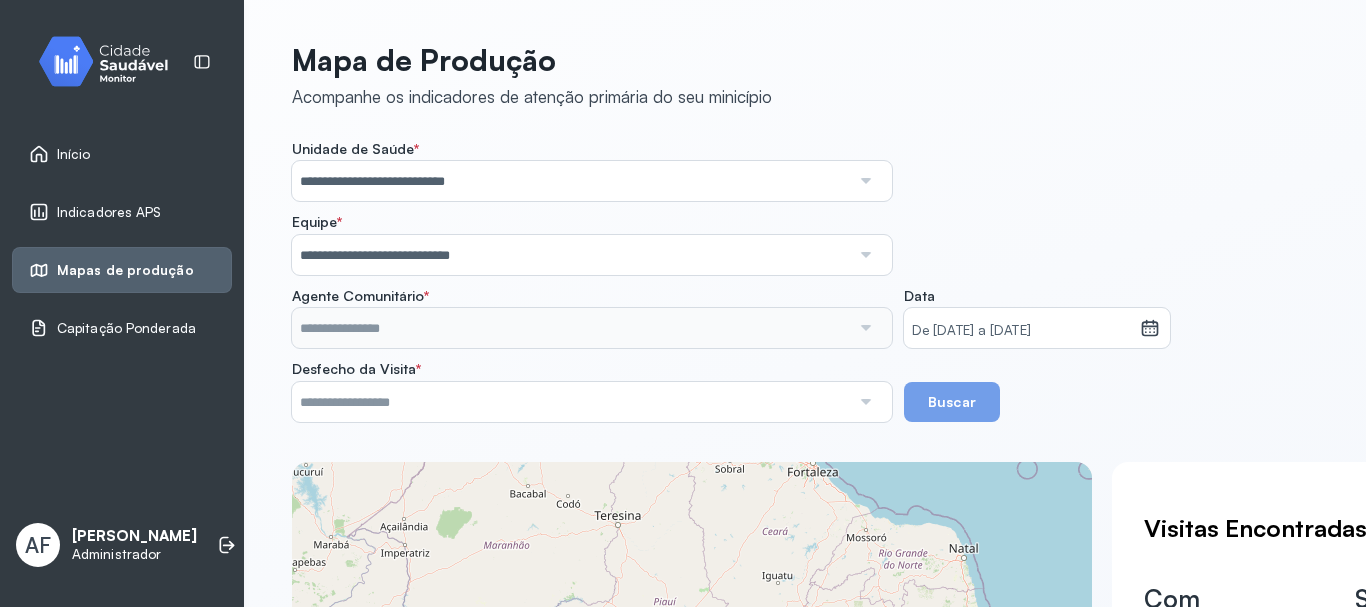 click at bounding box center [865, 328] 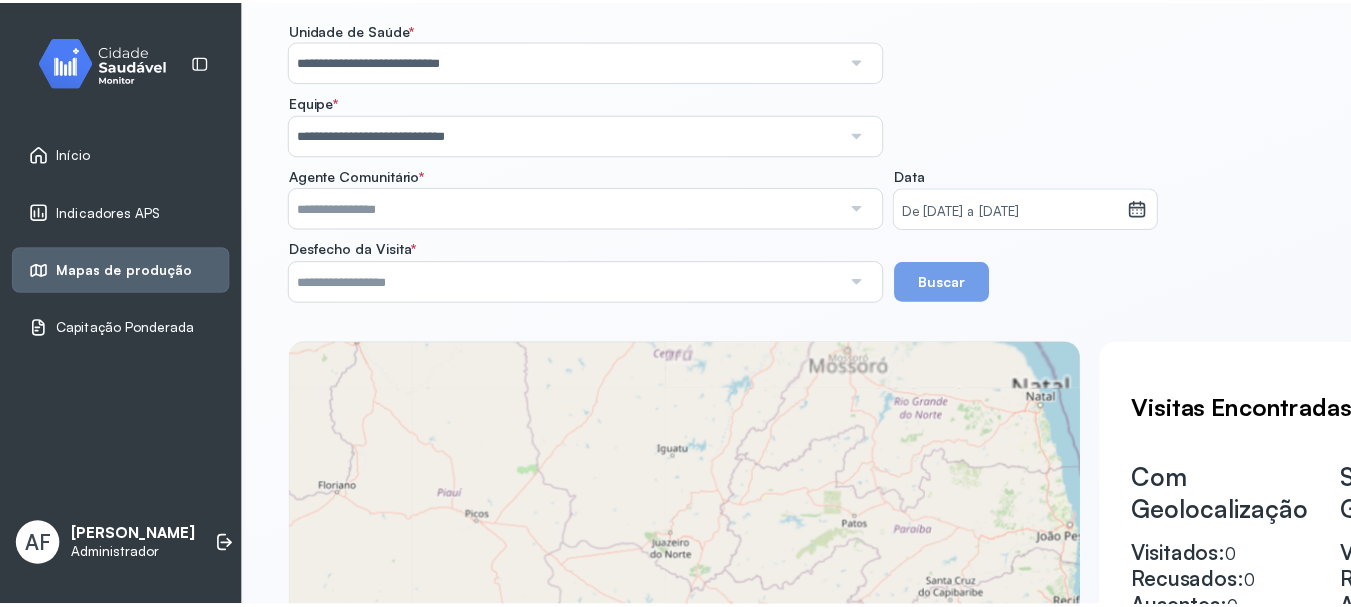 scroll, scrollTop: 118, scrollLeft: 0, axis: vertical 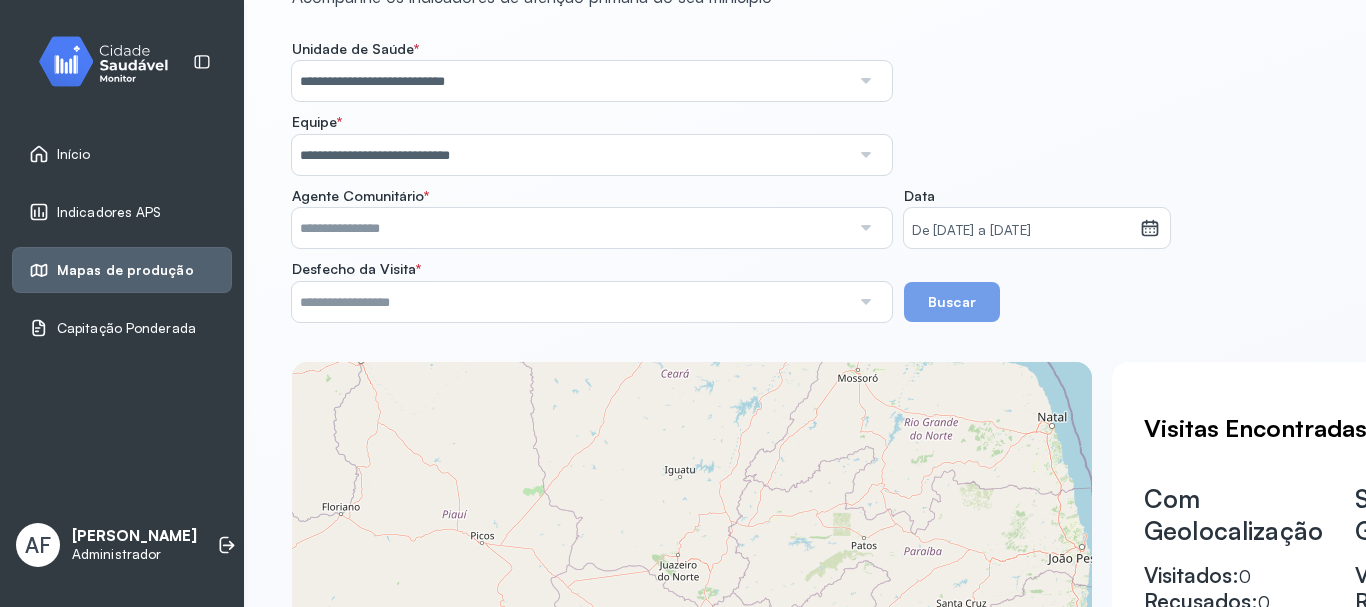 click at bounding box center (865, 228) 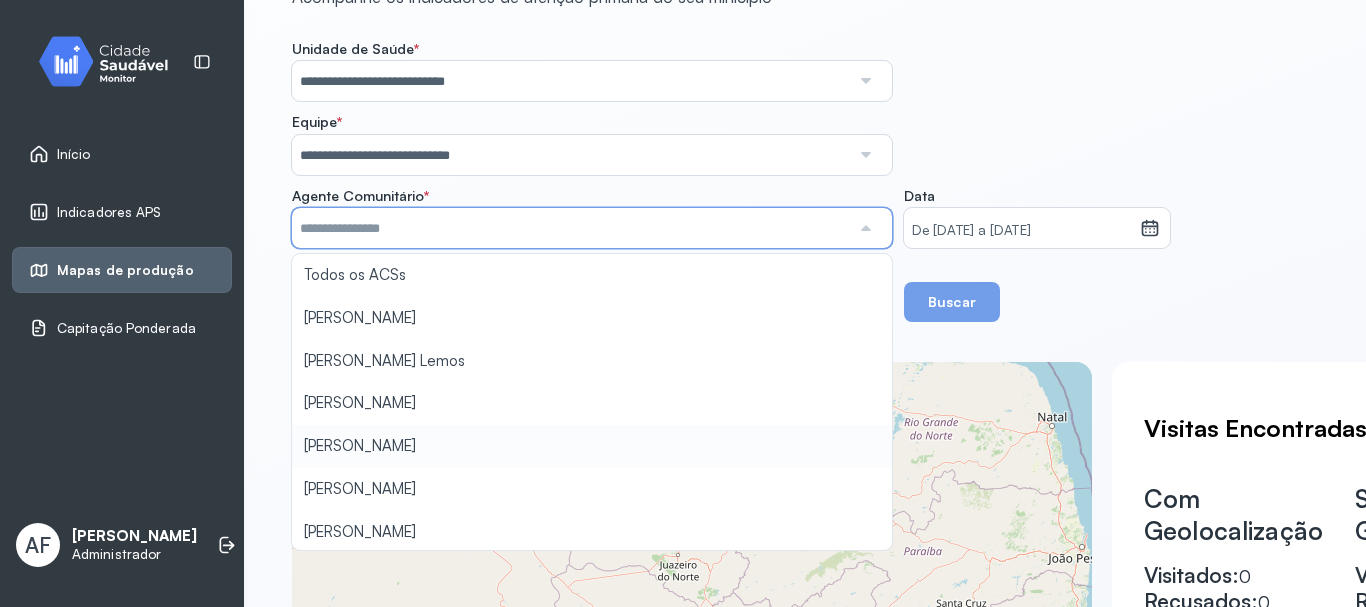 type on "**********" 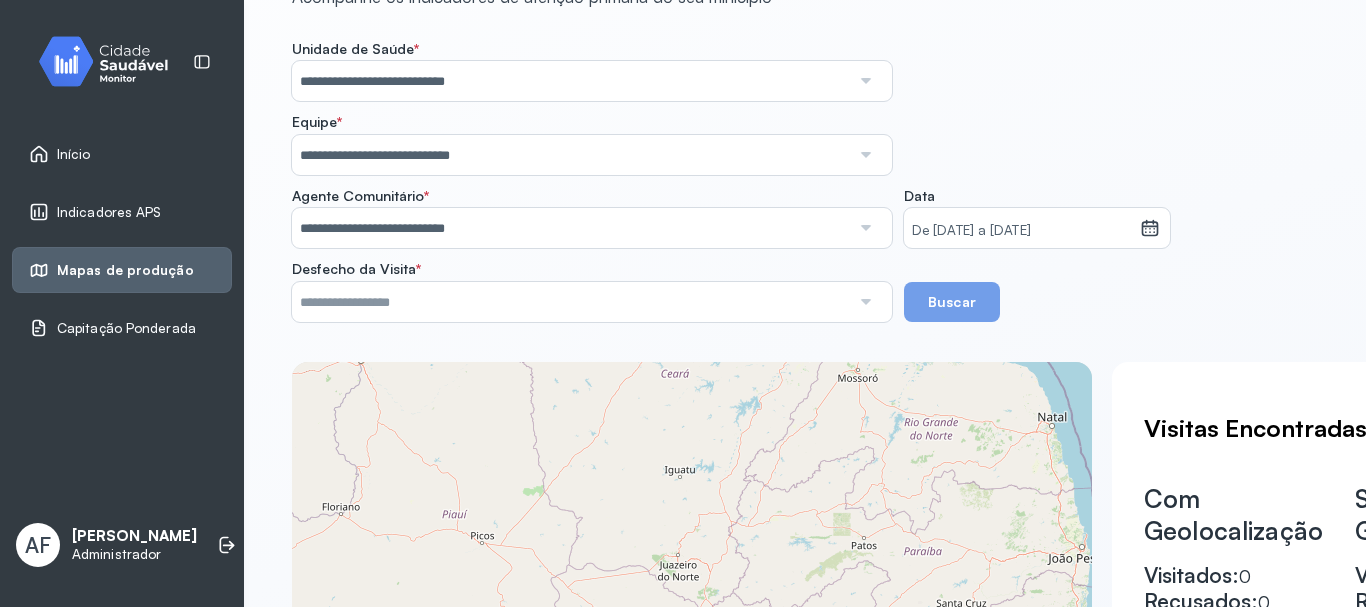 click on "**********" 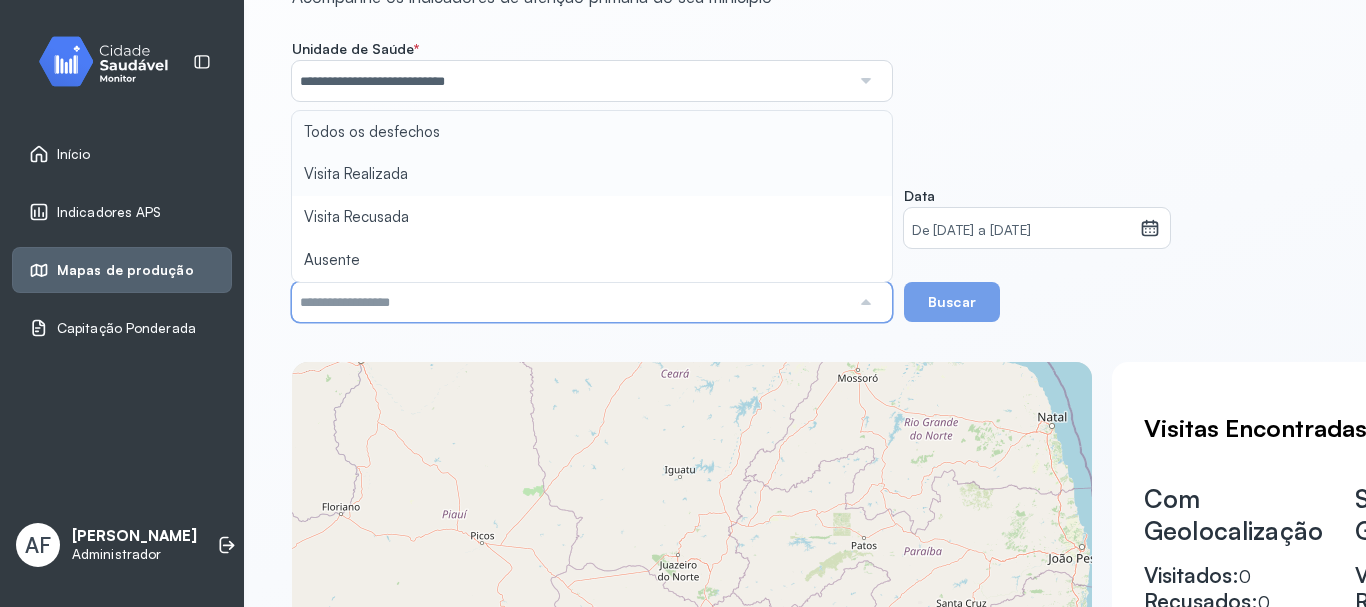 type on "**********" 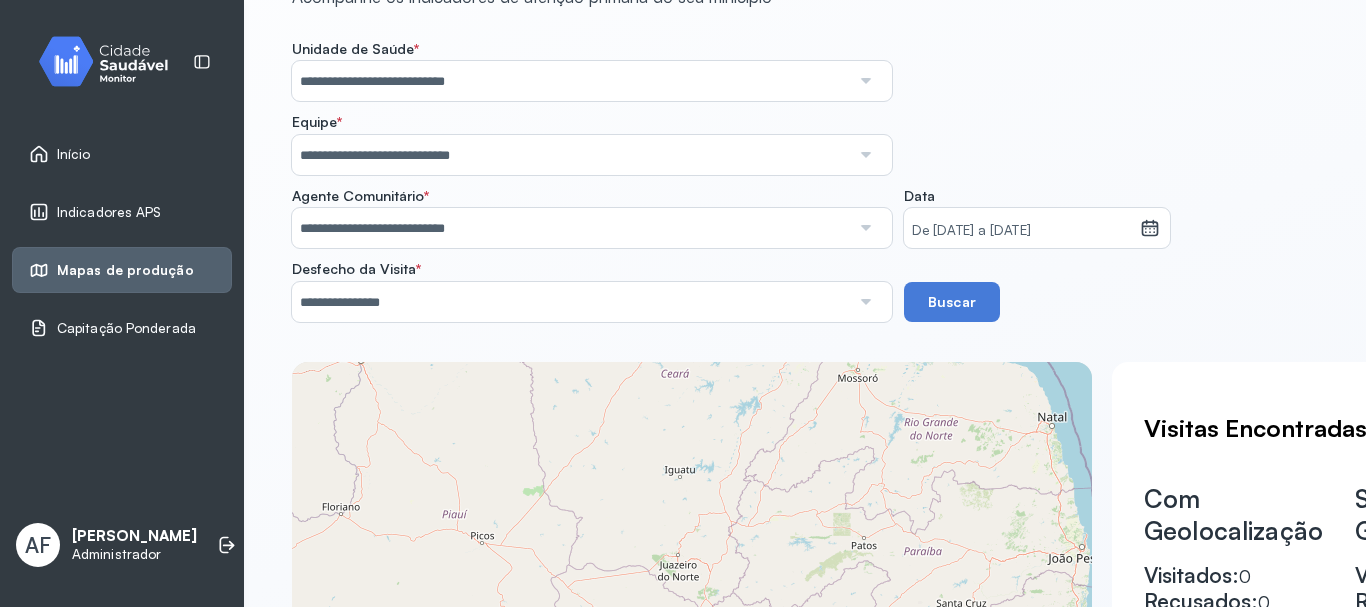 click on "**********" at bounding box center (805, 181) 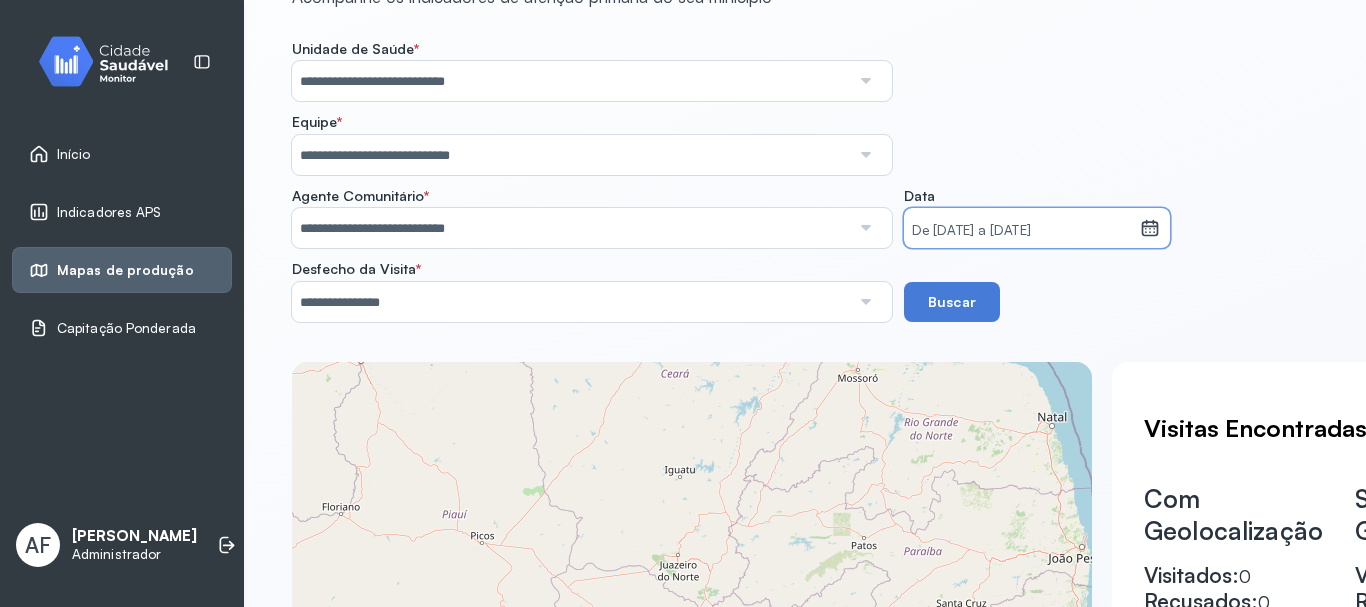 click on "De [DATE] a [DATE]" at bounding box center (1022, 231) 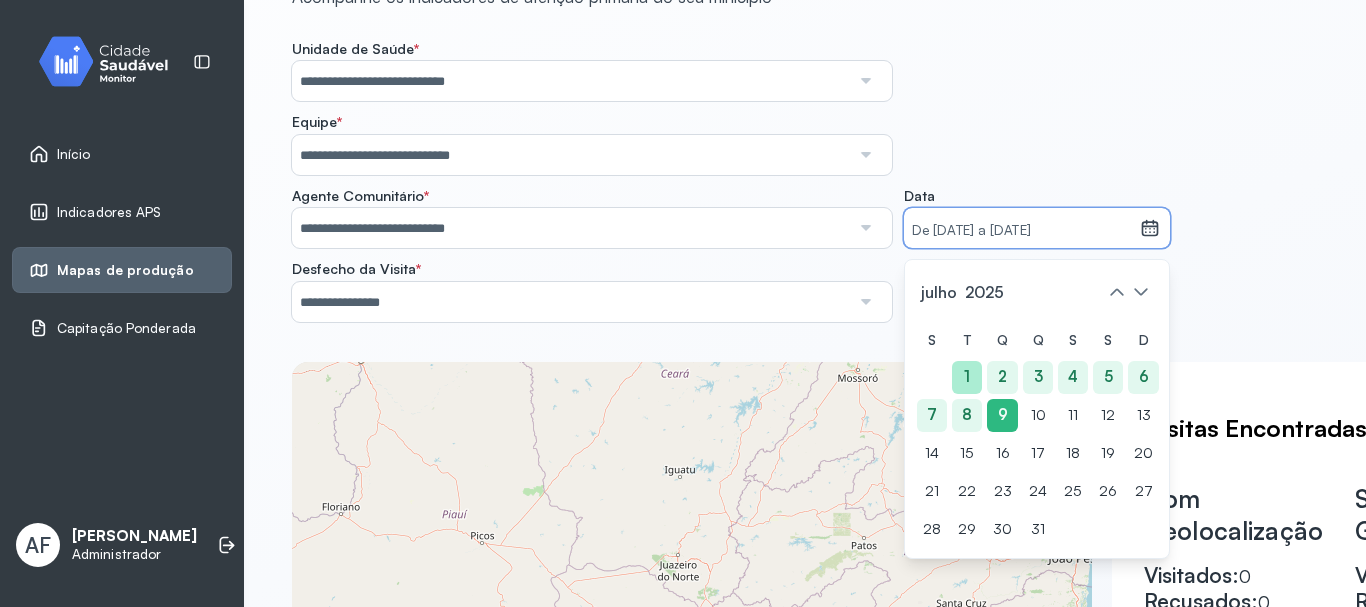 click on "1" 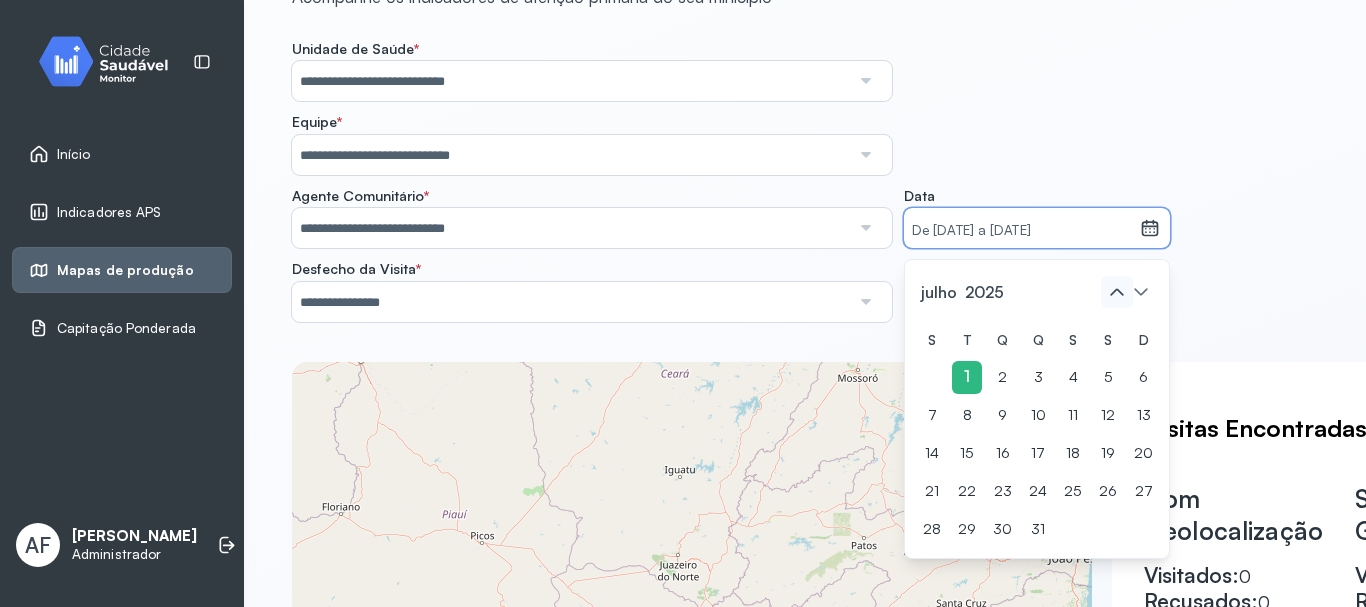 click 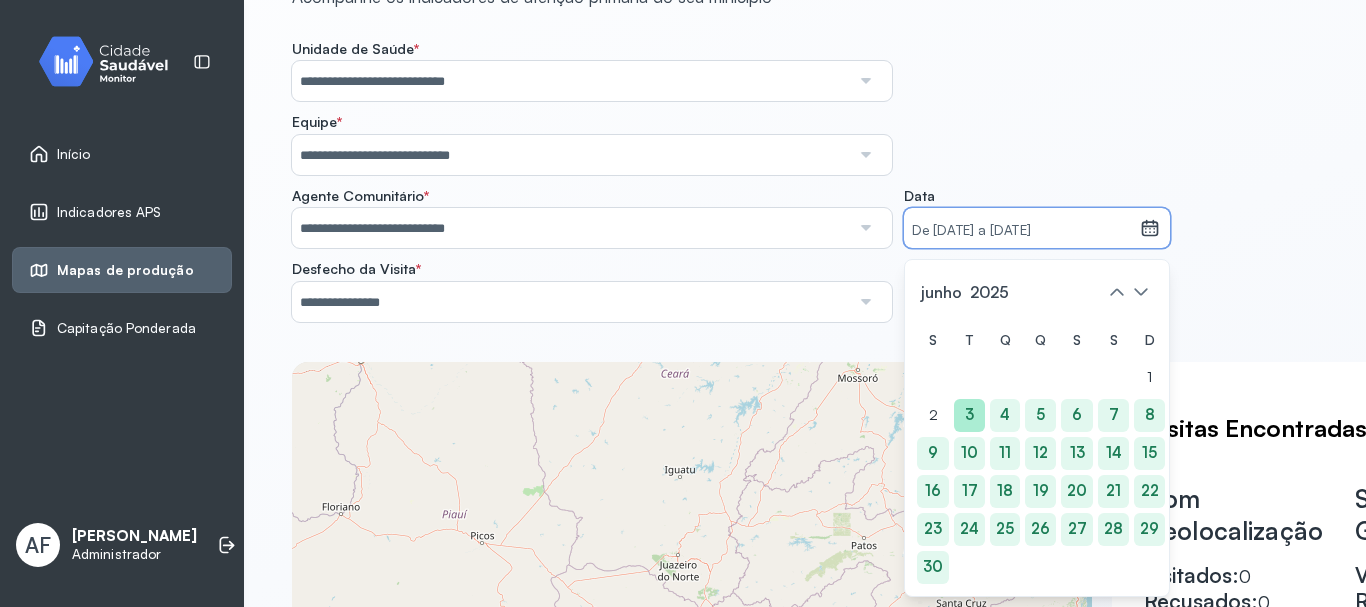 click on "3" 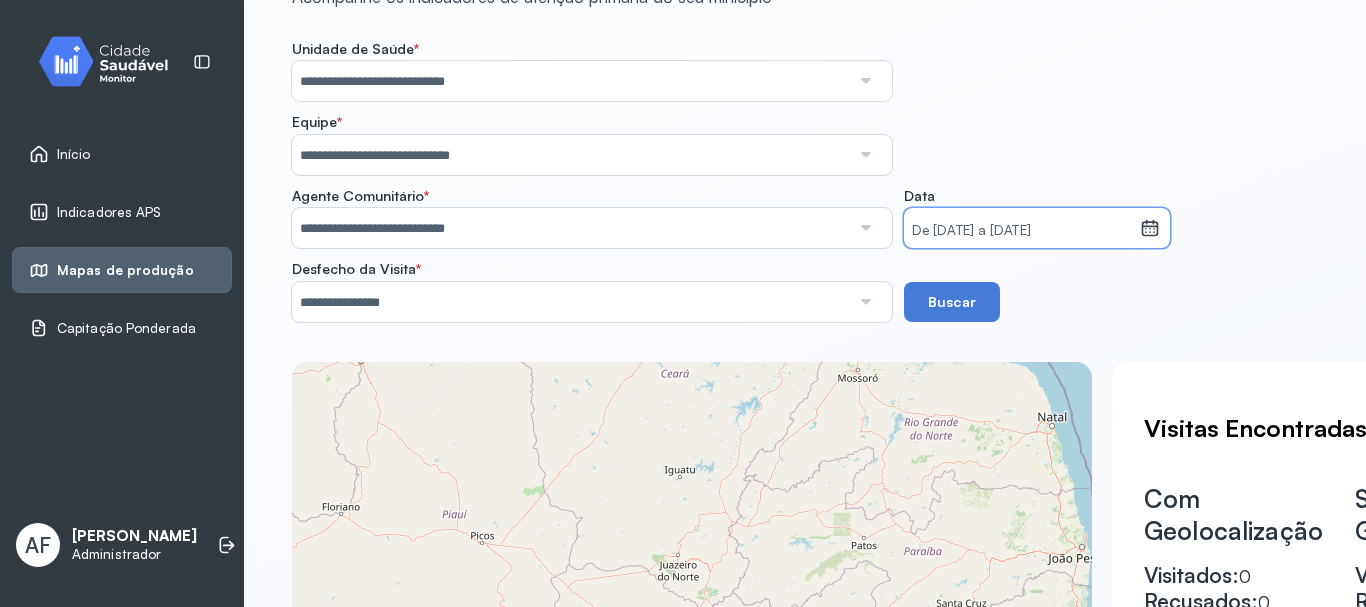 click 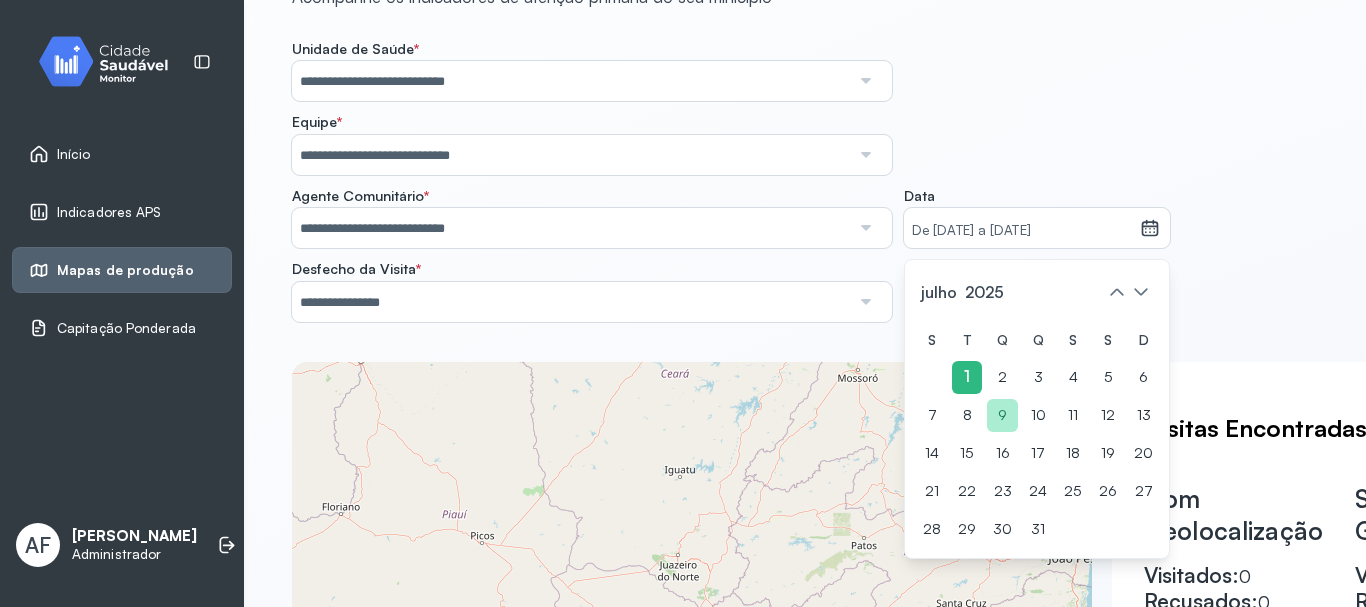click on "9" 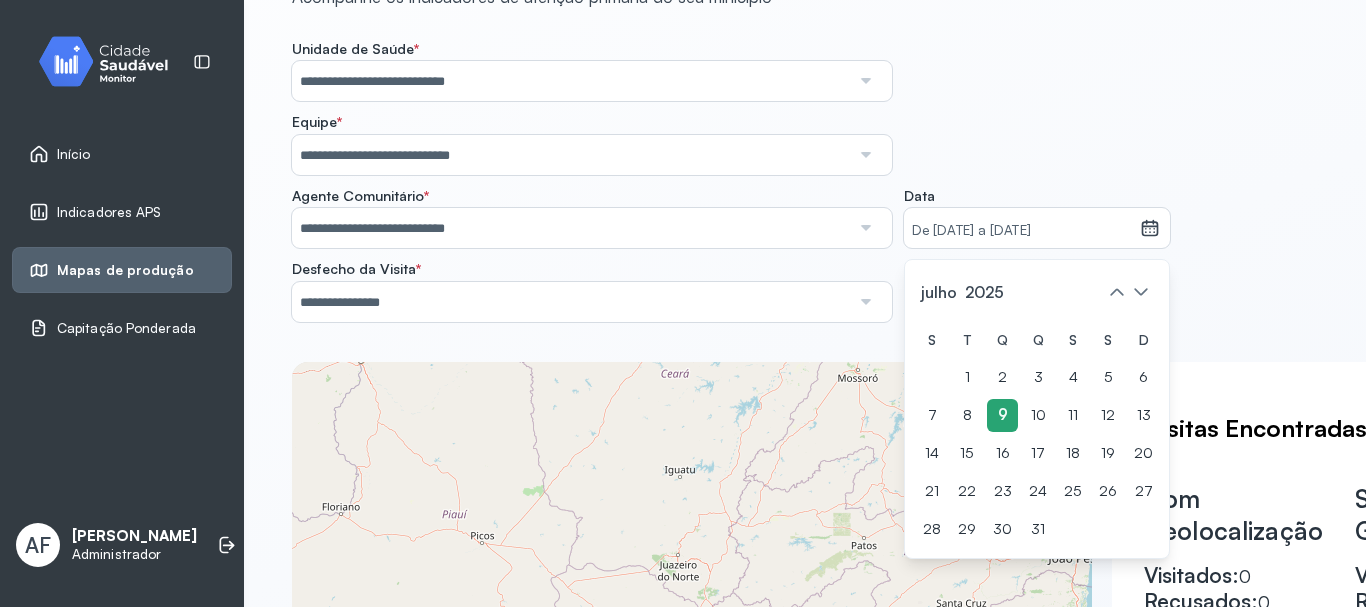 click on "9" 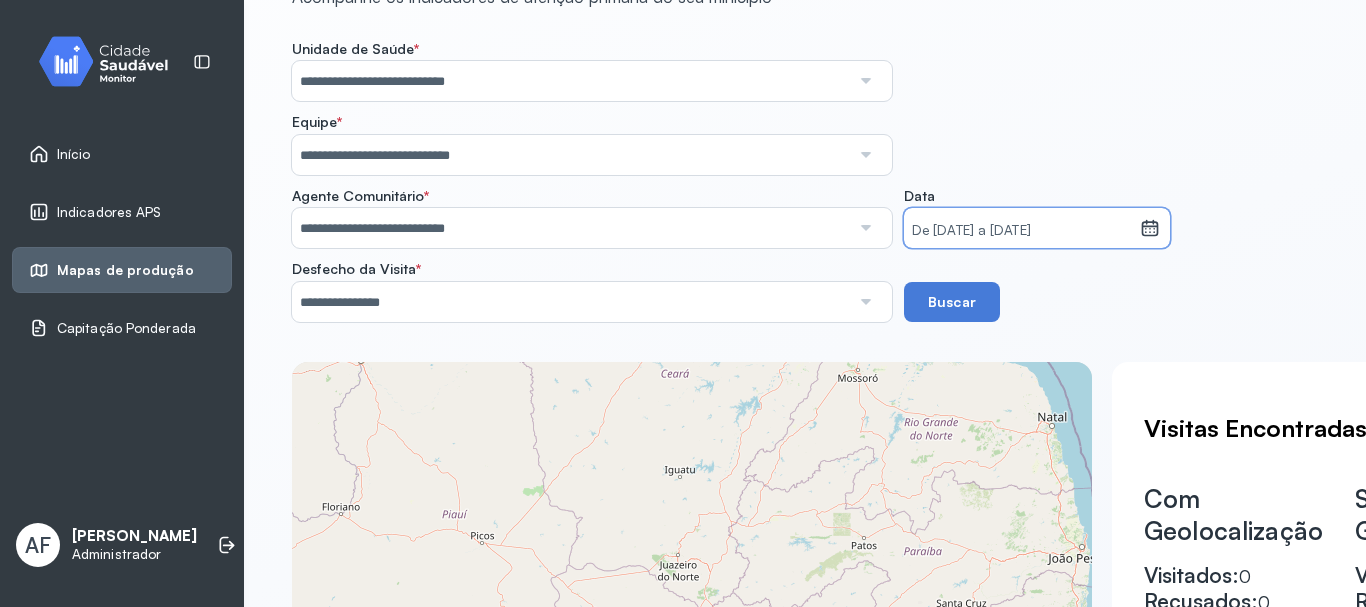 click on "De 09/07/2025 a 09/07/2025" at bounding box center [1022, 231] 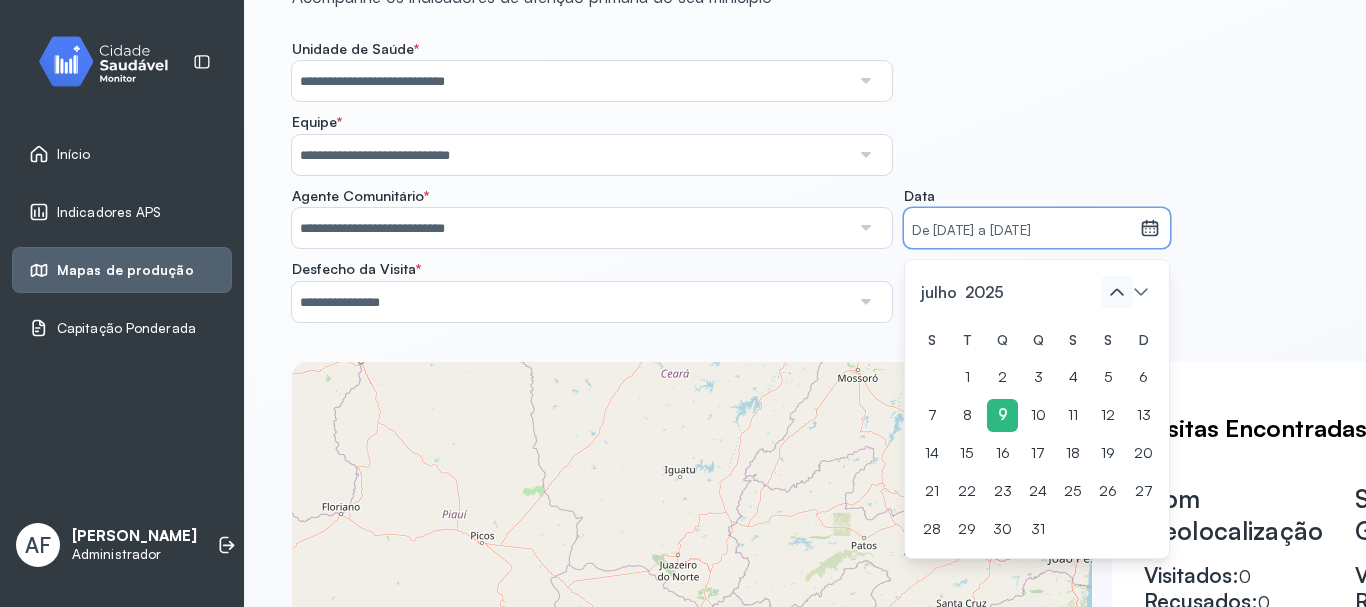 click 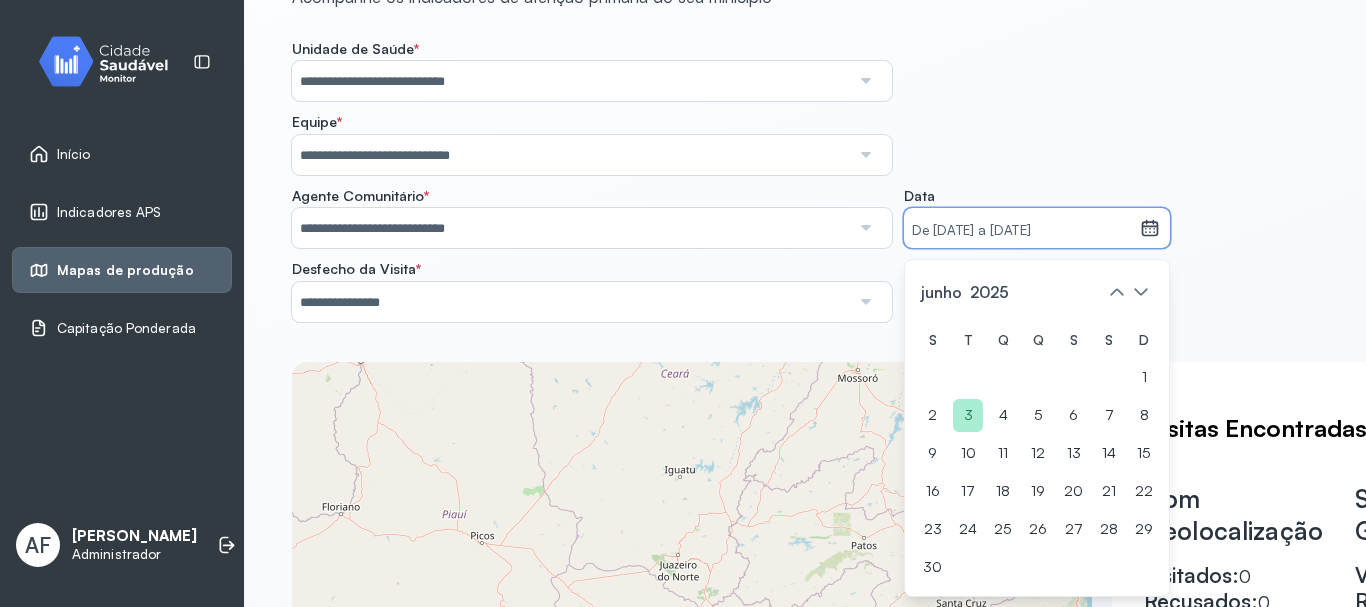 click on "3" 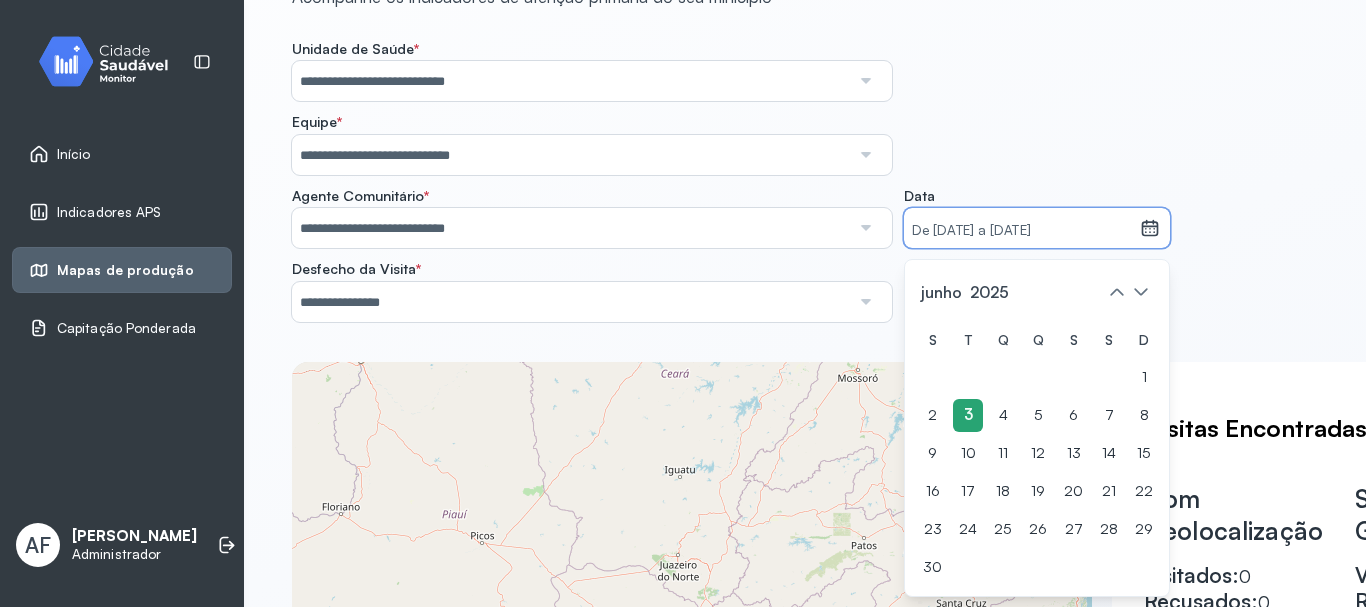 click on "3" 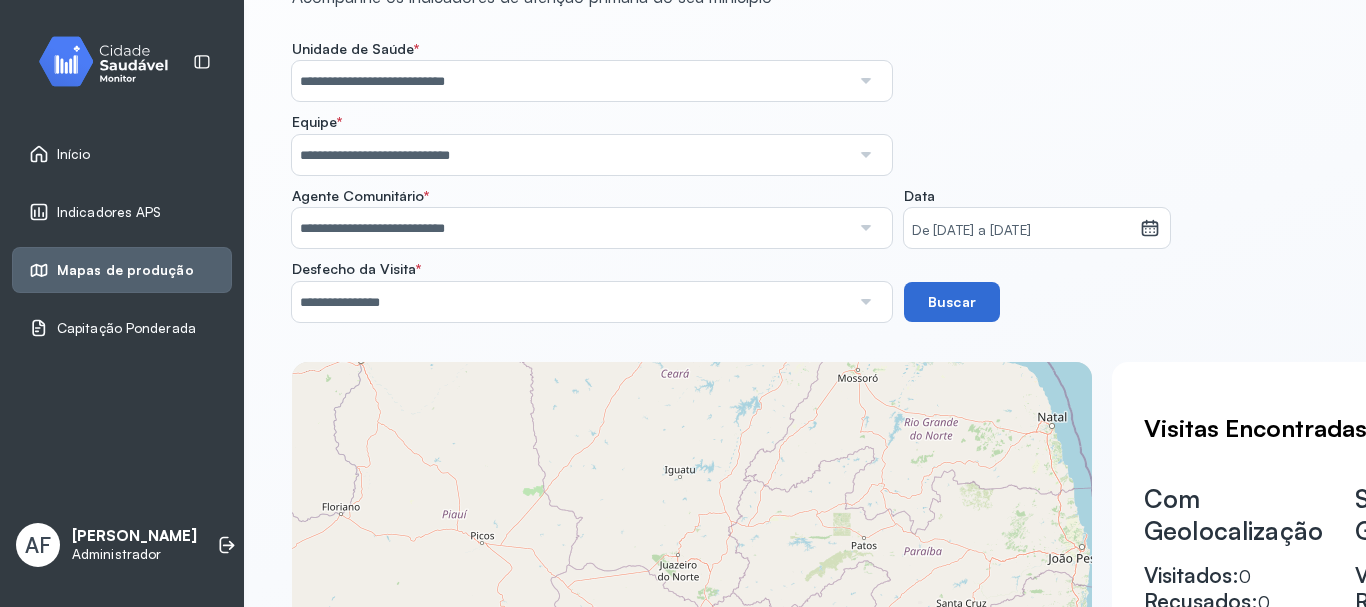 click on "Buscar" at bounding box center (952, 302) 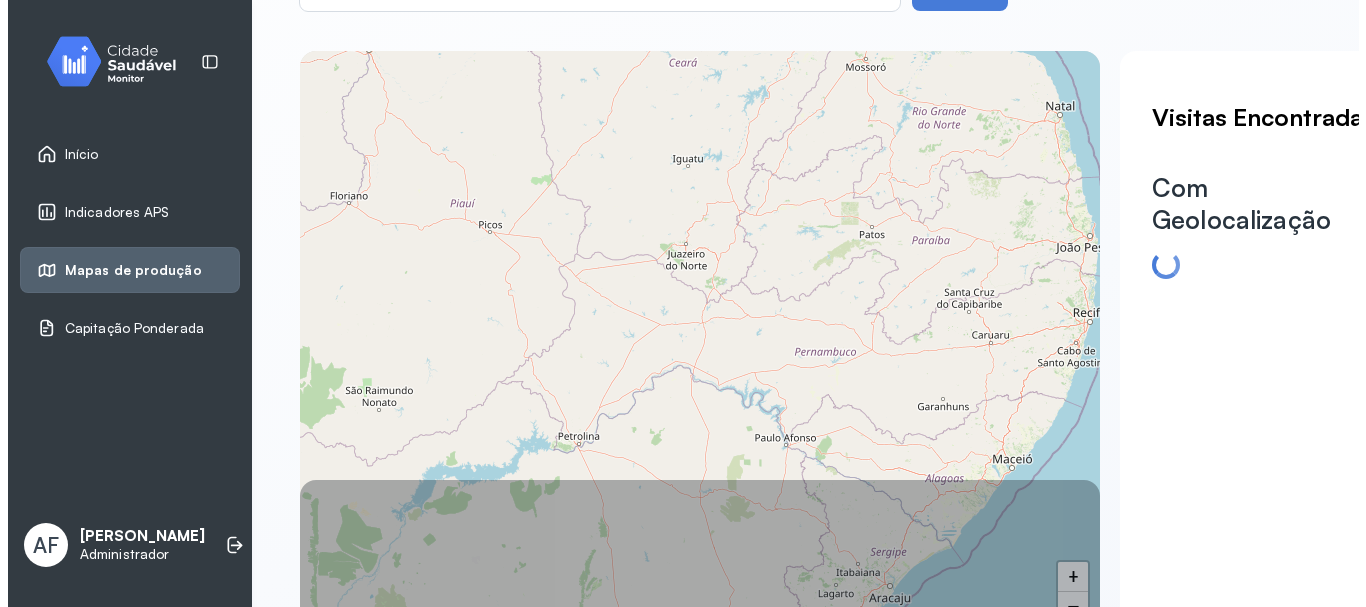 scroll, scrollTop: 536, scrollLeft: 0, axis: vertical 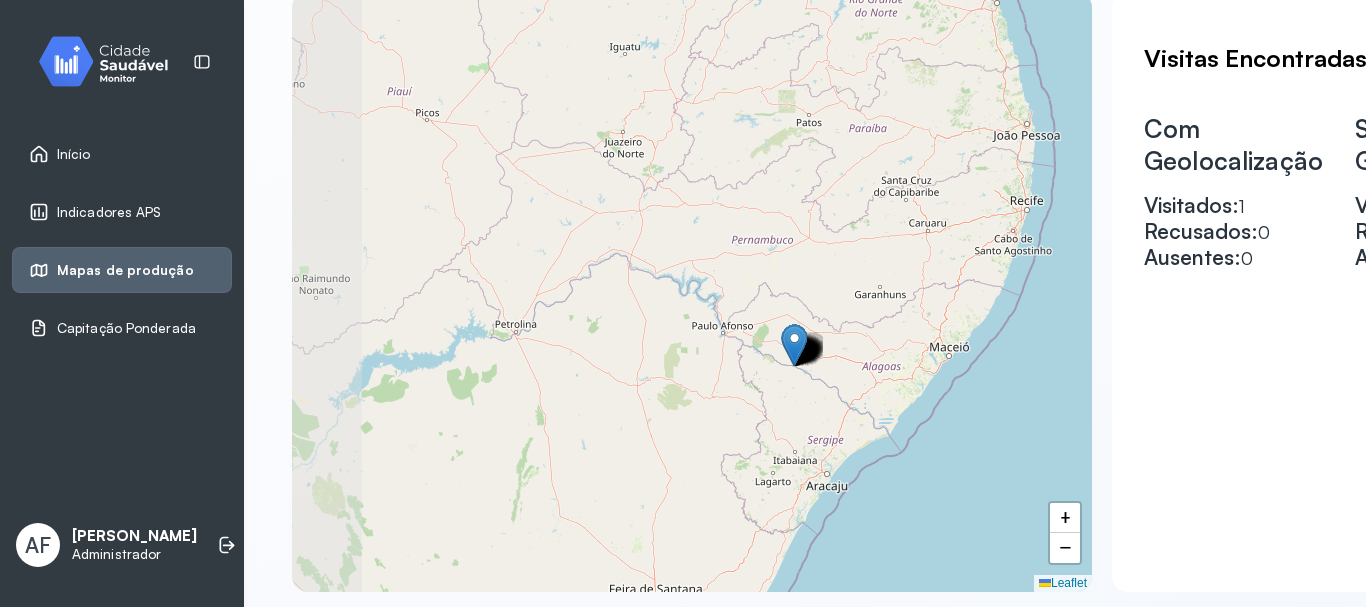 drag, startPoint x: 735, startPoint y: 180, endPoint x: 920, endPoint y: 239, distance: 194.18033 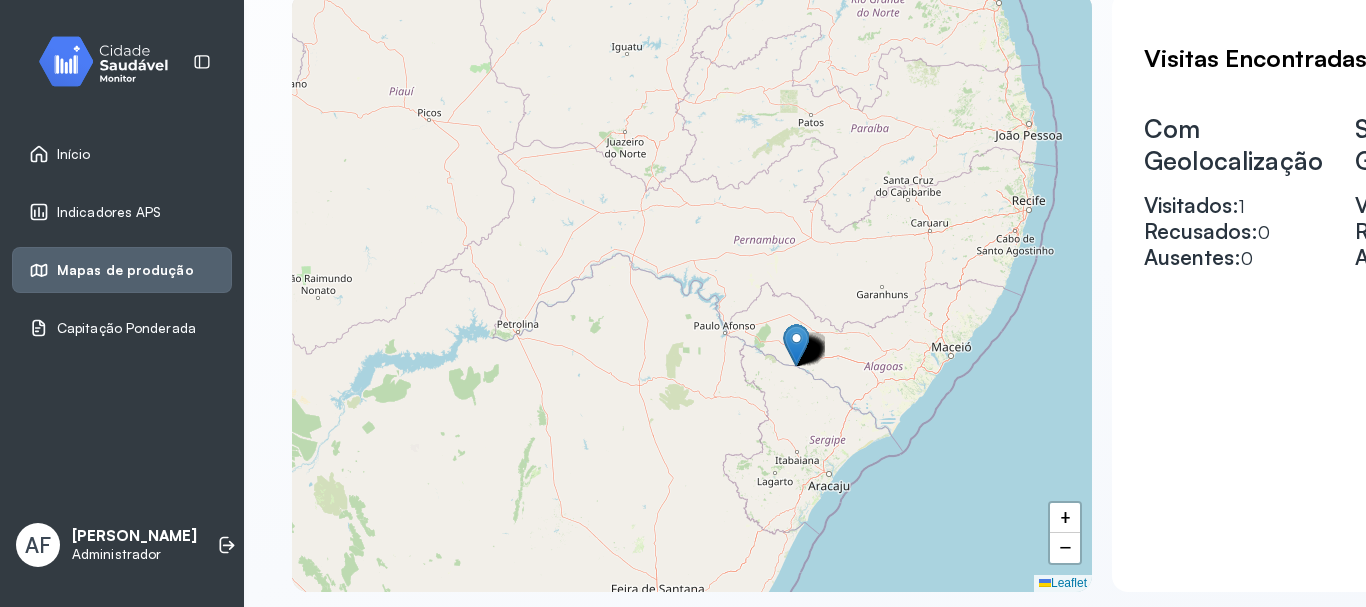 click on "Mapas de produção" at bounding box center [125, 270] 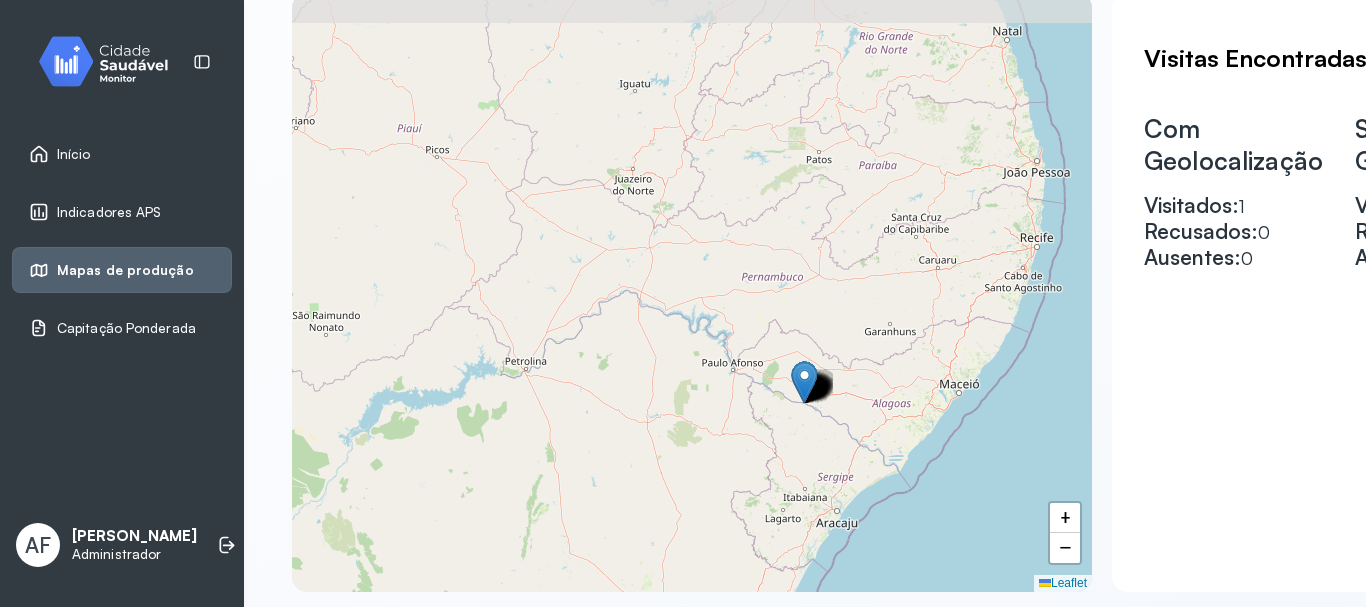 drag, startPoint x: 780, startPoint y: 208, endPoint x: 794, endPoint y: 272, distance: 65.51336 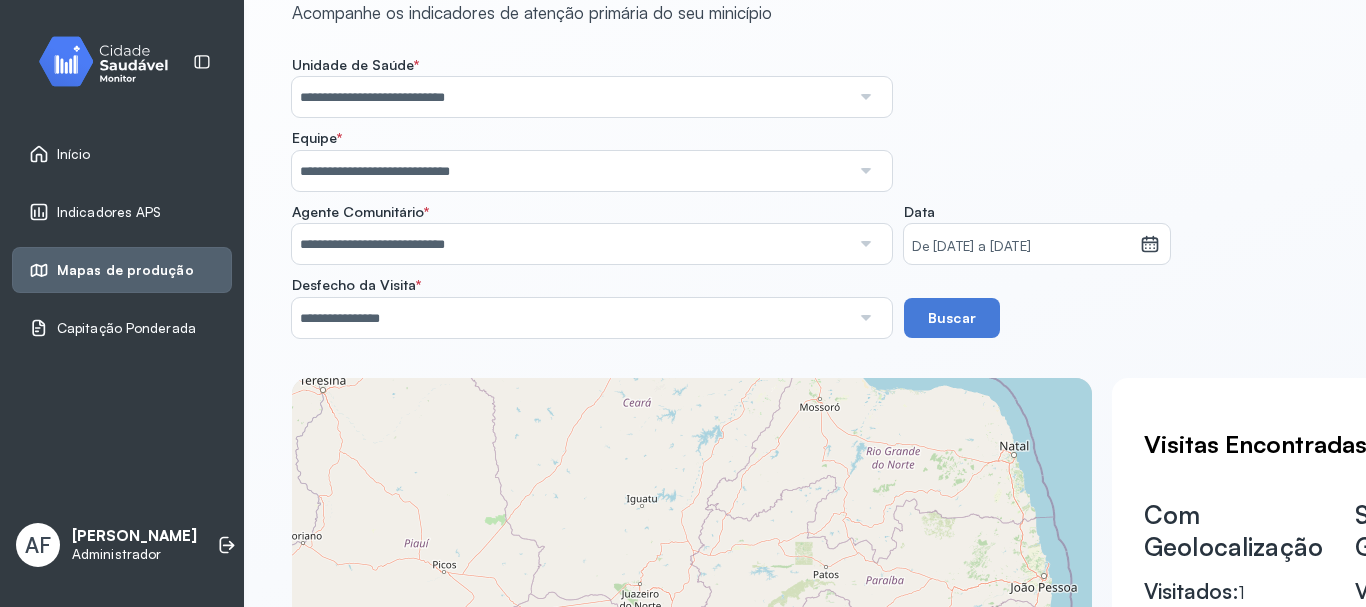 scroll, scrollTop: 94, scrollLeft: 0, axis: vertical 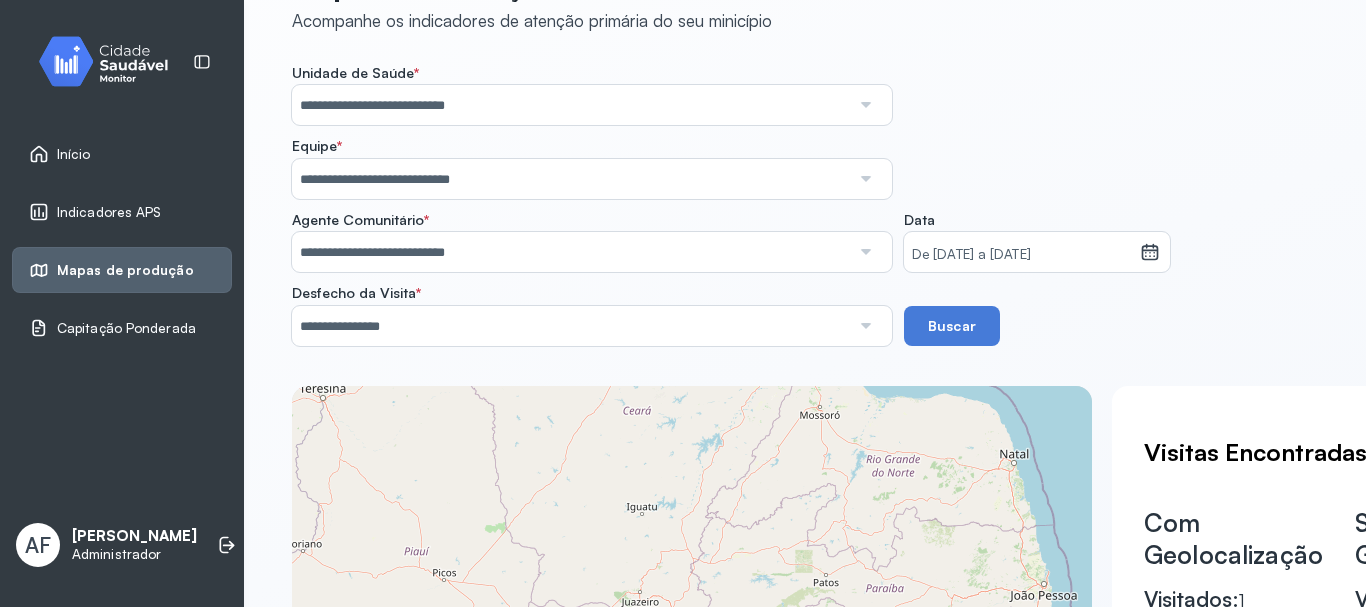 click 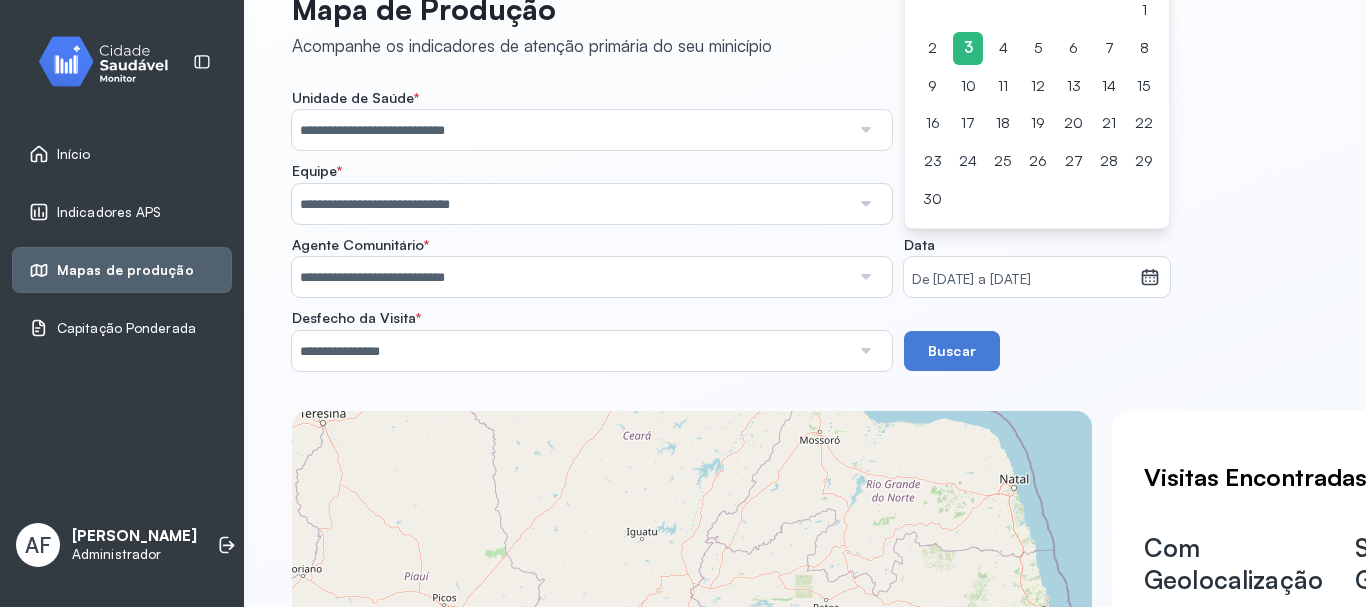 scroll, scrollTop: 0, scrollLeft: 0, axis: both 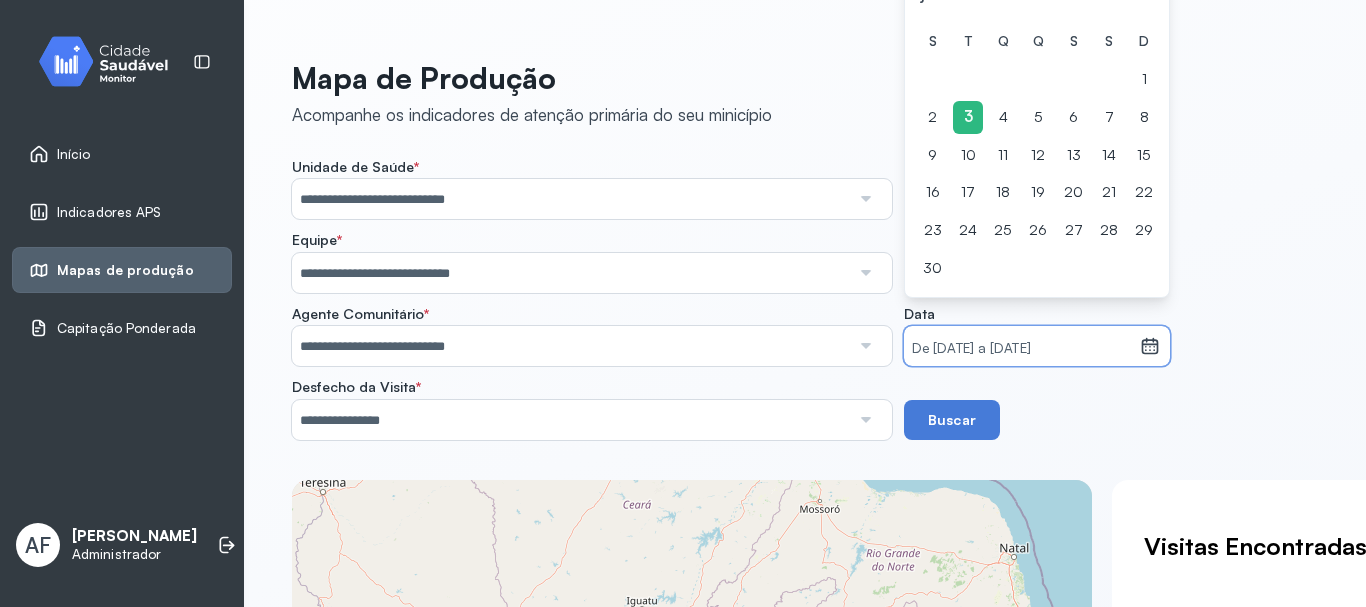 click on "De 03/06/2025 a 03/06/2025" at bounding box center [1022, 349] 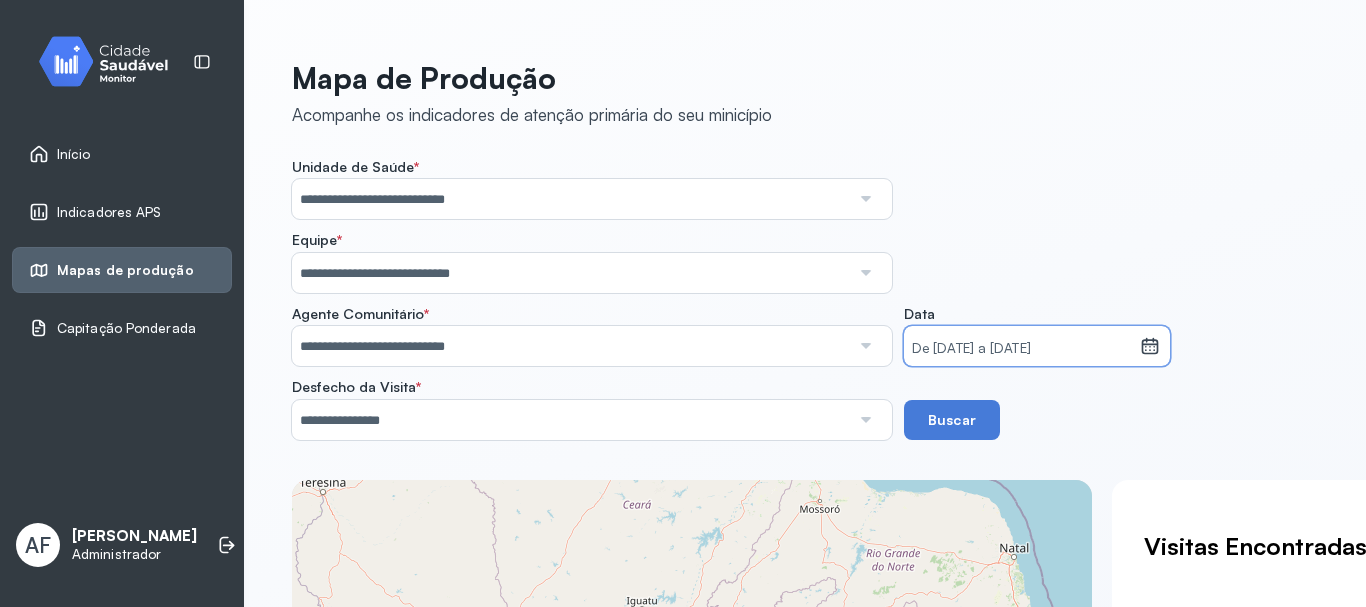 click on "De 03/06/2025 a 03/06/2025" at bounding box center [1022, 349] 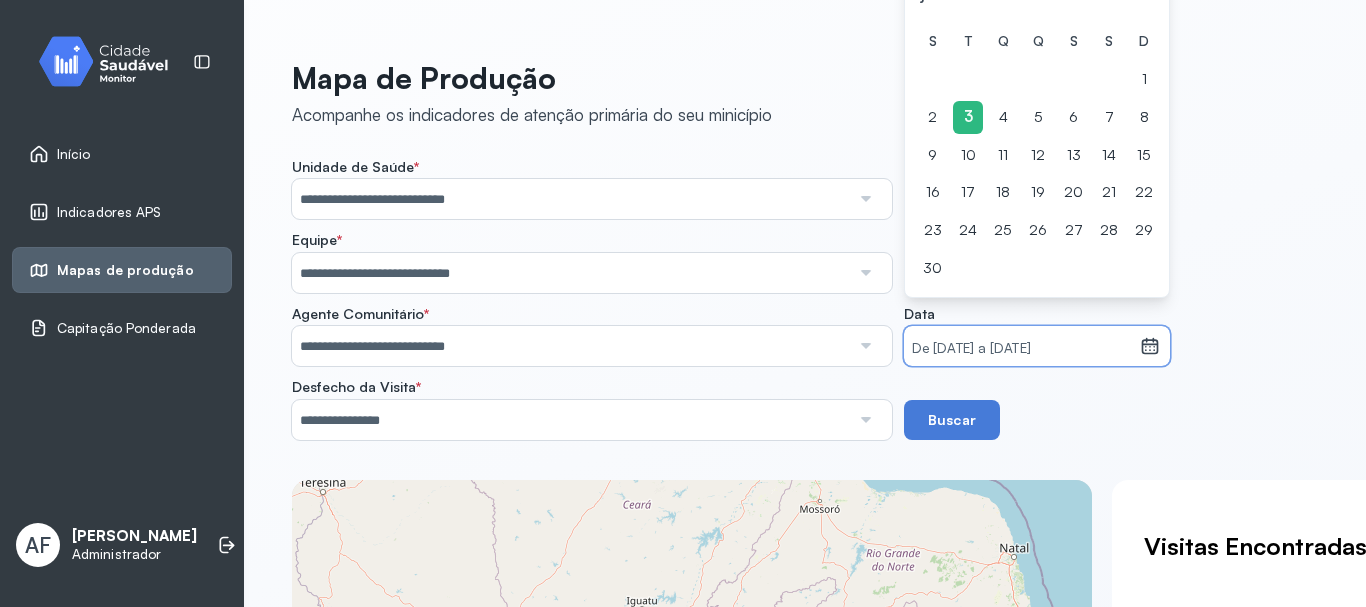 click on "De 03/06/2025 a 03/06/2025" at bounding box center [1022, 349] 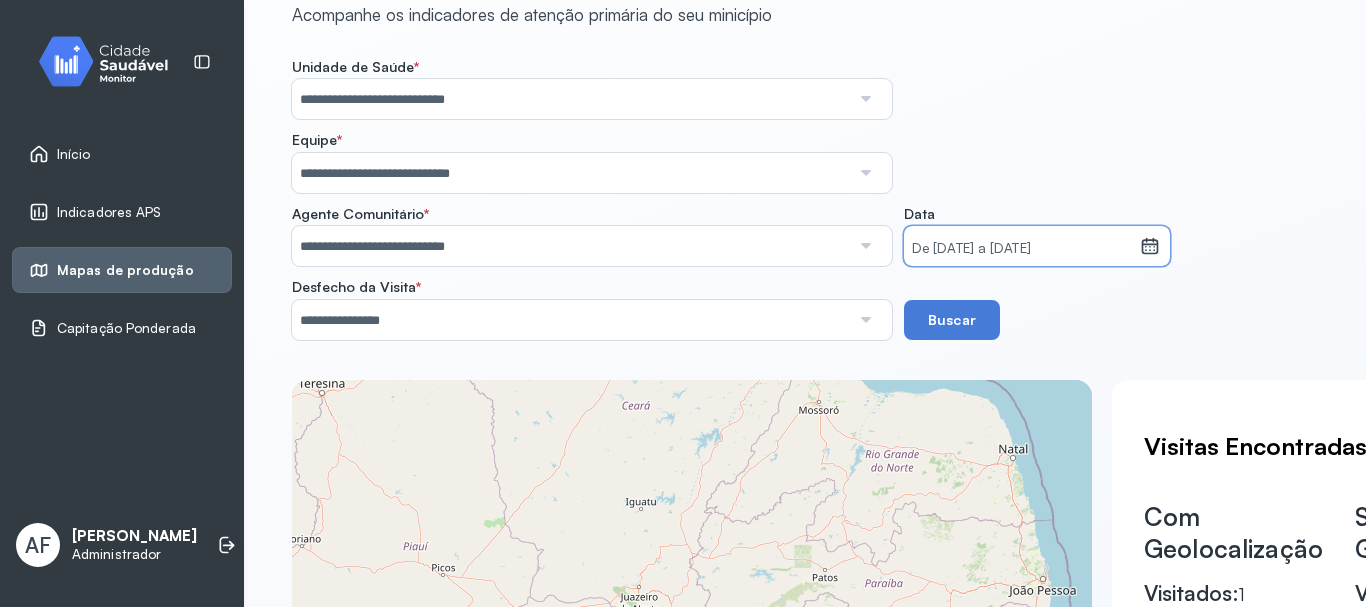 scroll, scrollTop: 0, scrollLeft: 0, axis: both 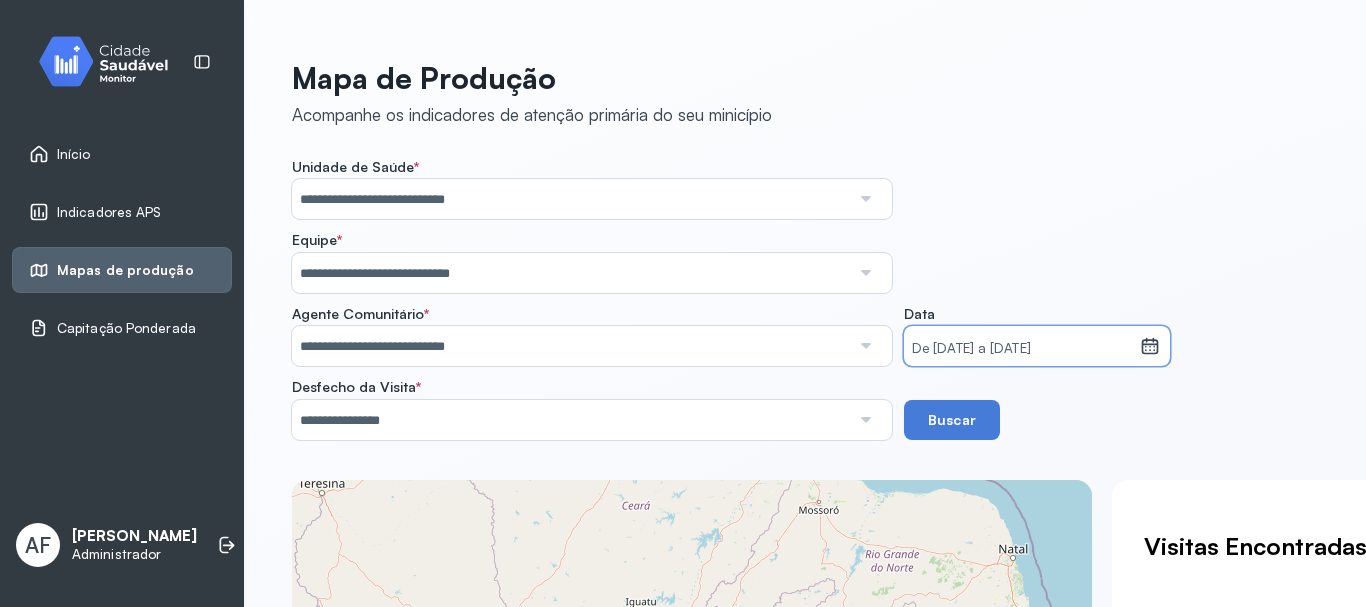 click 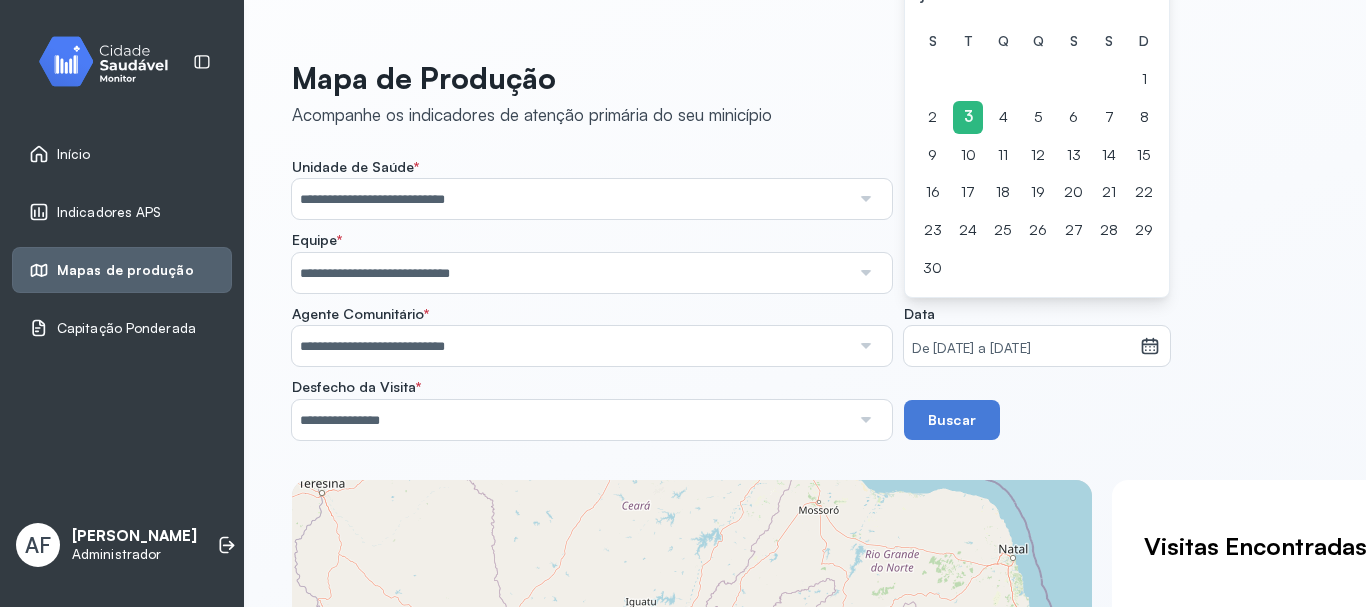 click on "junho" 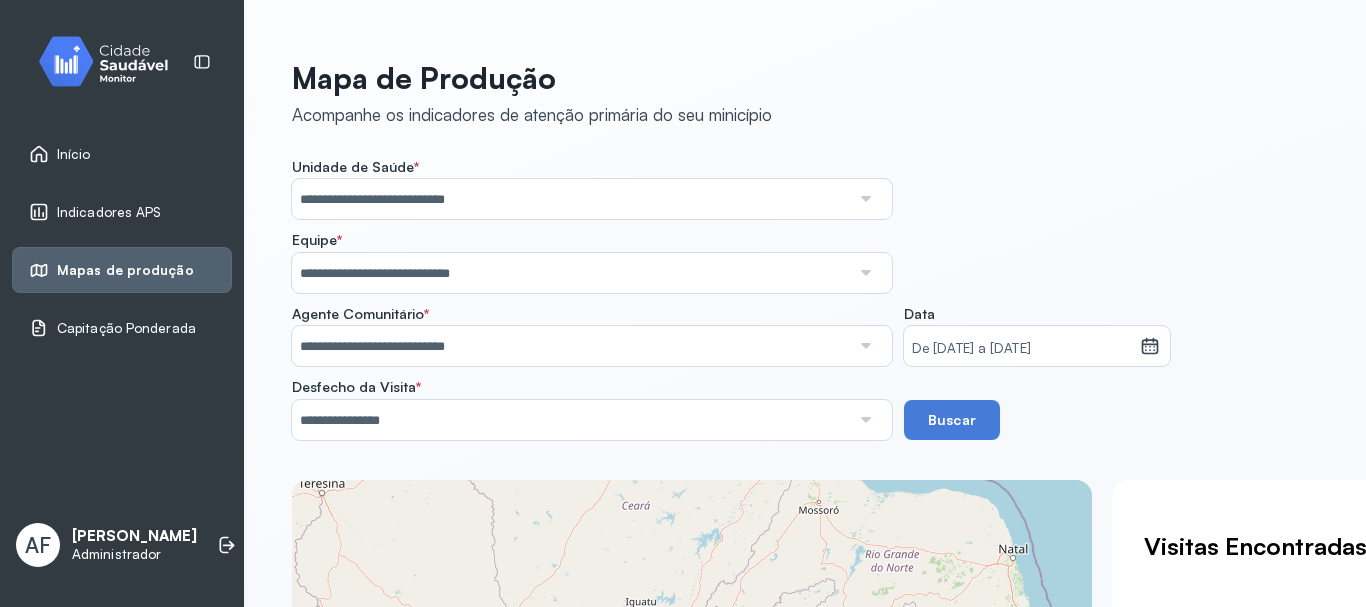 click on "Mapa de Produção Acompanhe os indicadores de atenção primária do seu minicípio" at bounding box center (805, 93) 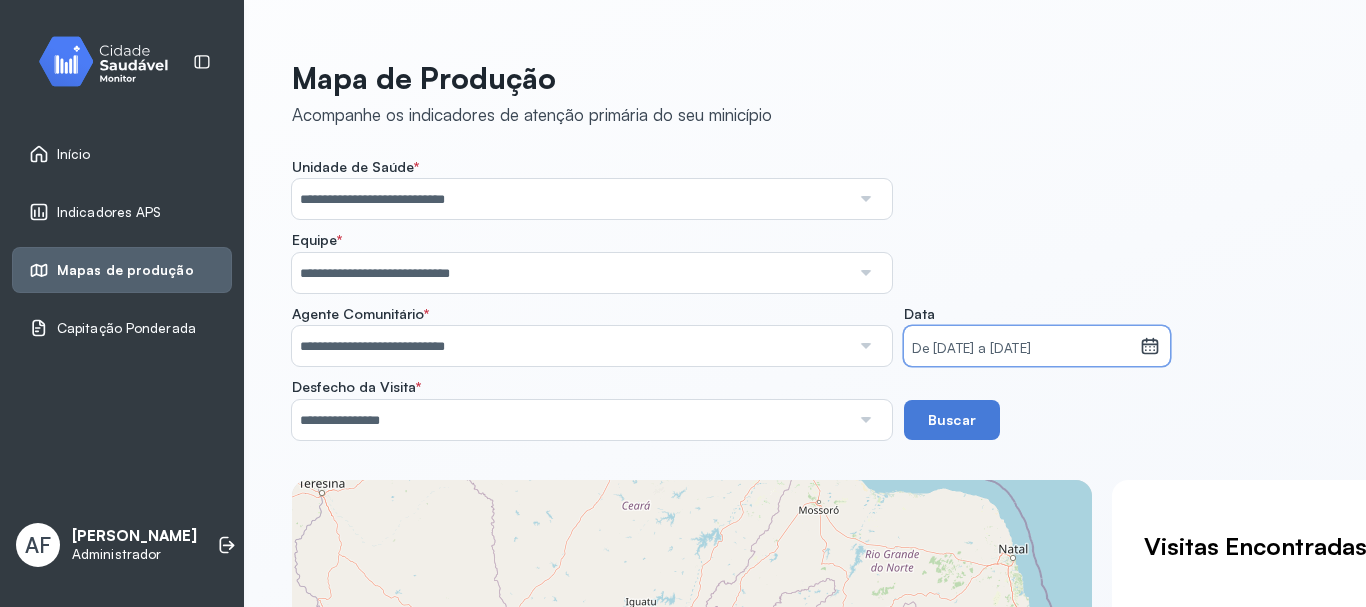 click on "De 03/06/2025 a 03/06/2025" at bounding box center [1022, 349] 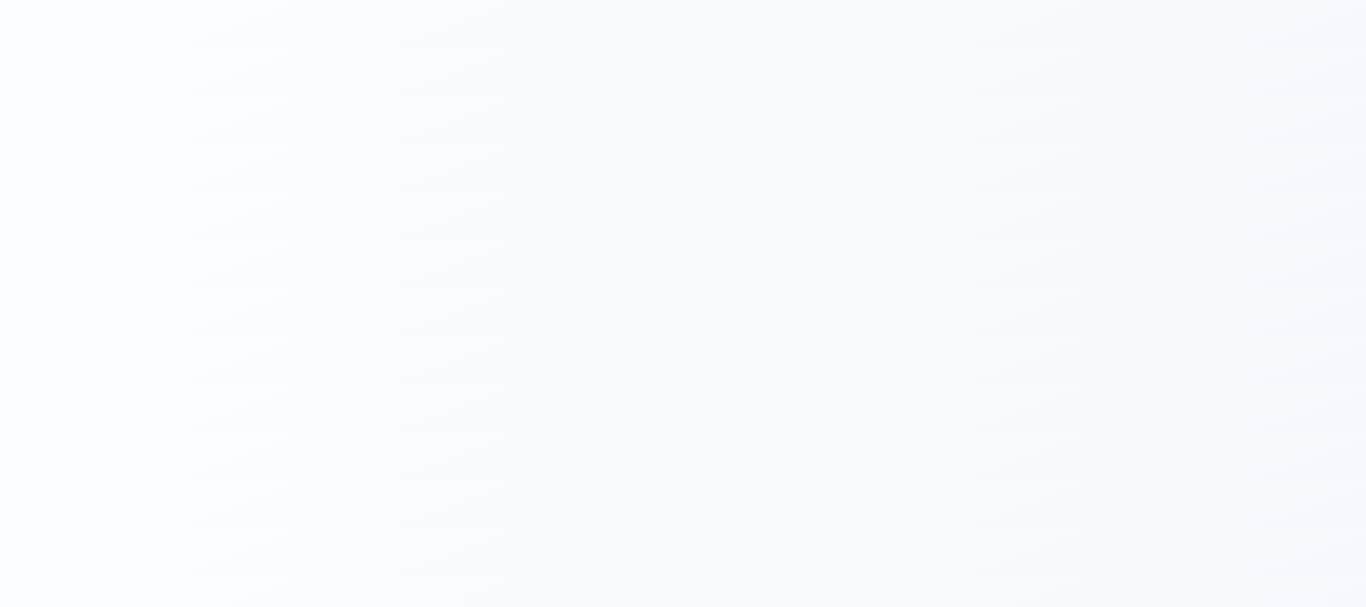 scroll, scrollTop: 0, scrollLeft: 0, axis: both 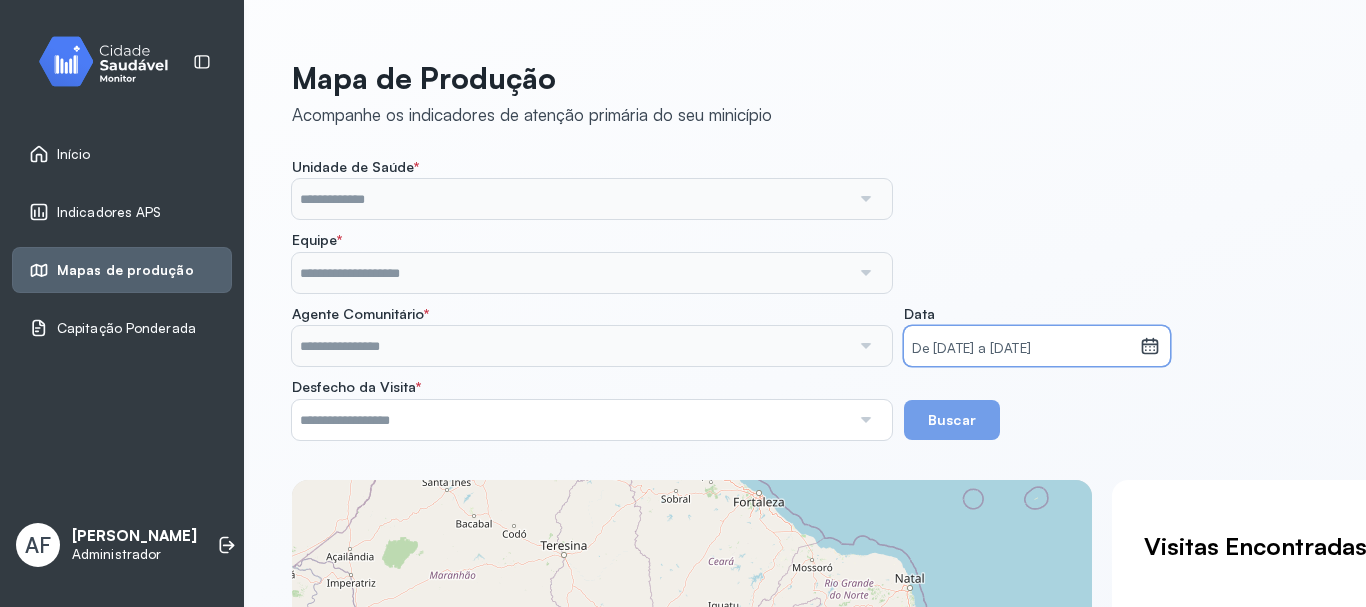 click on "De [DATE] a [DATE]" at bounding box center [1022, 349] 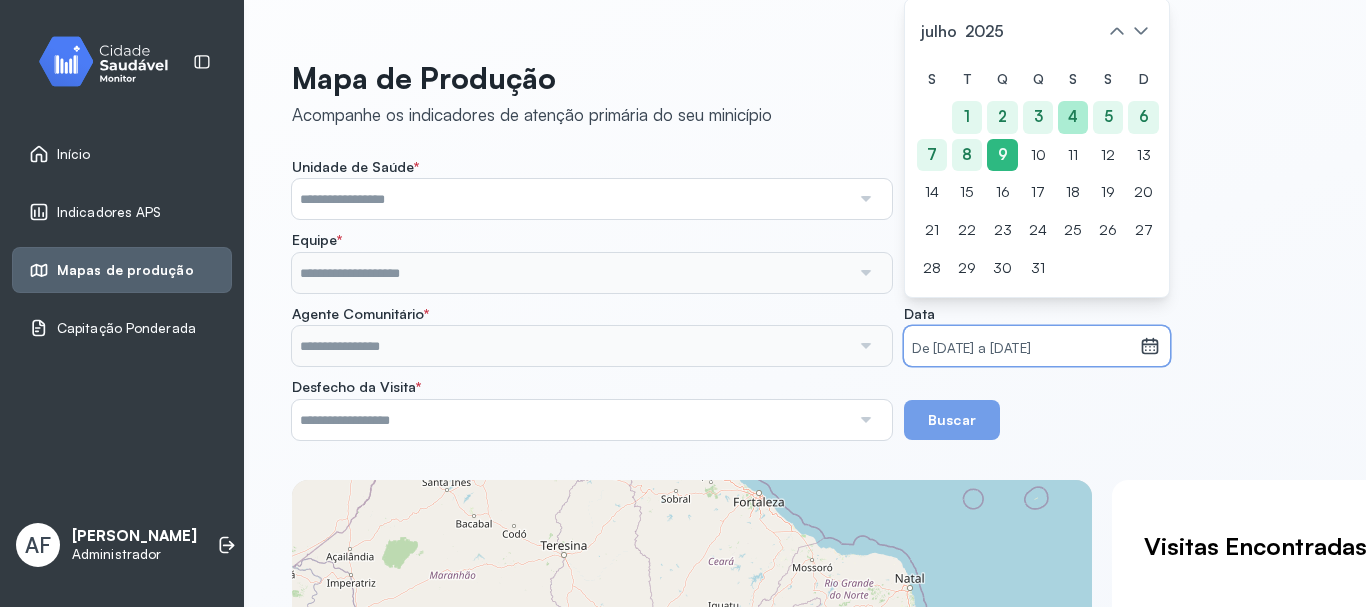 click on "4" 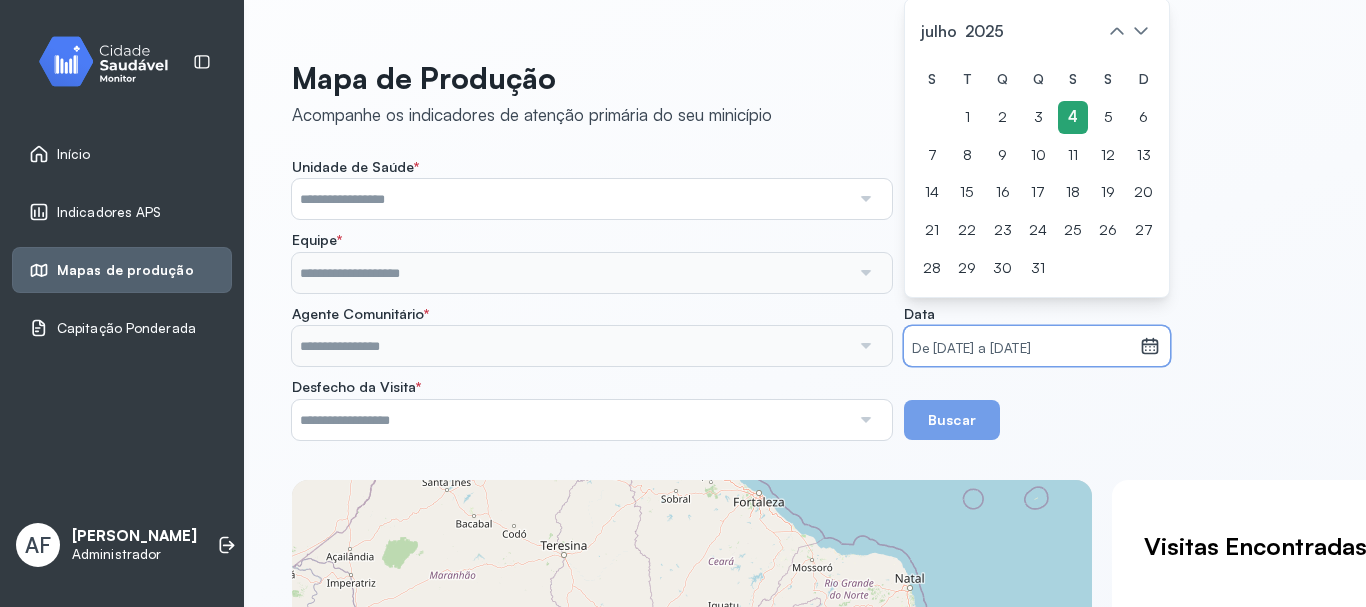click on "4" 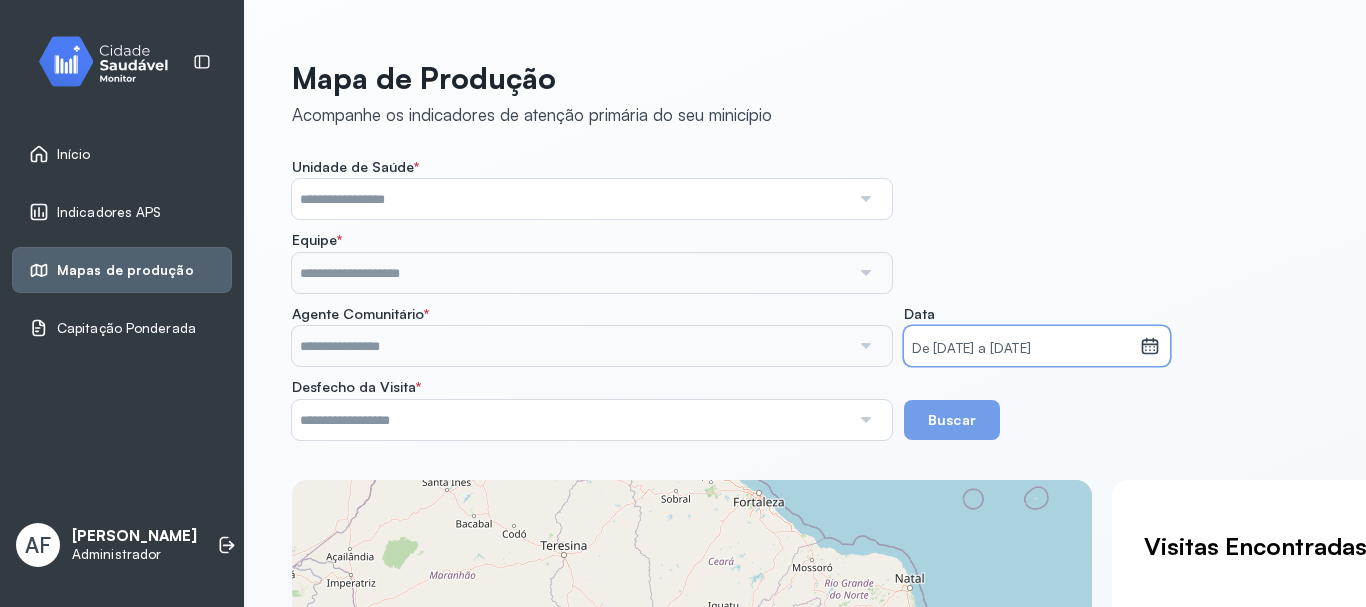 click on "Início" at bounding box center [74, 154] 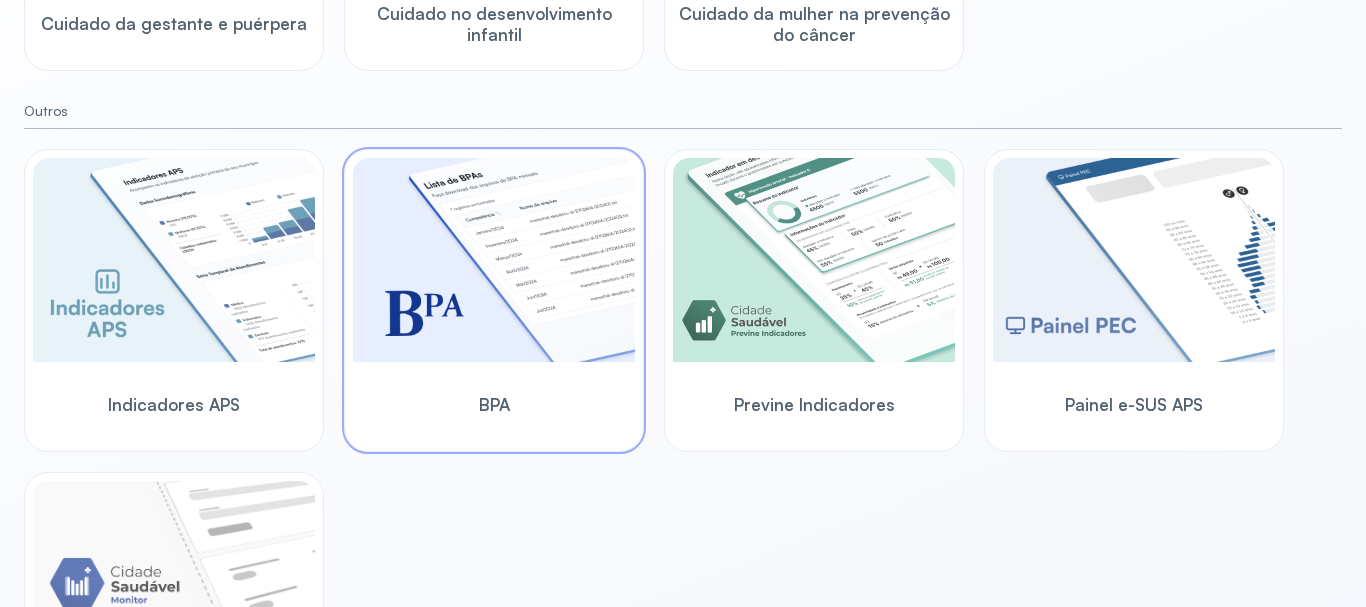 scroll, scrollTop: 587, scrollLeft: 0, axis: vertical 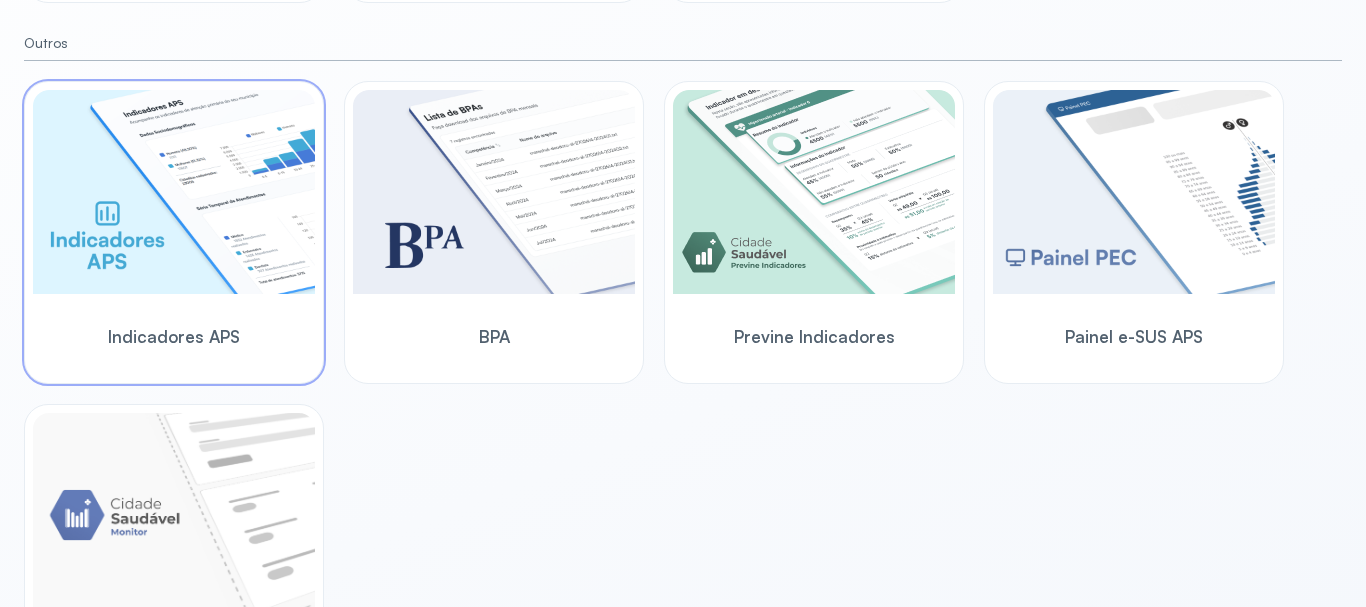 click at bounding box center [174, 192] 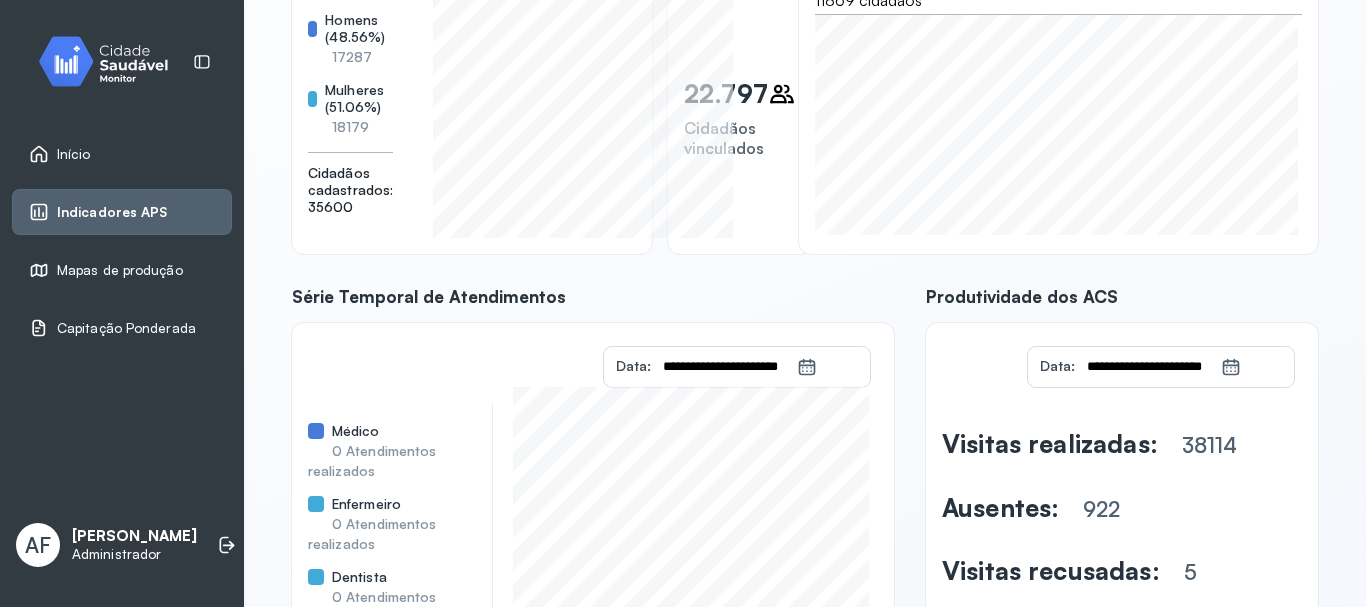 scroll, scrollTop: 414, scrollLeft: 0, axis: vertical 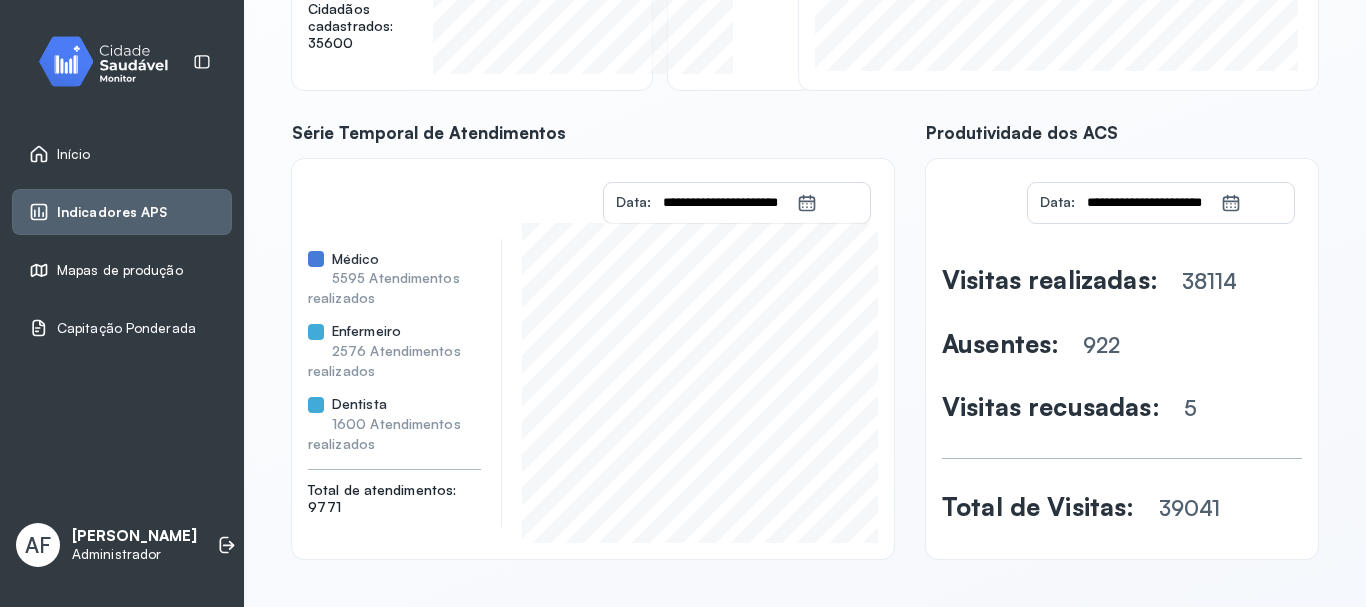 click on "Mapas de produção" at bounding box center (120, 270) 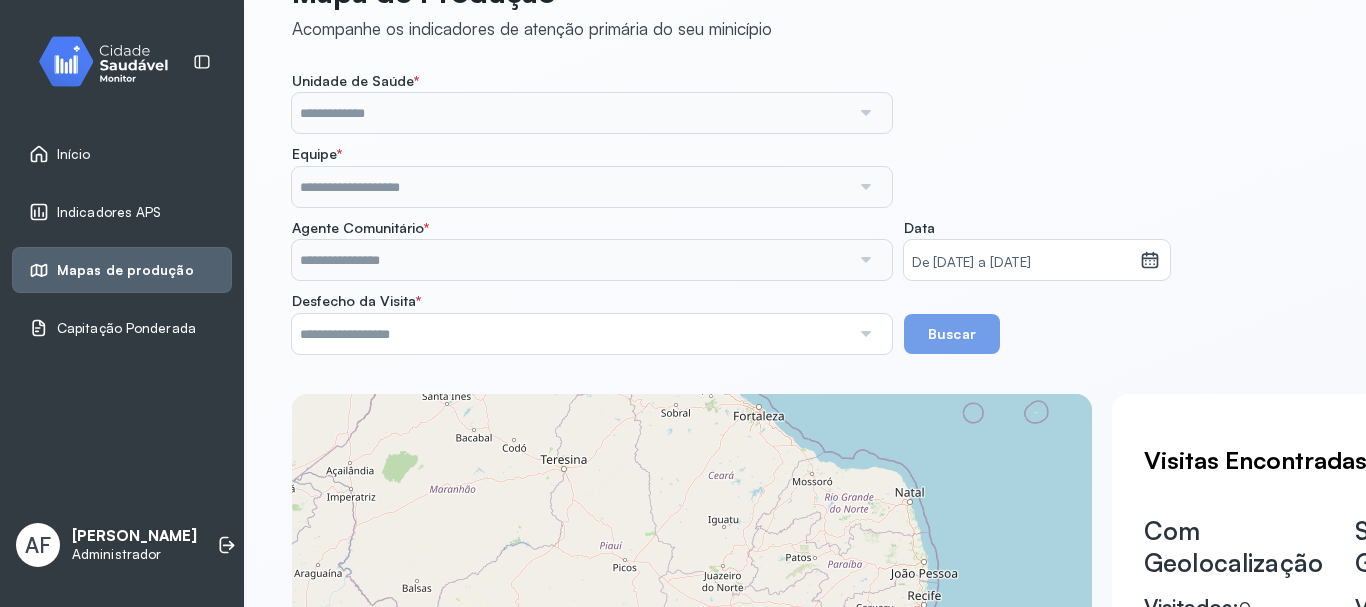 scroll, scrollTop: 0, scrollLeft: 0, axis: both 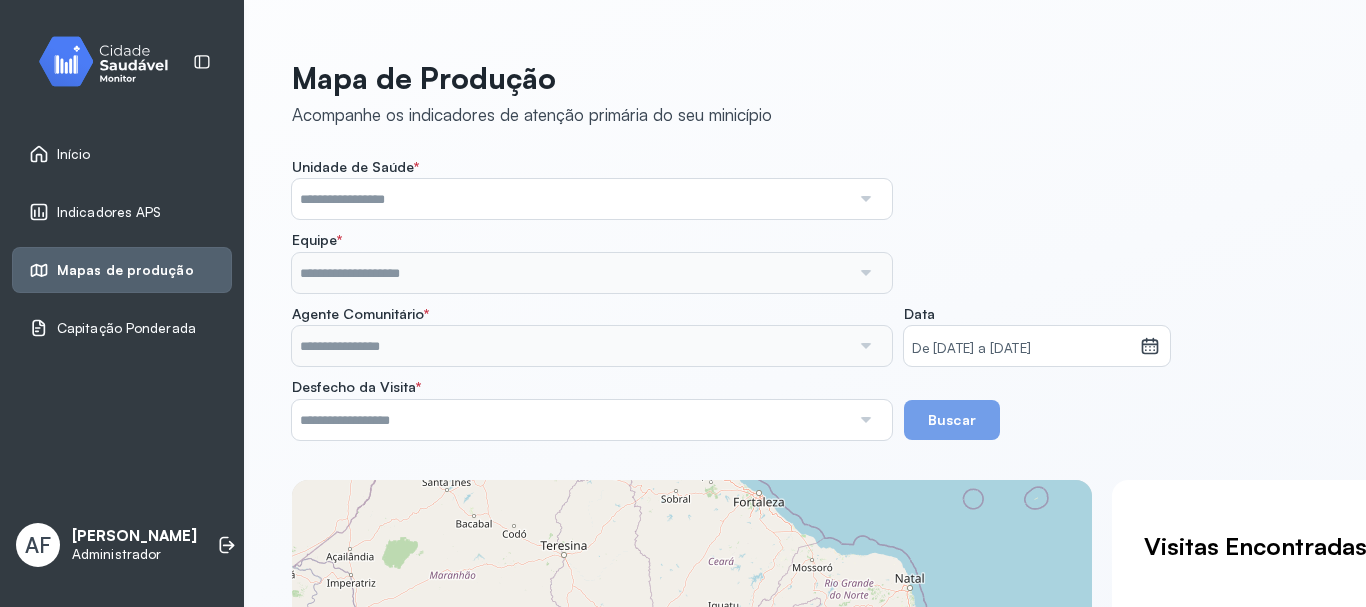 click at bounding box center [865, 199] 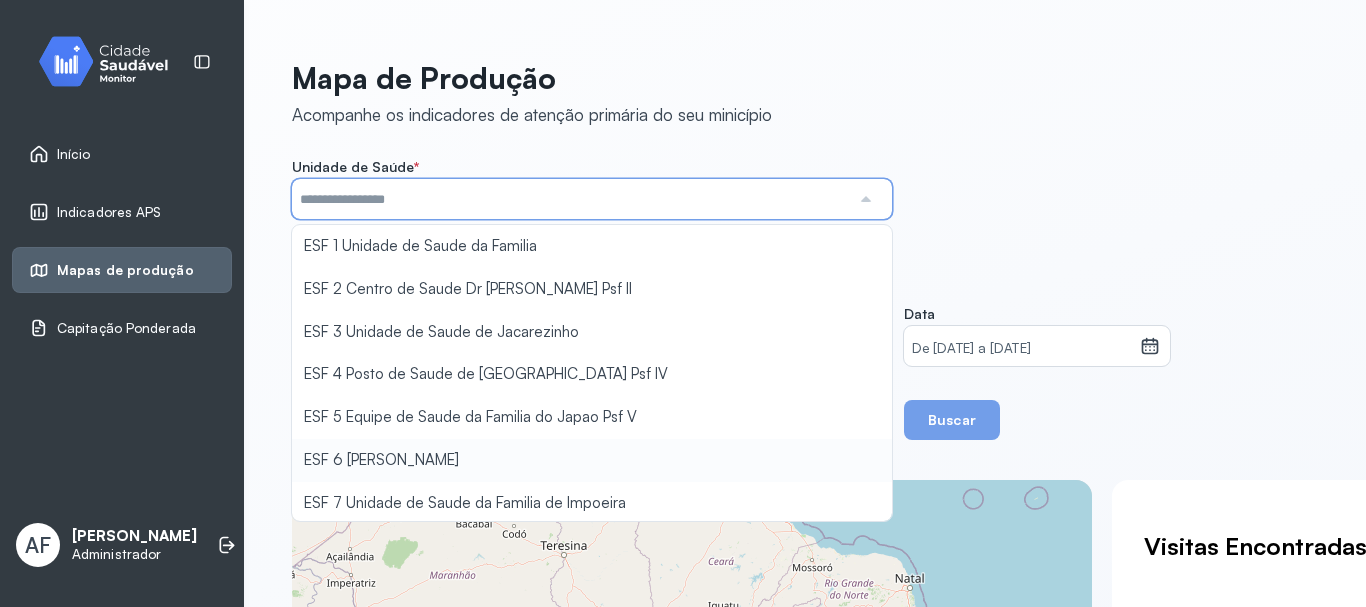 type on "**********" 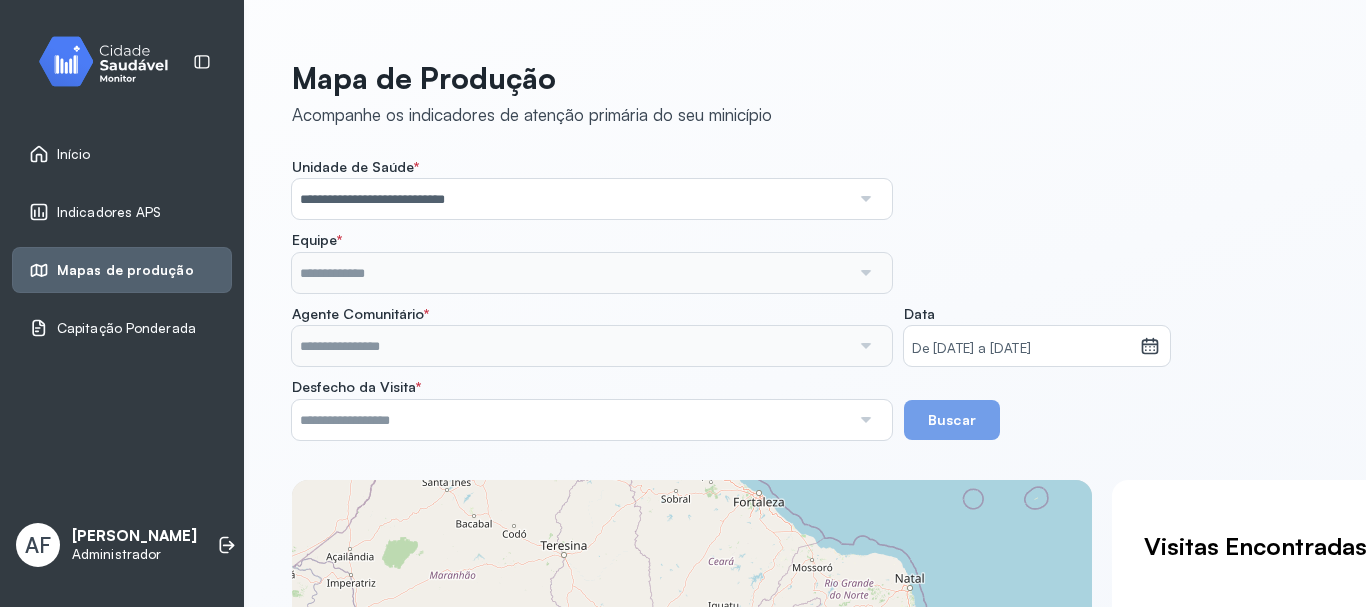 click on "**********" 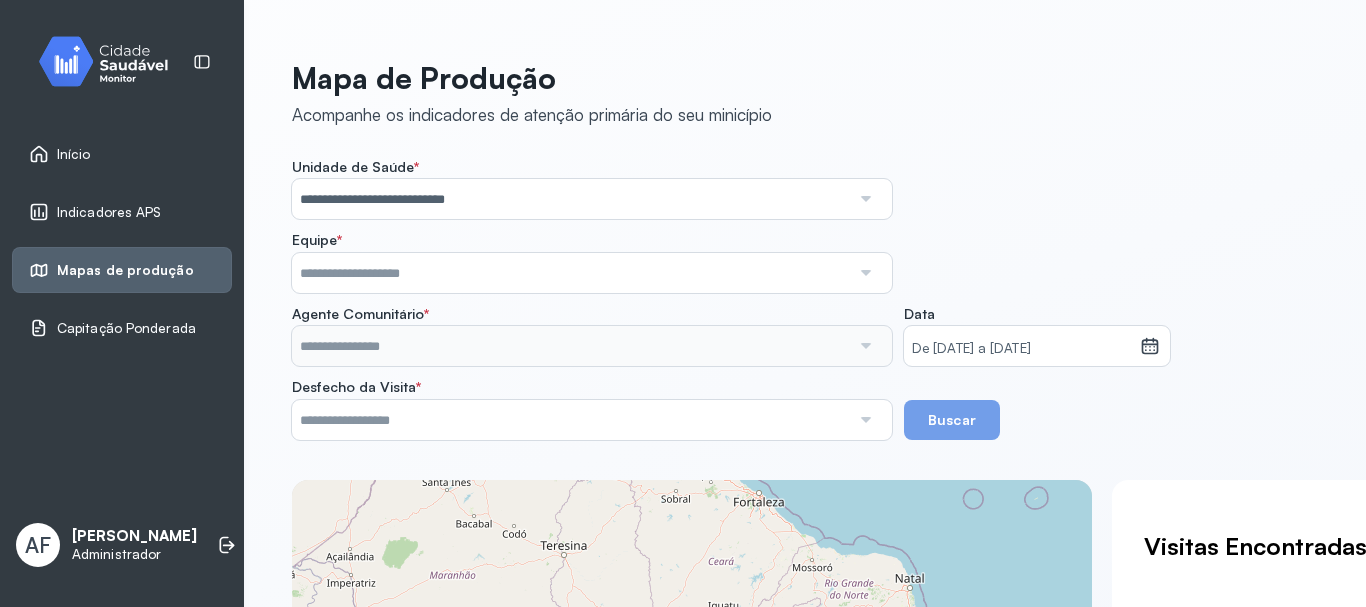 click at bounding box center (865, 273) 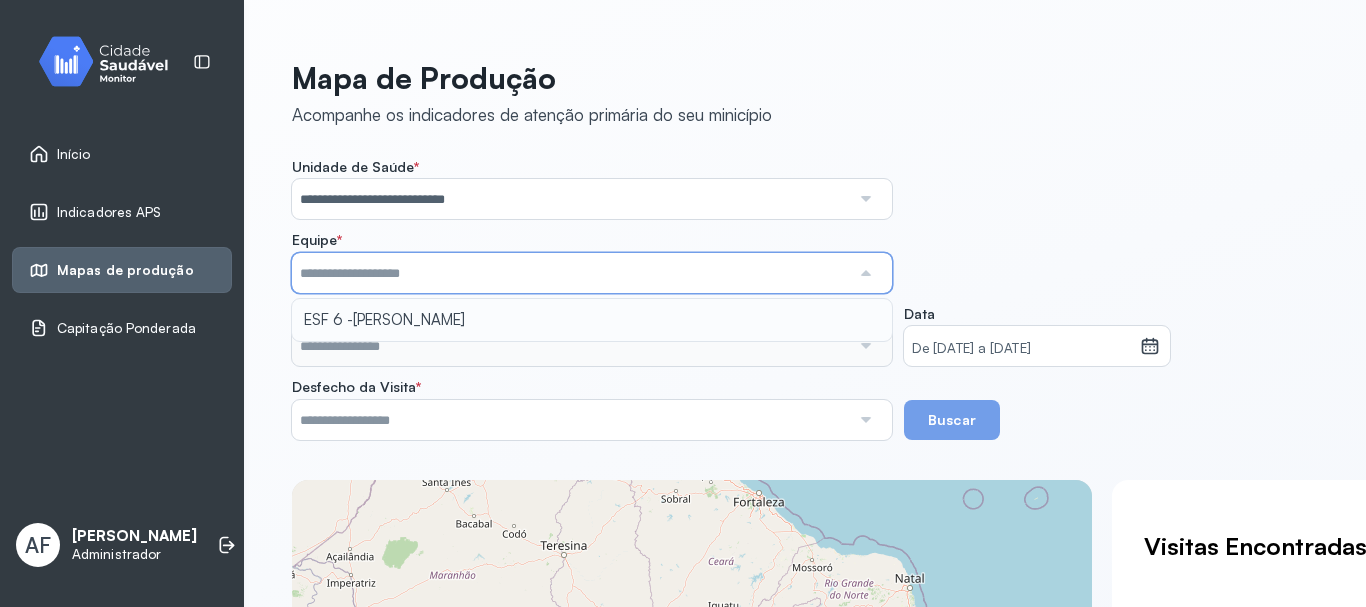 type on "**********" 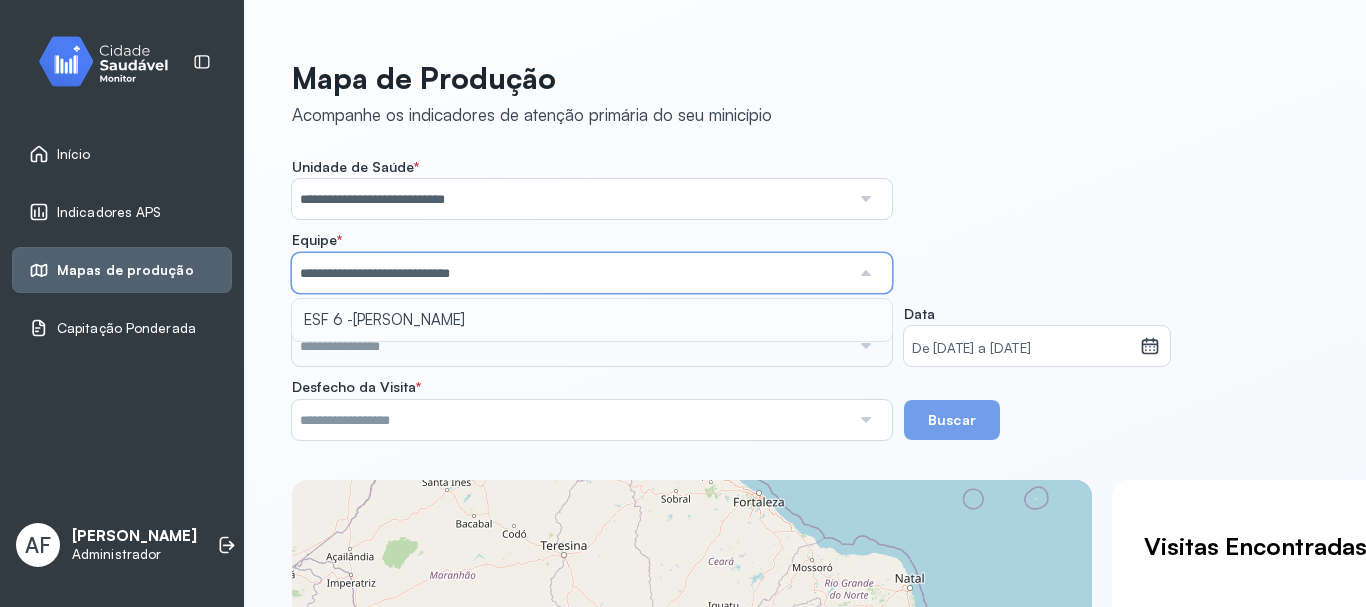 click on "**********" at bounding box center (805, 299) 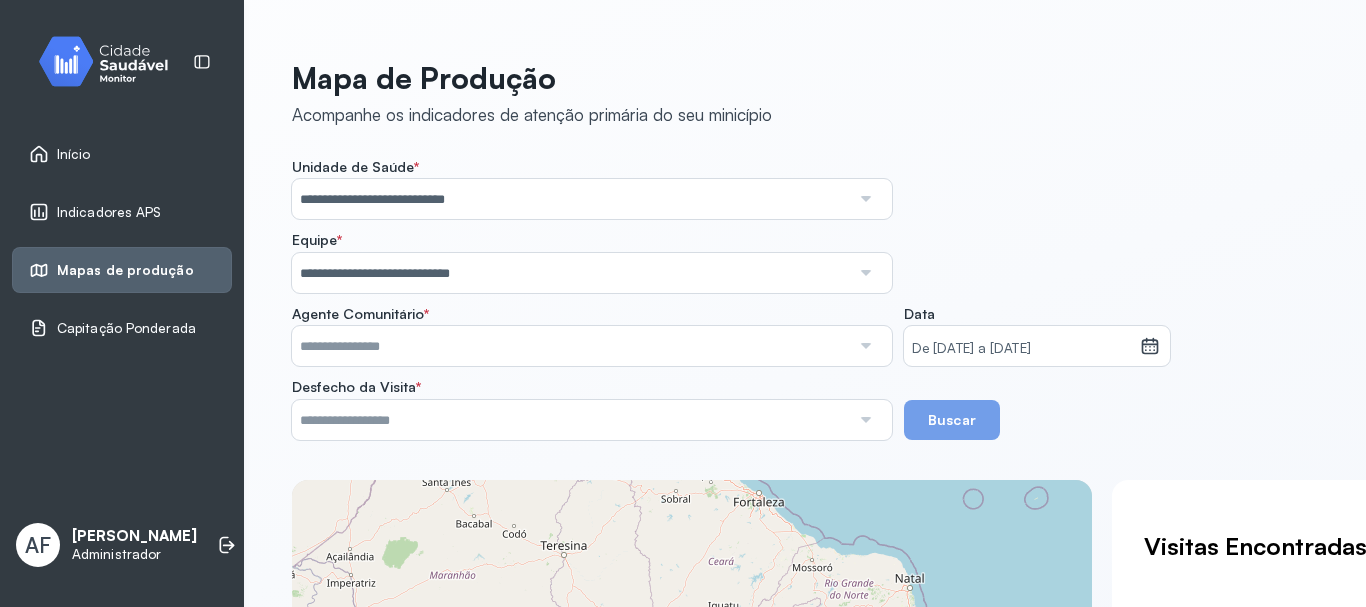 click at bounding box center (865, 346) 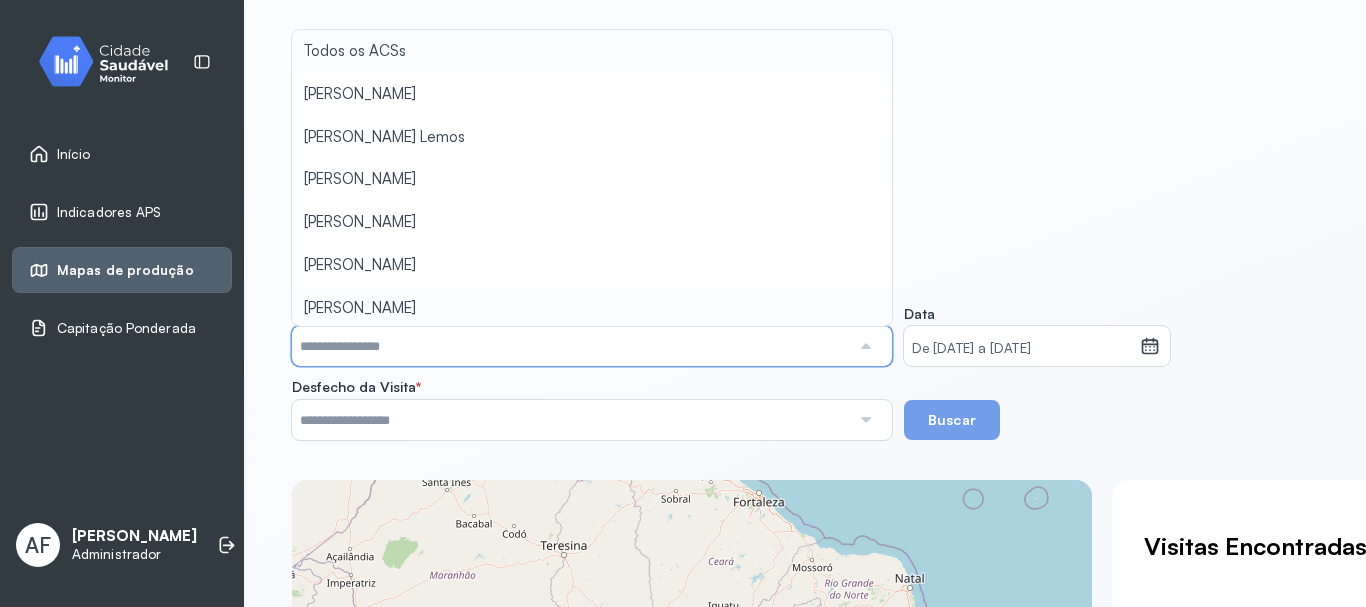type on "**********" 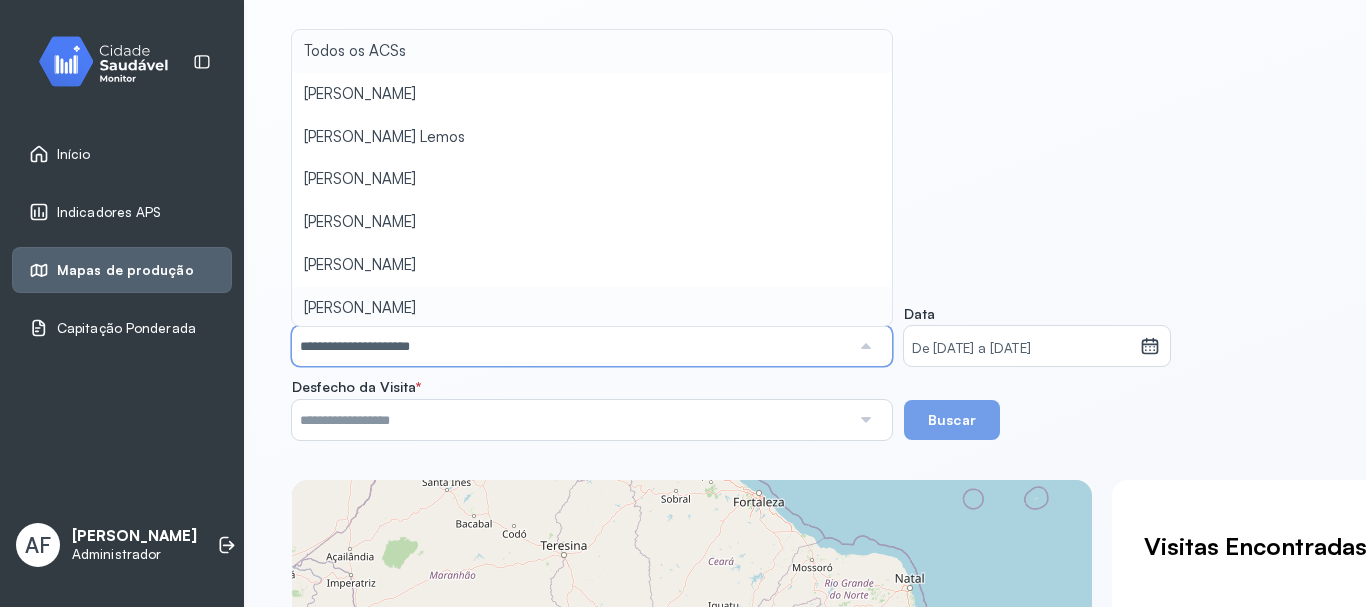 click on "**********" at bounding box center (592, 336) 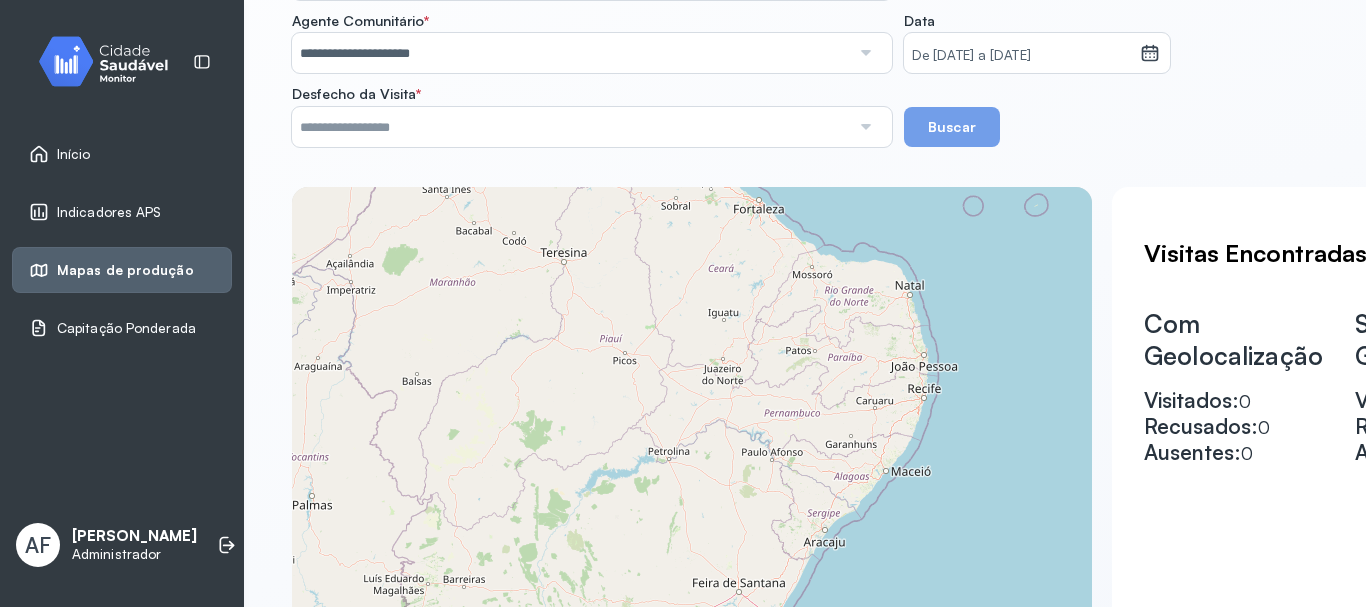 scroll, scrollTop: 300, scrollLeft: 0, axis: vertical 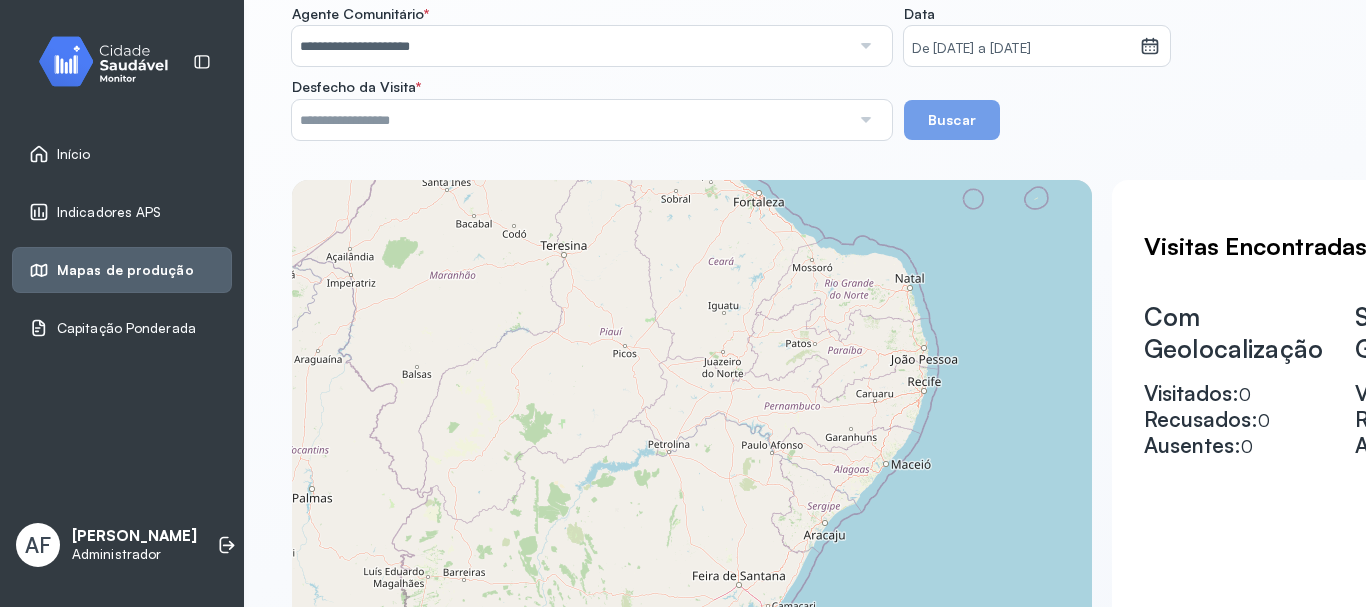 click at bounding box center (865, 120) 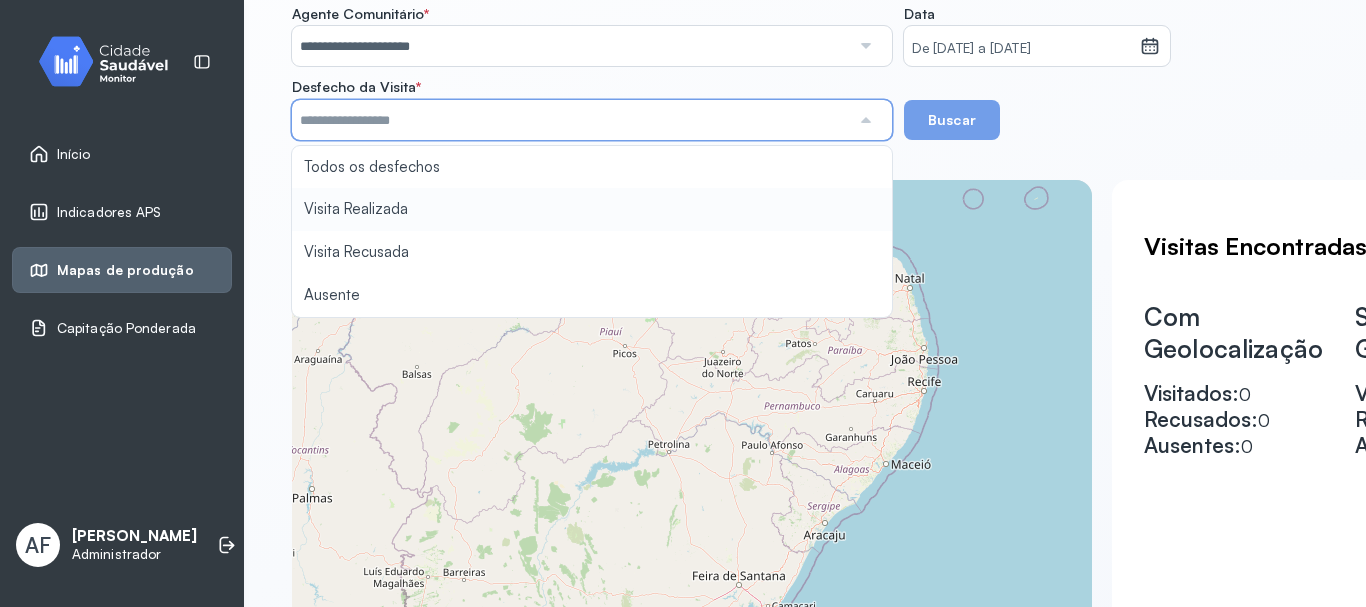 type on "**********" 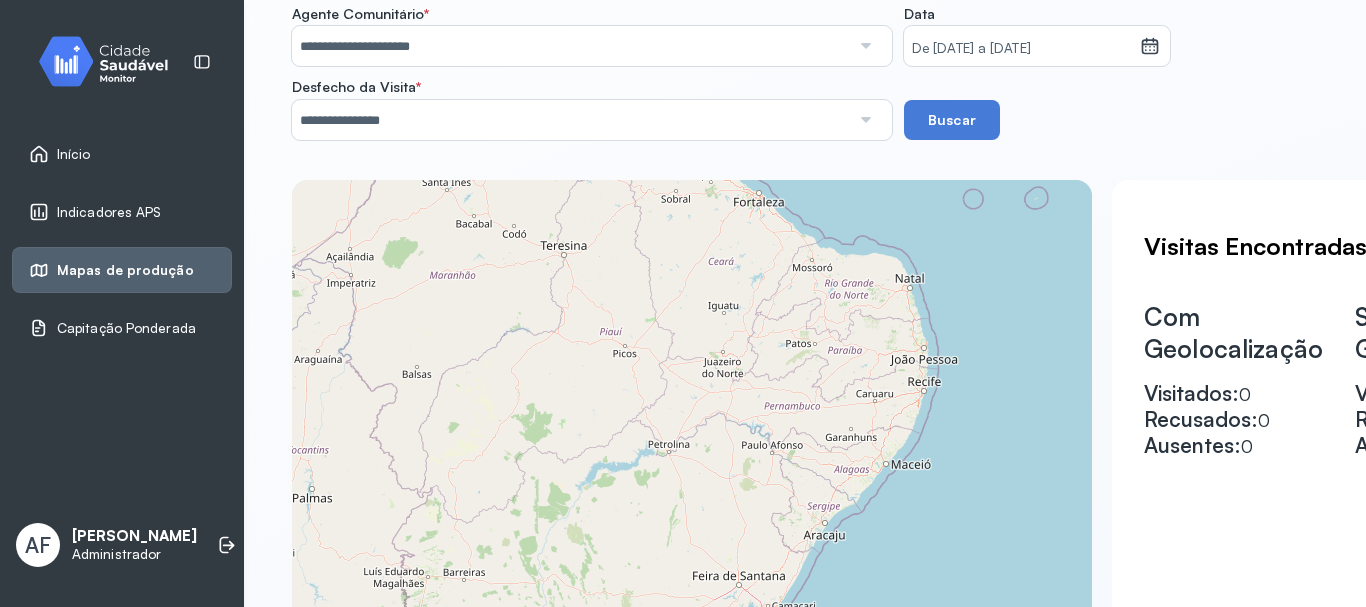 click on "**********" 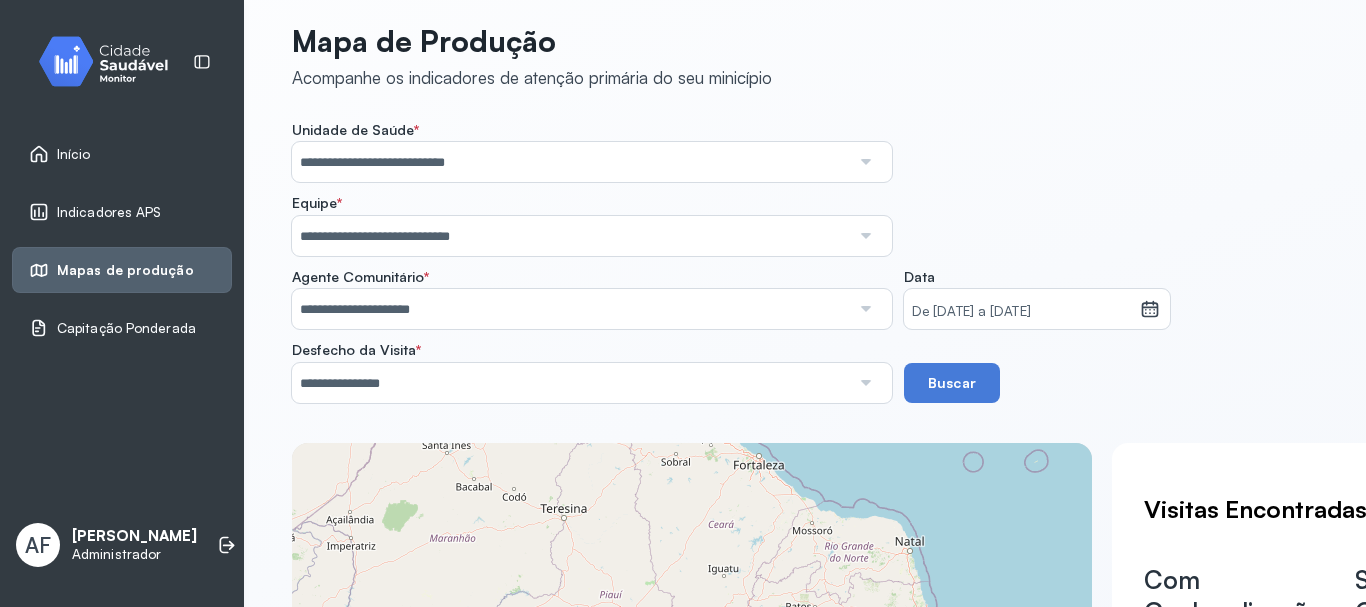 scroll, scrollTop: 0, scrollLeft: 0, axis: both 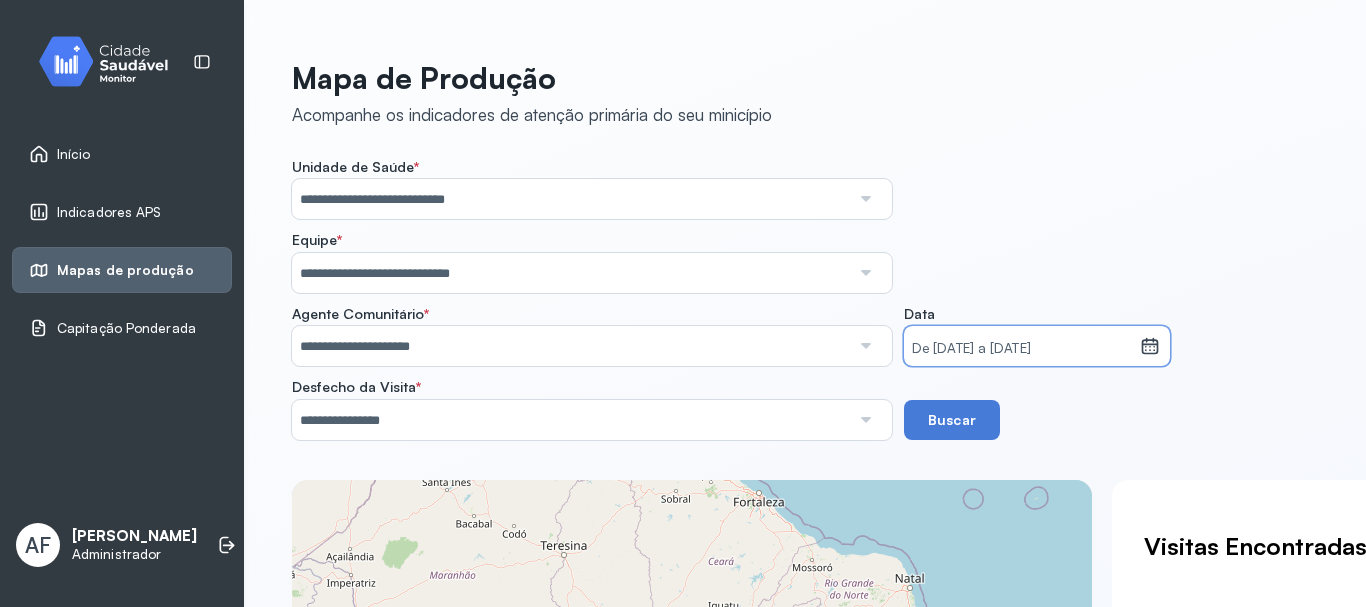 click on "De [DATE] a [DATE]" at bounding box center (1022, 349) 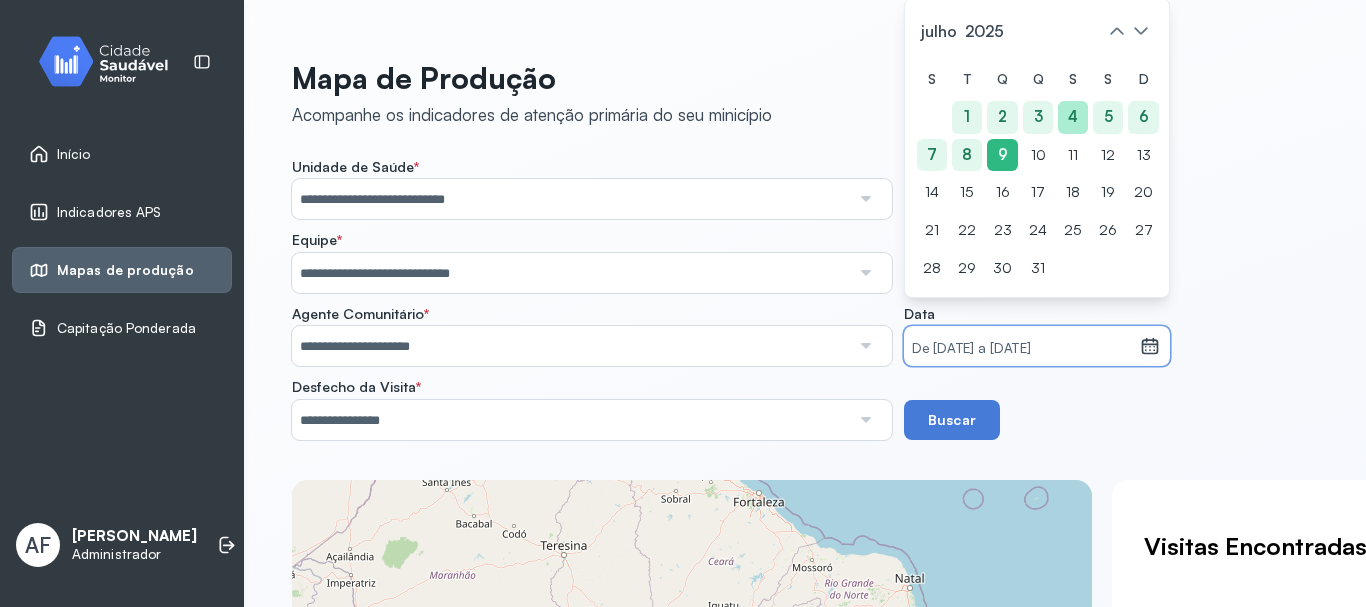 click on "4" 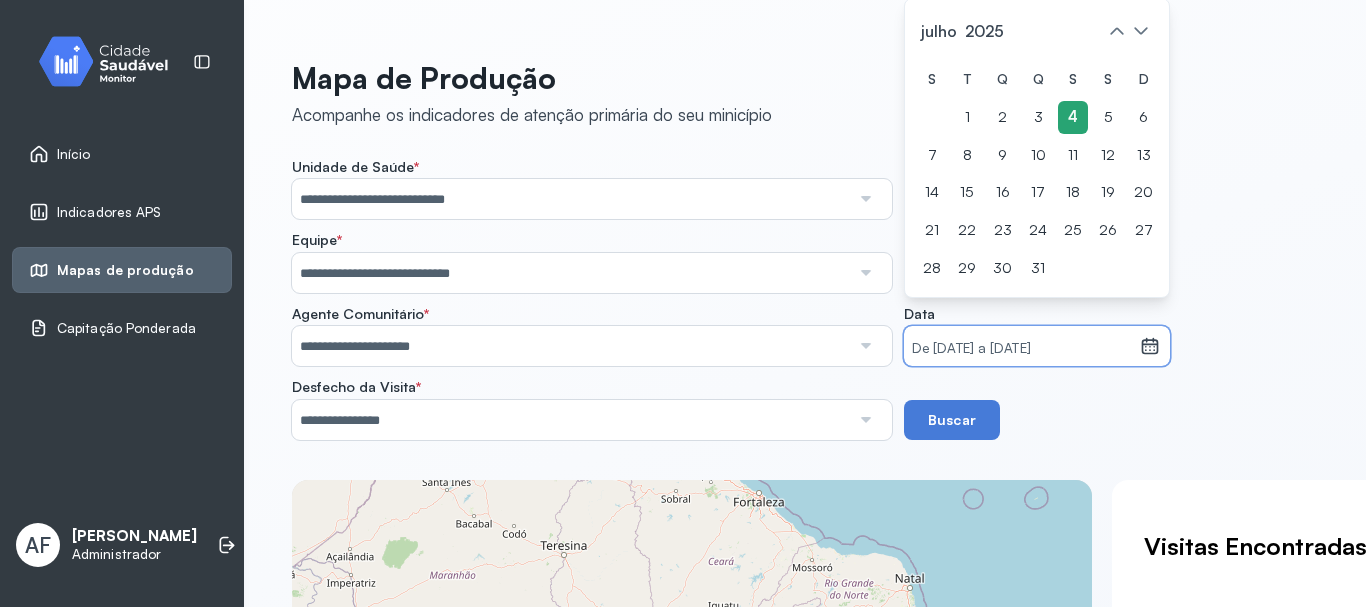 click on "4" 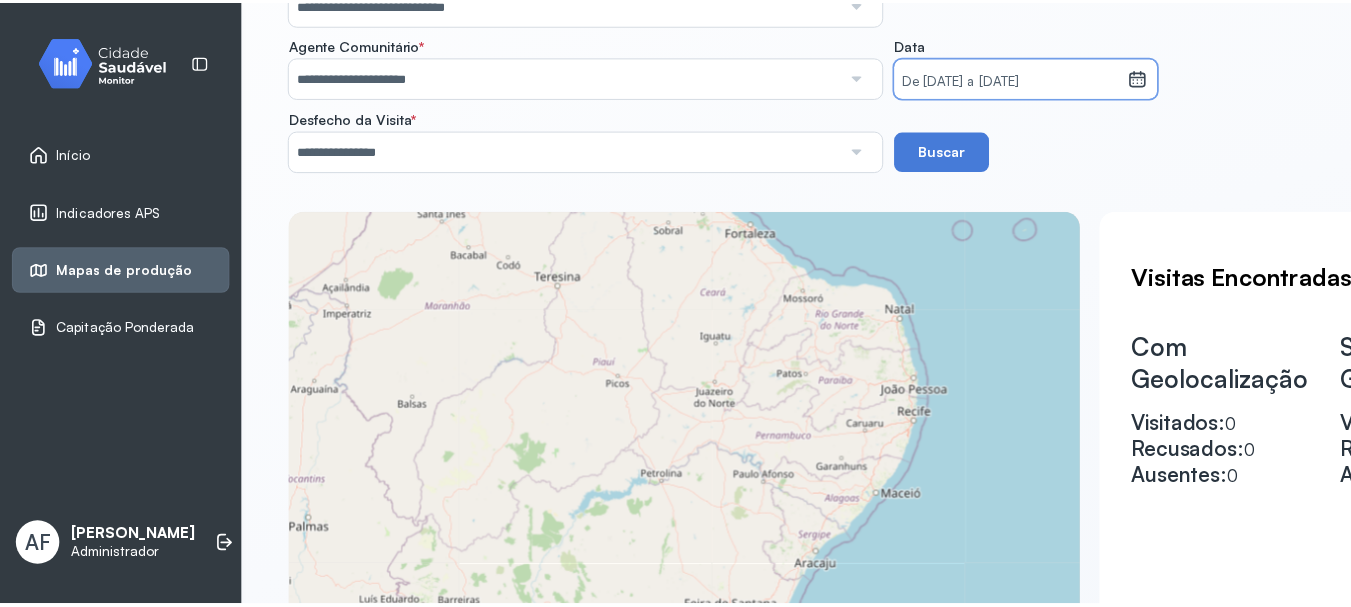 scroll, scrollTop: 300, scrollLeft: 0, axis: vertical 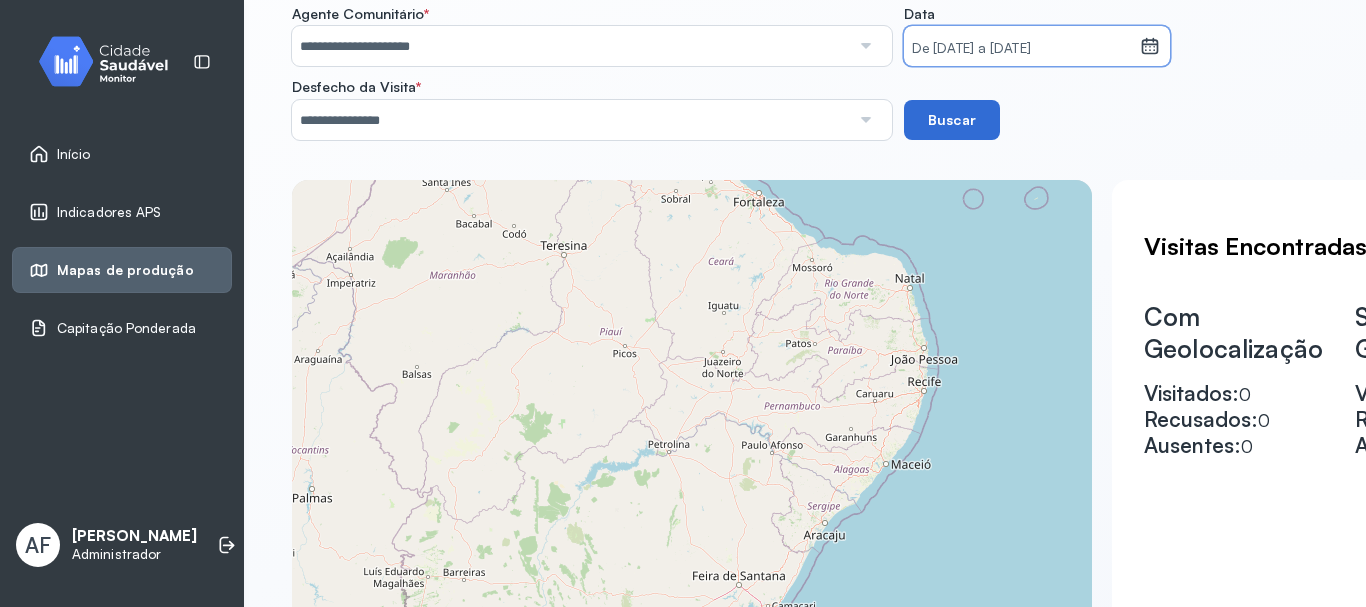 click on "Buscar" at bounding box center [952, 120] 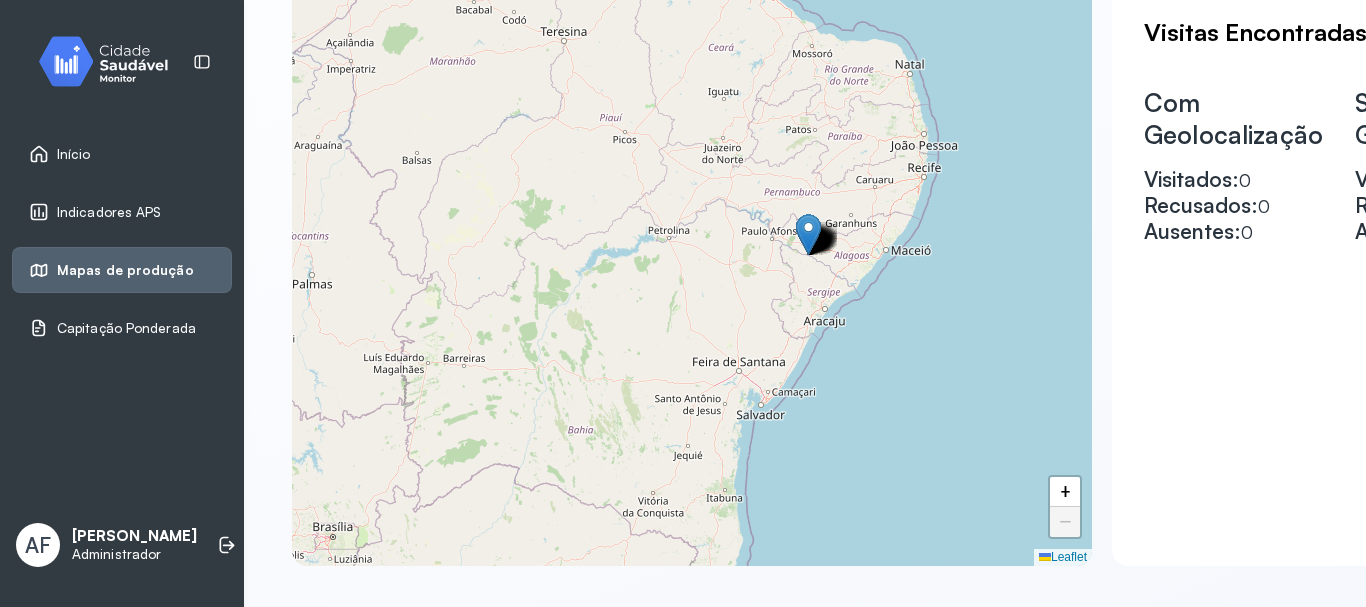 scroll, scrollTop: 536, scrollLeft: 0, axis: vertical 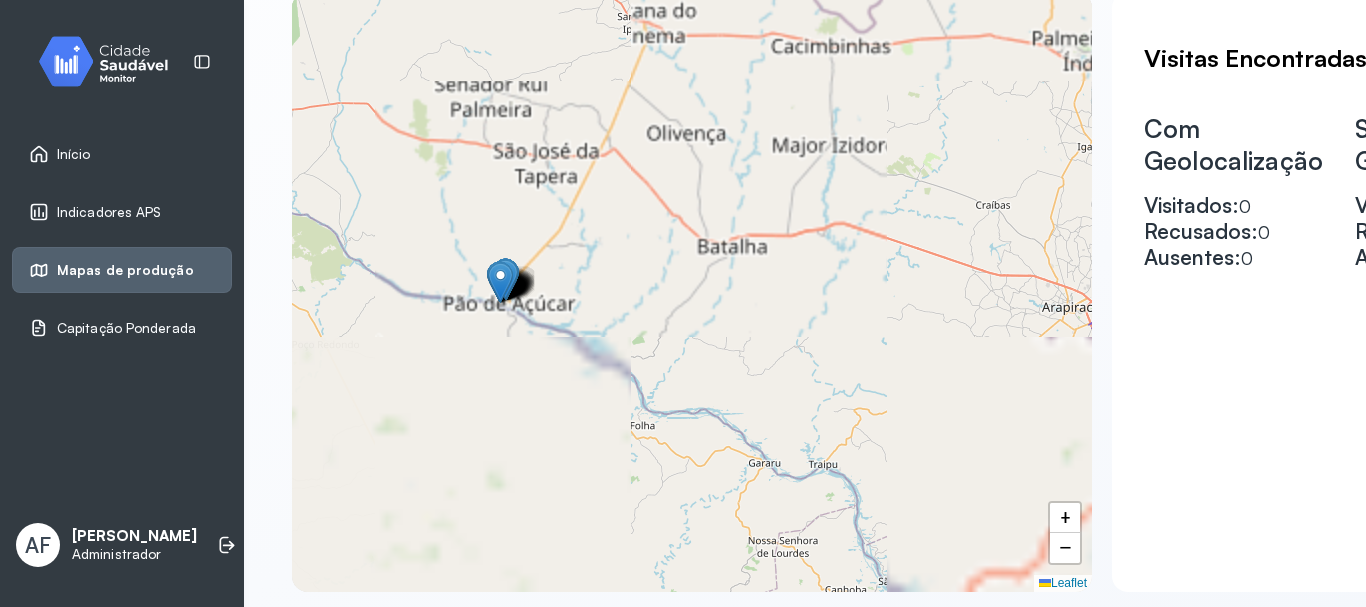 drag, startPoint x: 592, startPoint y: 237, endPoint x: 834, endPoint y: 294, distance: 248.62221 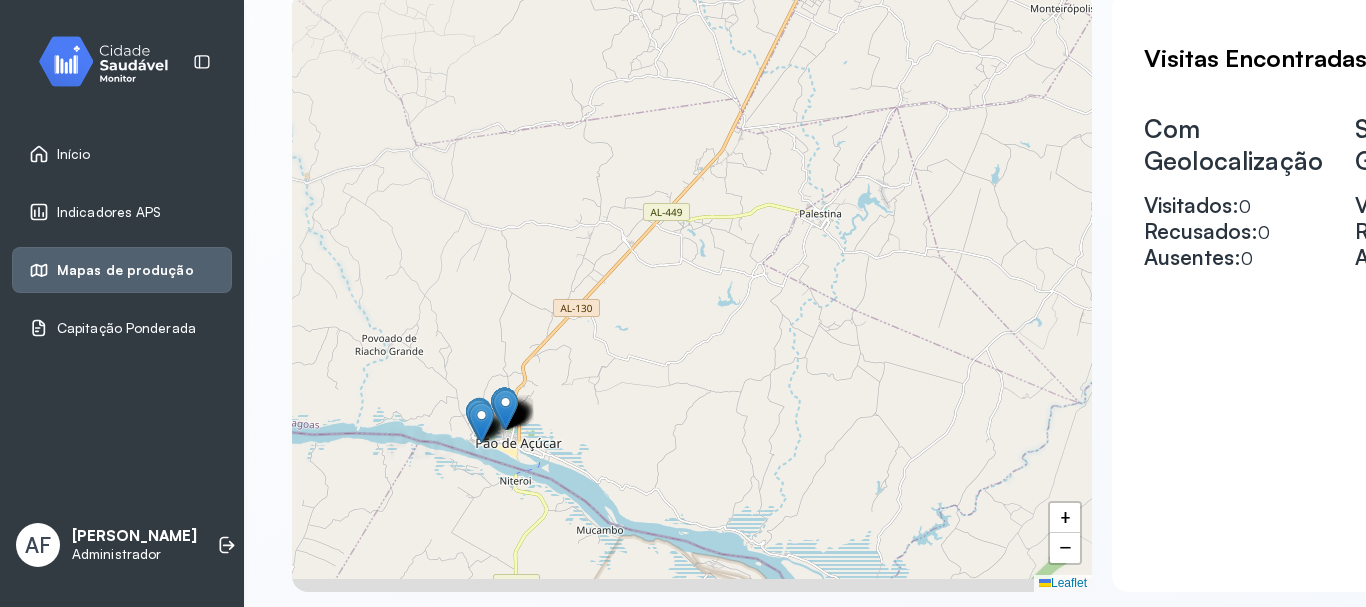 drag, startPoint x: 722, startPoint y: 302, endPoint x: 992, endPoint y: 158, distance: 306 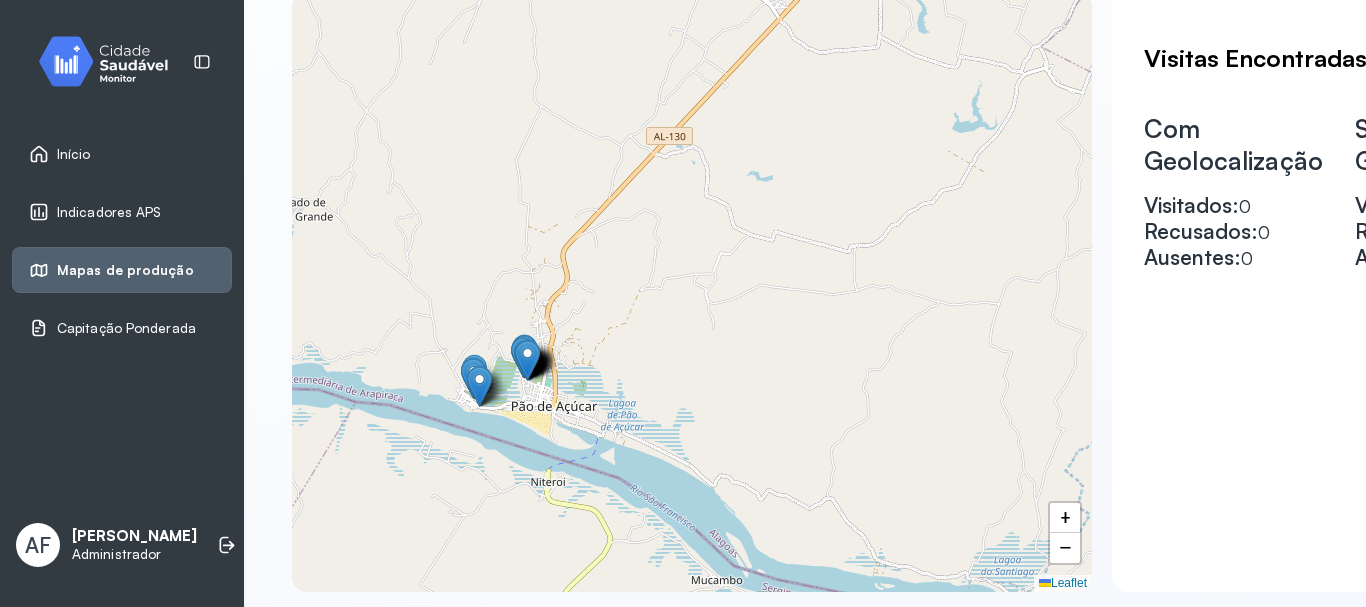 drag, startPoint x: 556, startPoint y: 336, endPoint x: 989, endPoint y: 254, distance: 440.69604 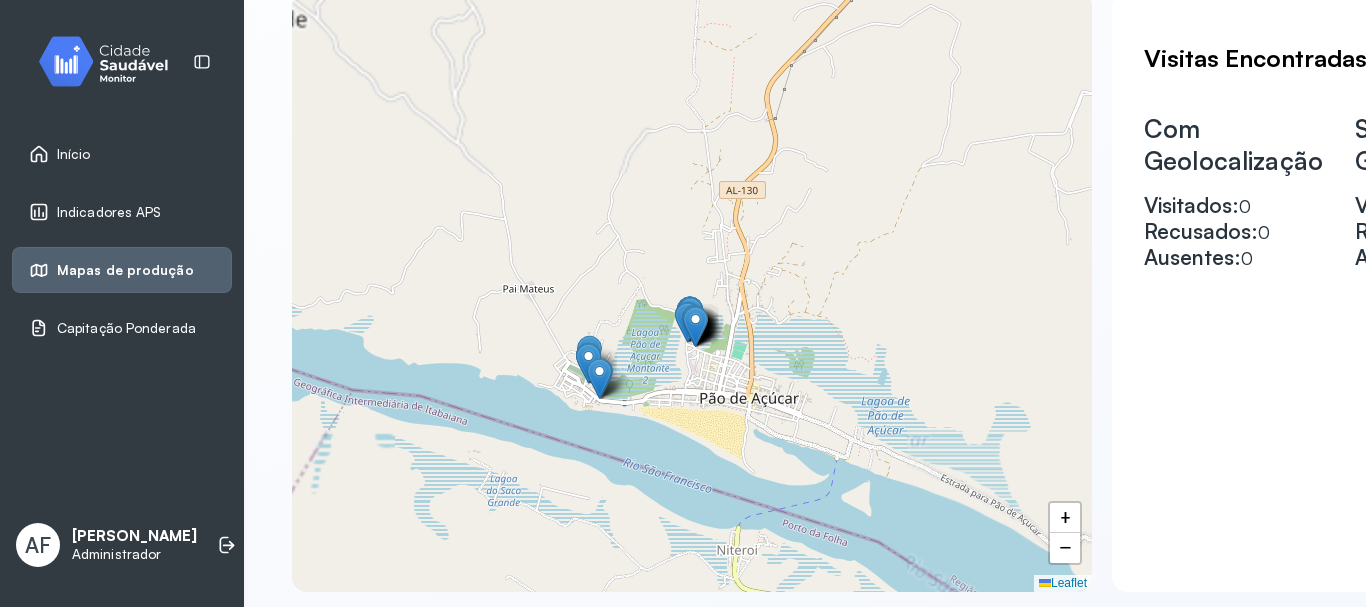drag, startPoint x: 742, startPoint y: 321, endPoint x: 977, endPoint y: 303, distance: 235.68835 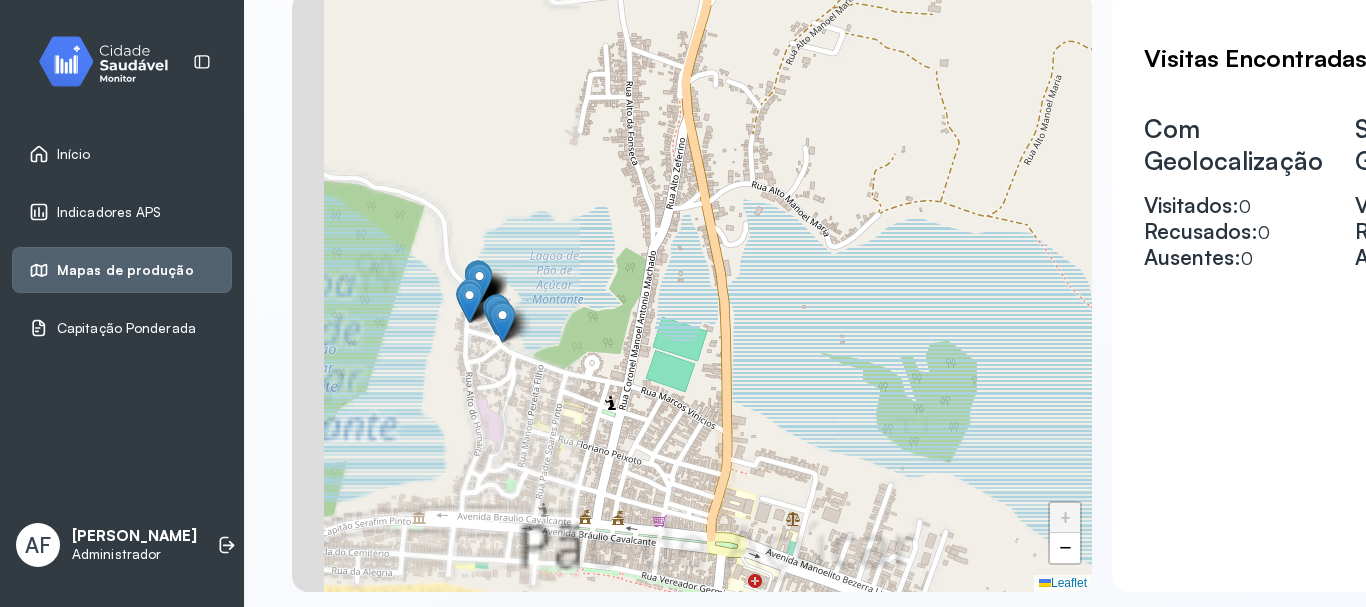 drag, startPoint x: 852, startPoint y: 343, endPoint x: 1081, endPoint y: 250, distance: 247.16391 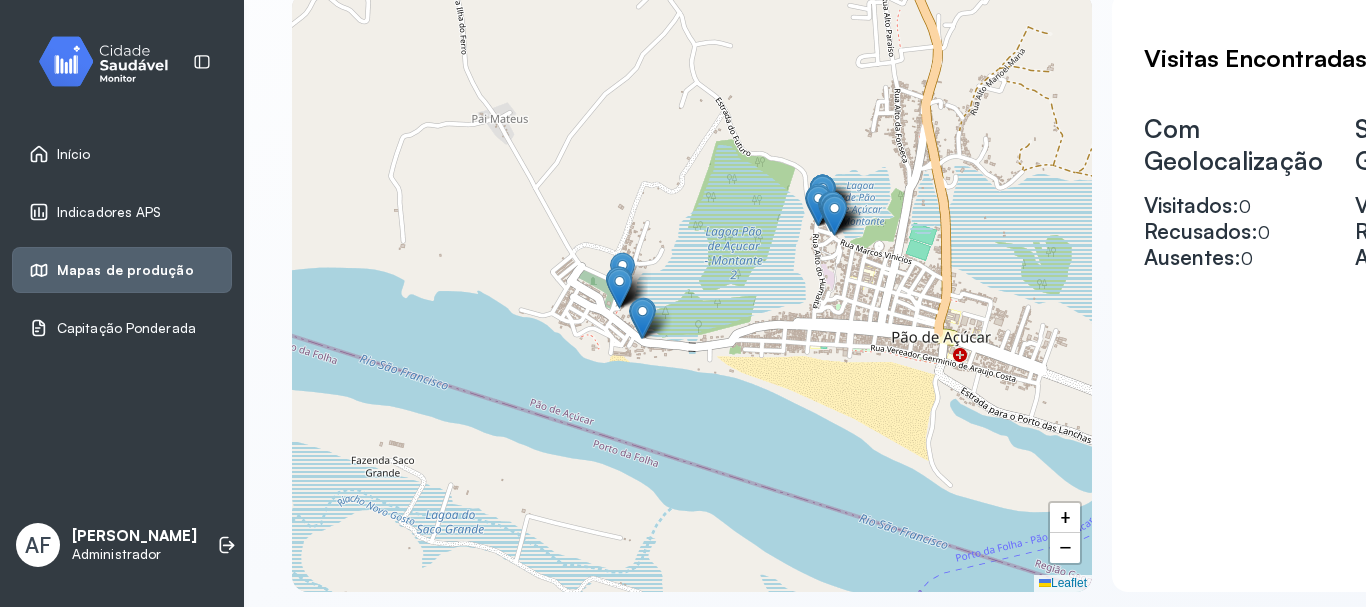 drag, startPoint x: 661, startPoint y: 305, endPoint x: 801, endPoint y: 225, distance: 161.24515 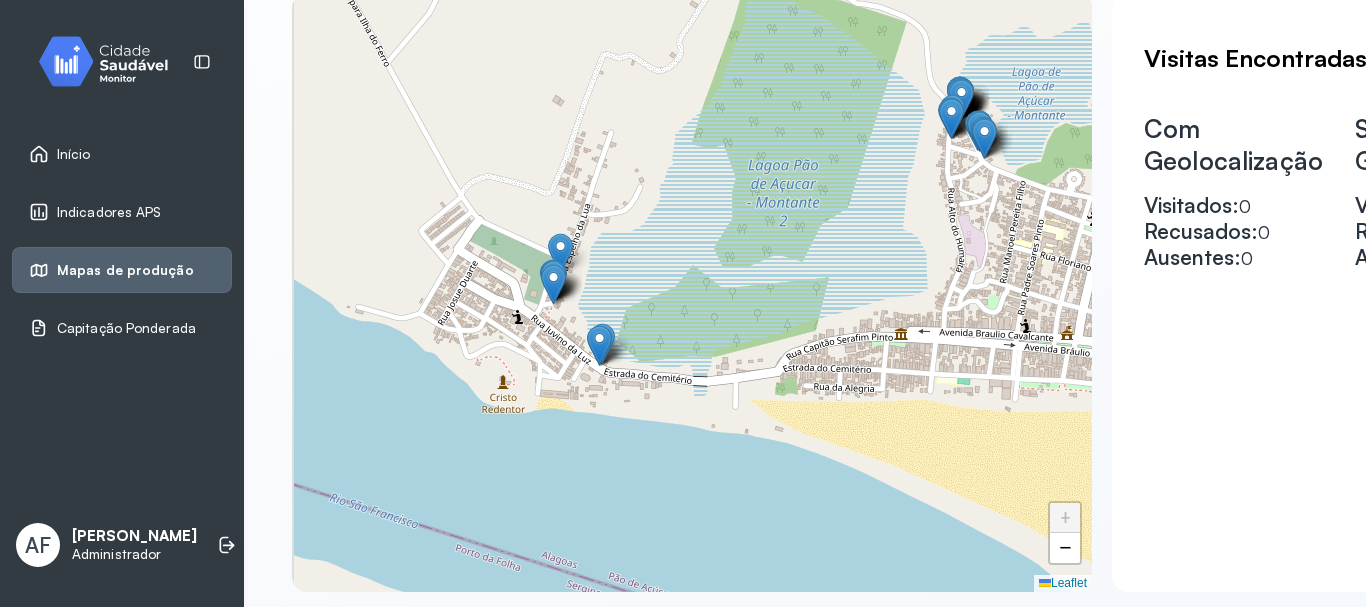 drag, startPoint x: 562, startPoint y: 361, endPoint x: 697, endPoint y: 282, distance: 156.4161 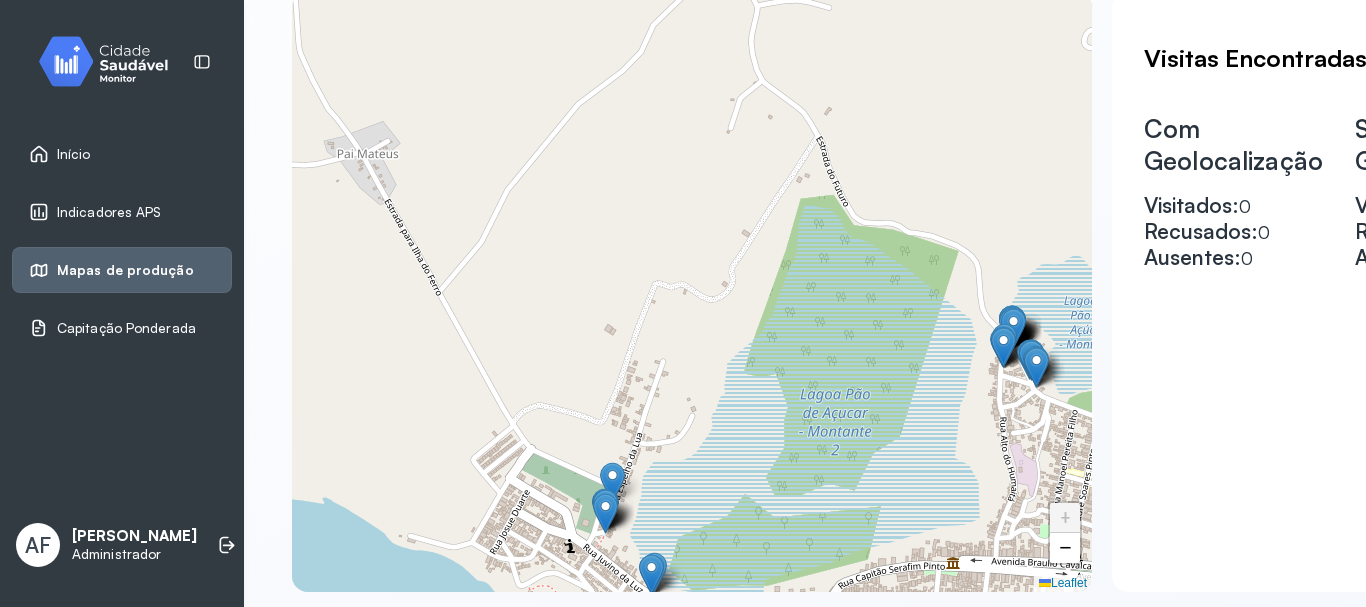 drag, startPoint x: 888, startPoint y: 127, endPoint x: 867, endPoint y: 385, distance: 258.85324 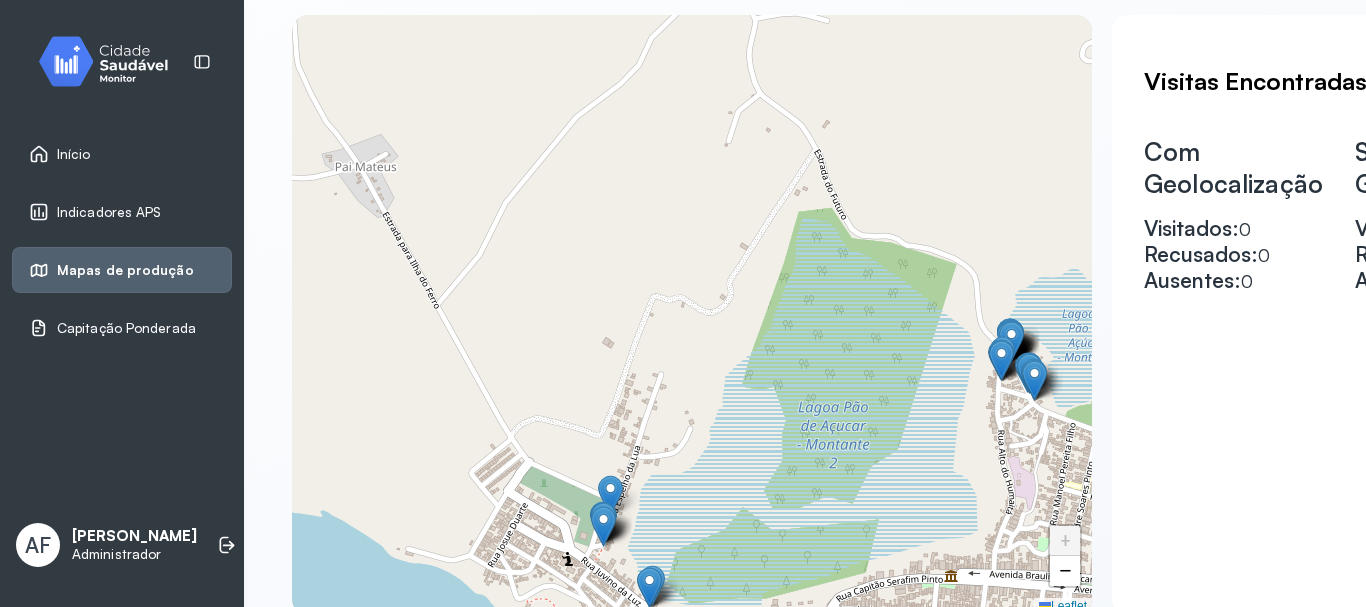 scroll, scrollTop: 536, scrollLeft: 0, axis: vertical 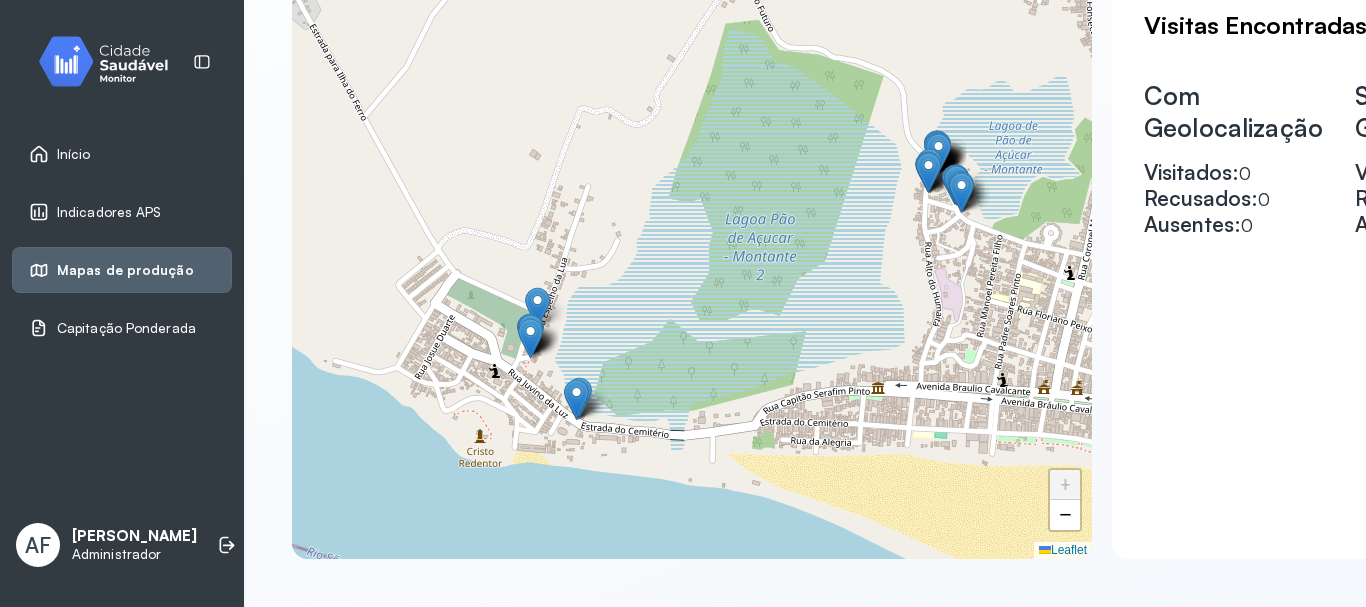 drag, startPoint x: 888, startPoint y: 332, endPoint x: 710, endPoint y: 180, distance: 234.06836 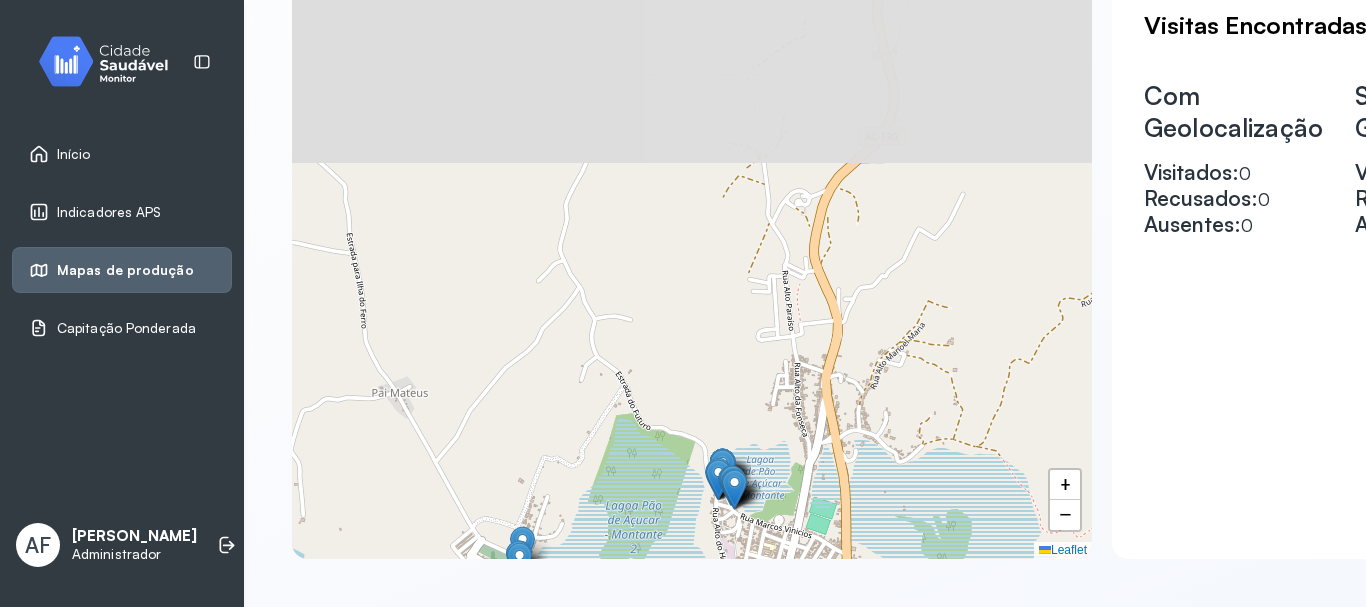drag, startPoint x: 811, startPoint y: 129, endPoint x: 931, endPoint y: 424, distance: 318.47293 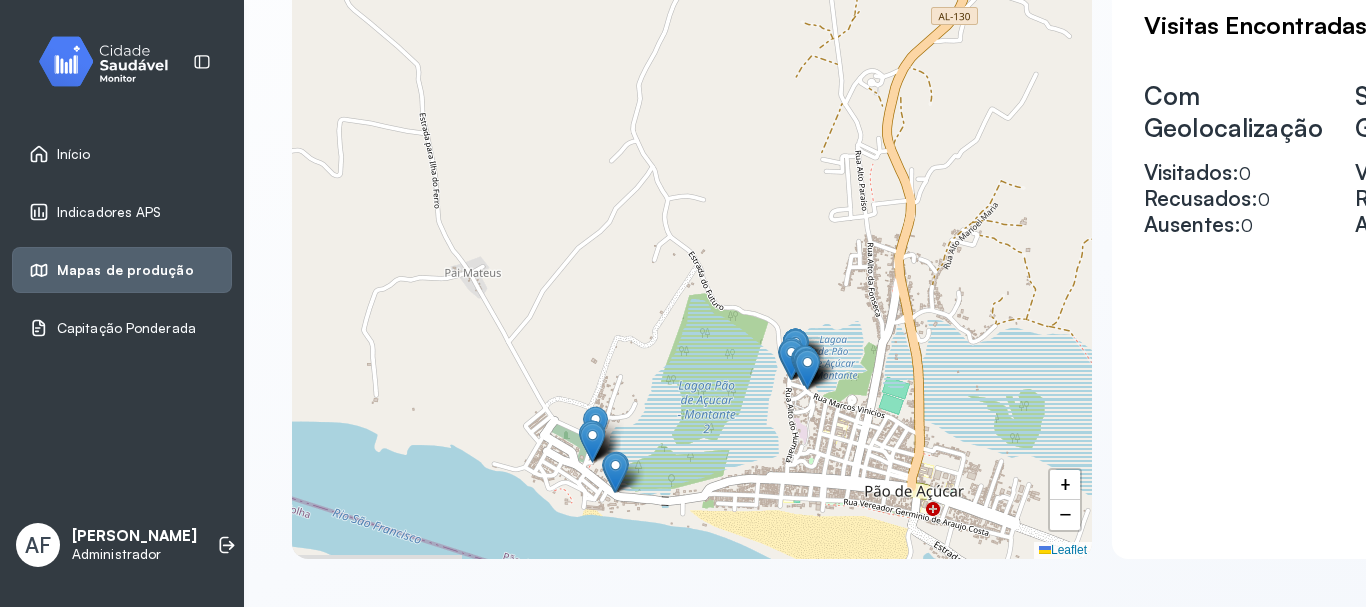 drag, startPoint x: 835, startPoint y: 199, endPoint x: 835, endPoint y: 149, distance: 50 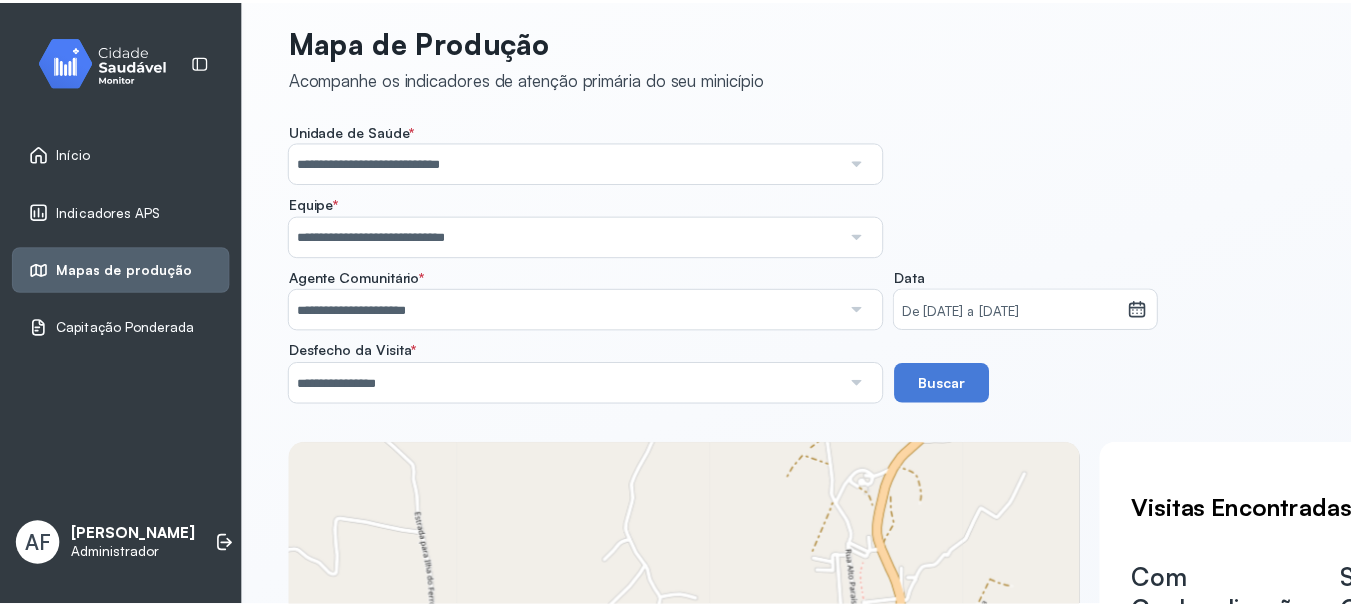 scroll, scrollTop: 0, scrollLeft: 0, axis: both 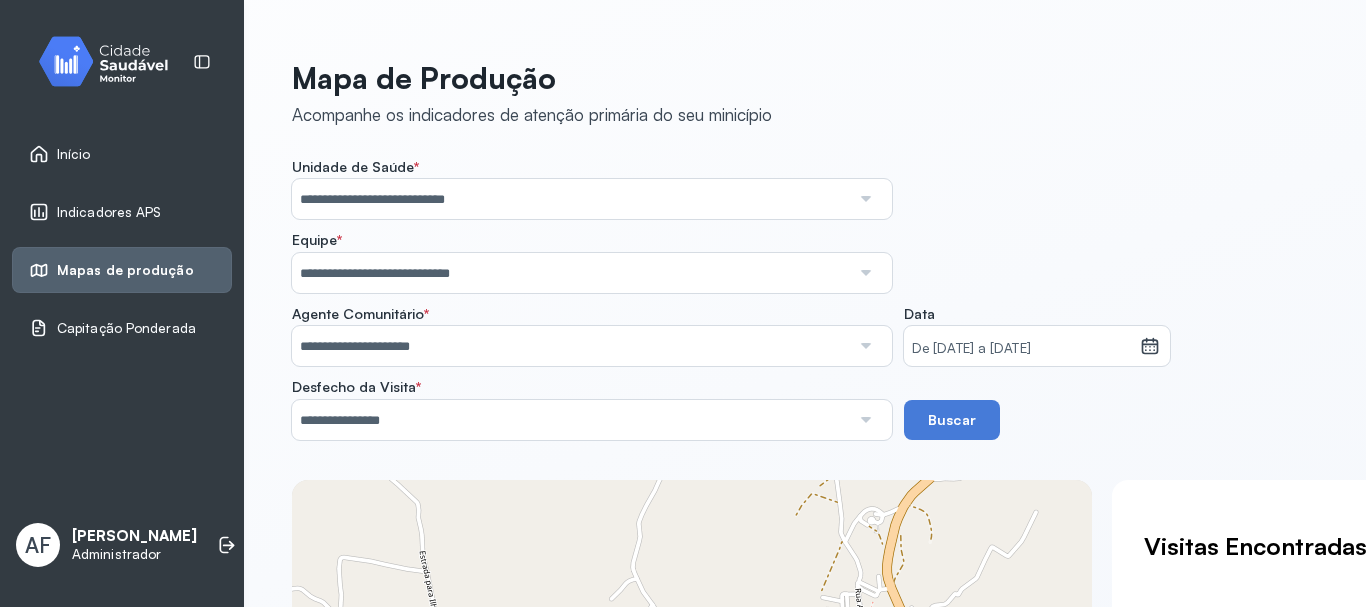 click at bounding box center (865, 346) 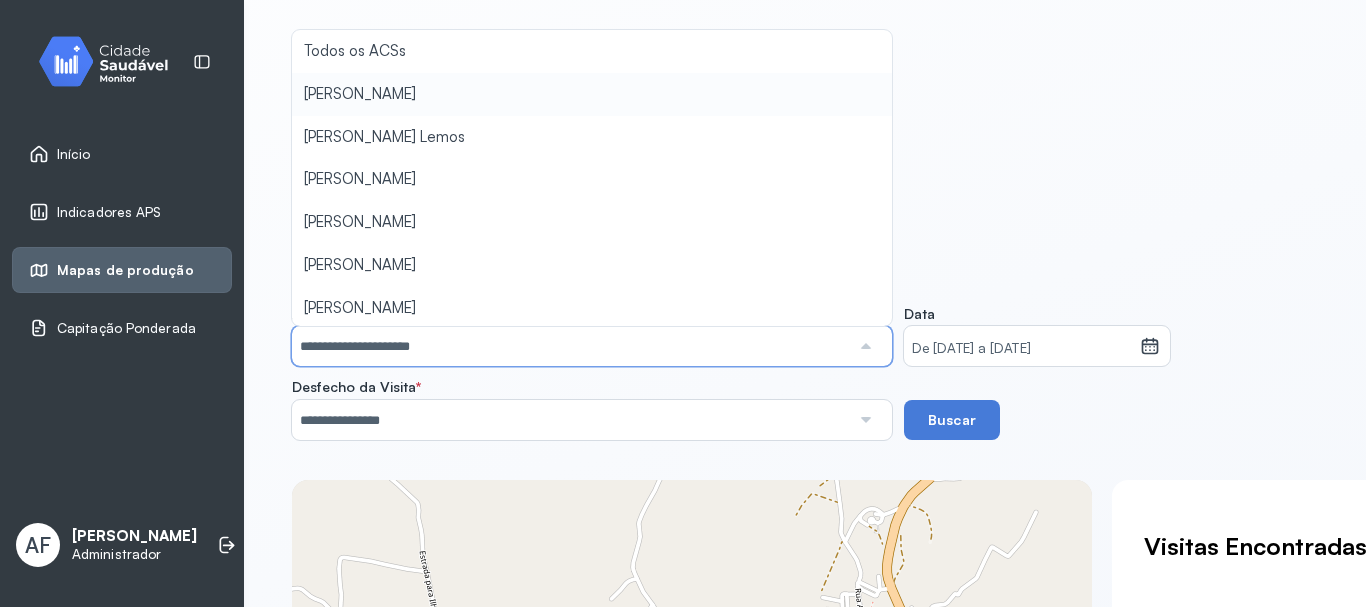 type on "**********" 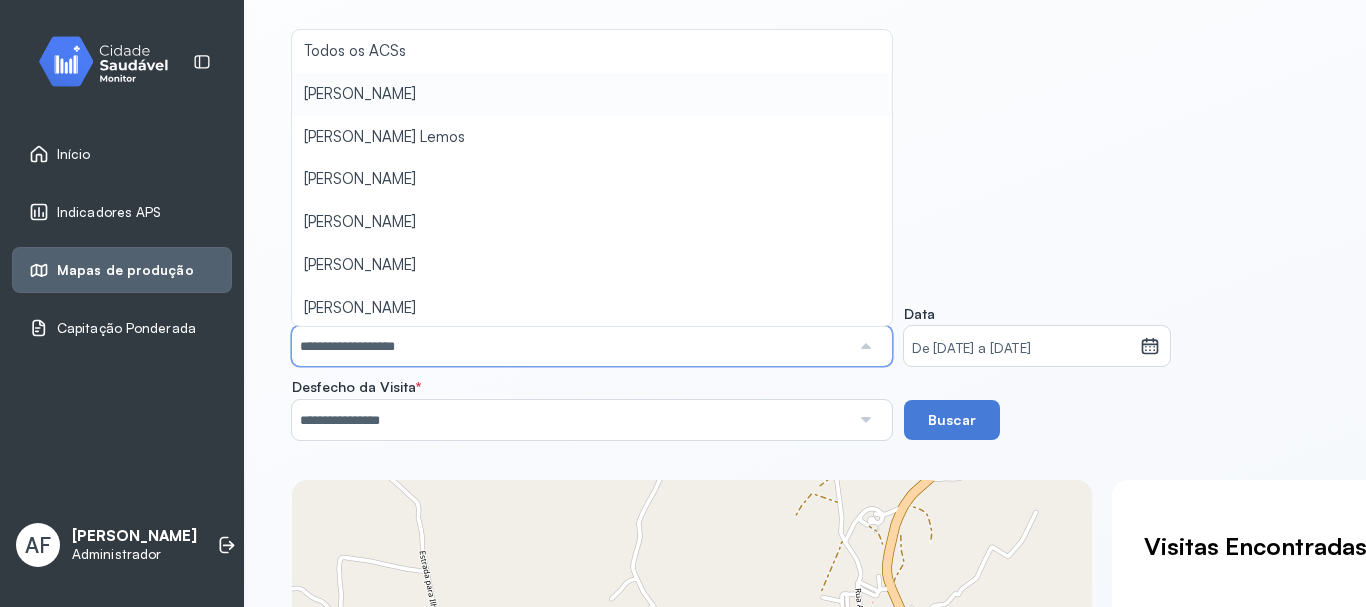 click on "**********" 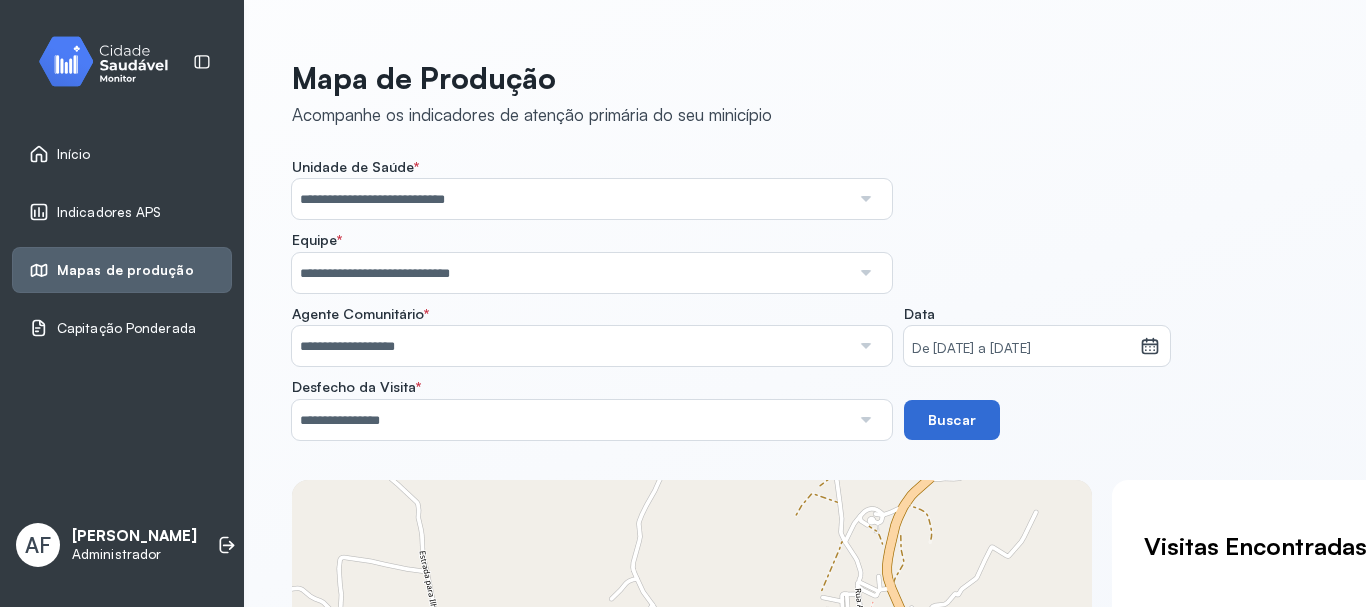 click on "Buscar" at bounding box center [952, 420] 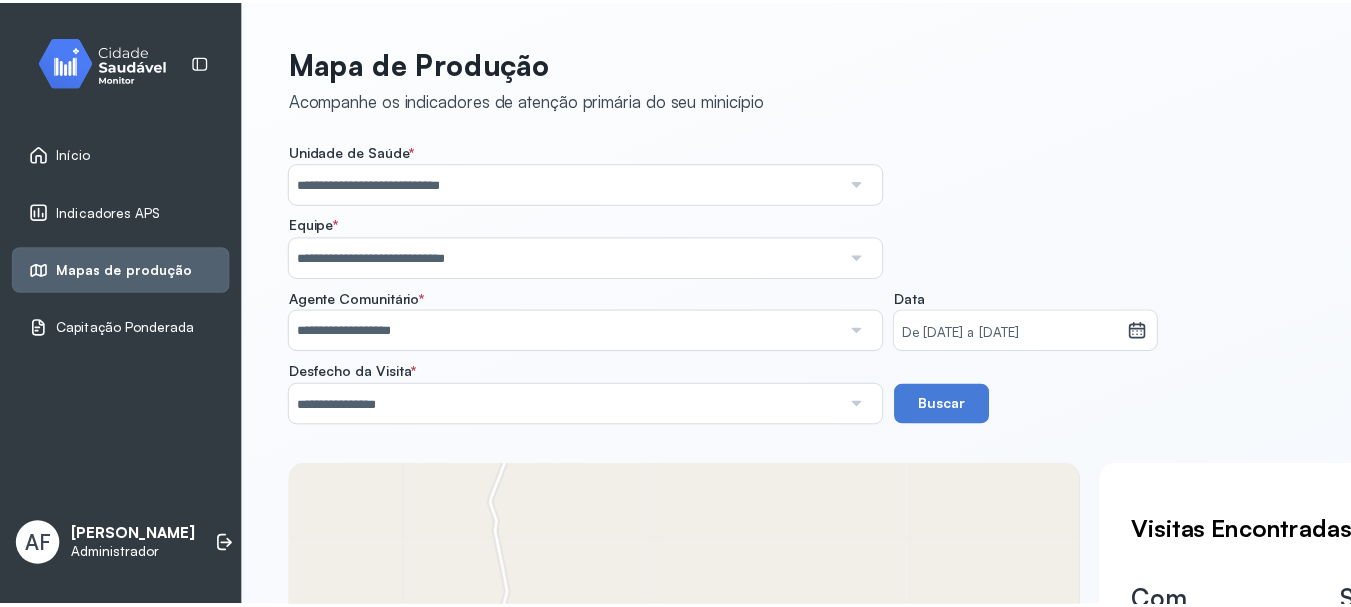scroll, scrollTop: 0, scrollLeft: 0, axis: both 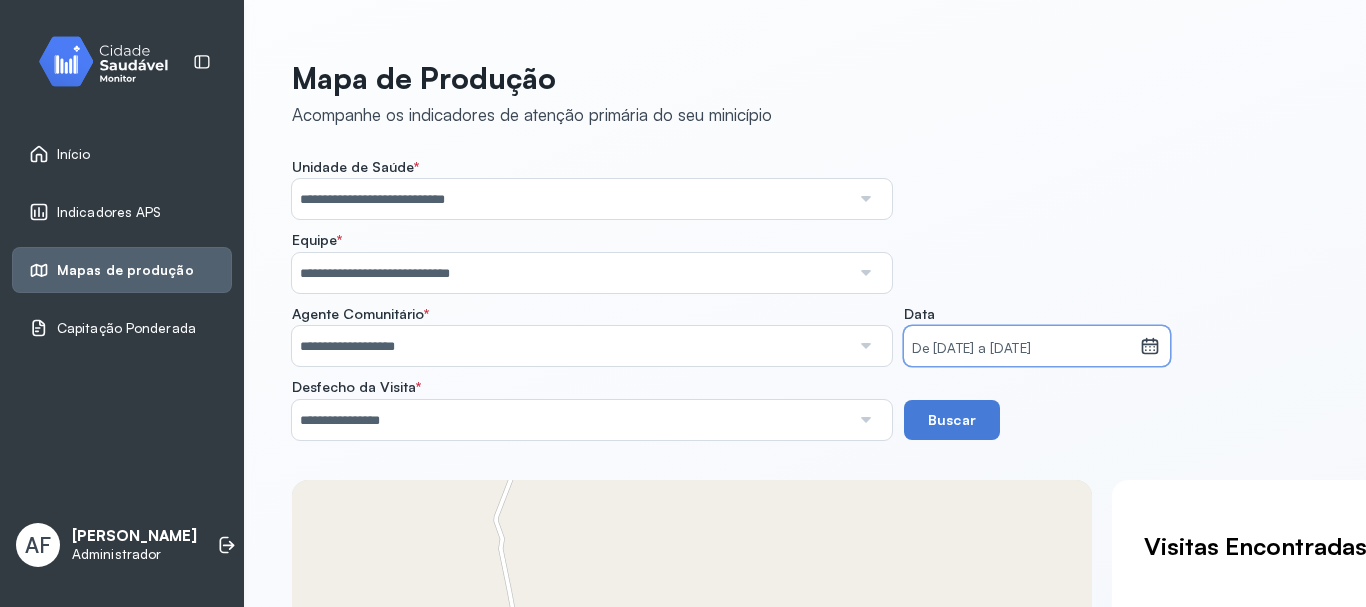 click on "De [DATE] a [DATE]" at bounding box center [1022, 349] 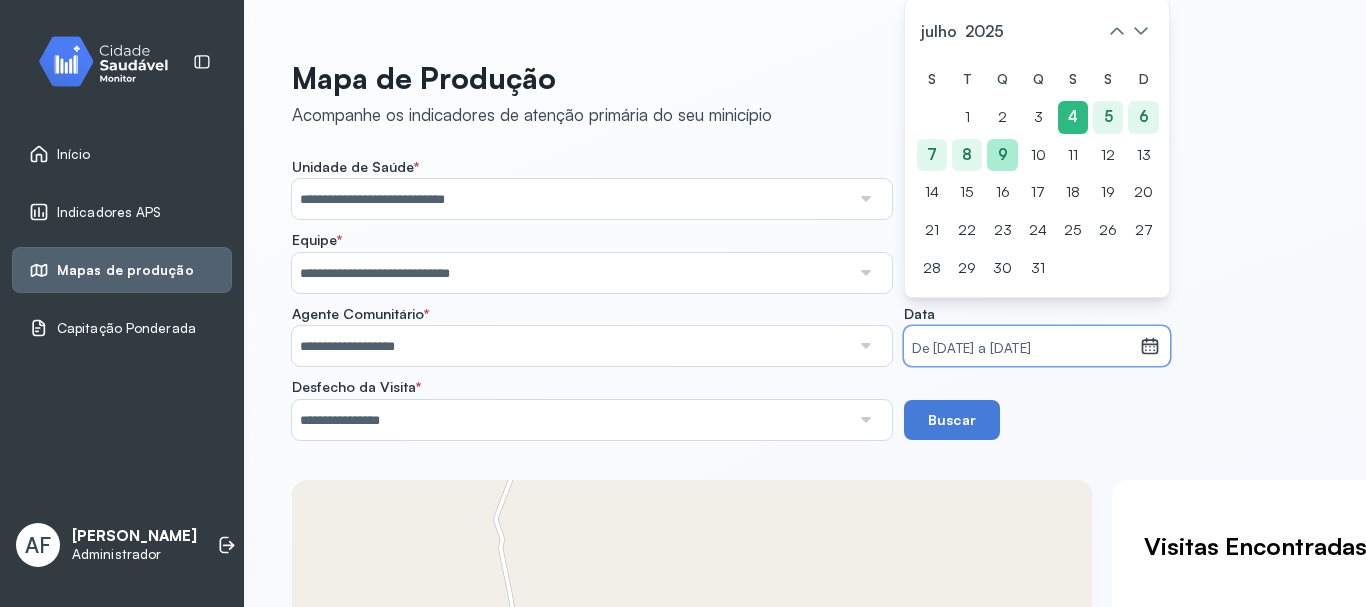 click on "9" 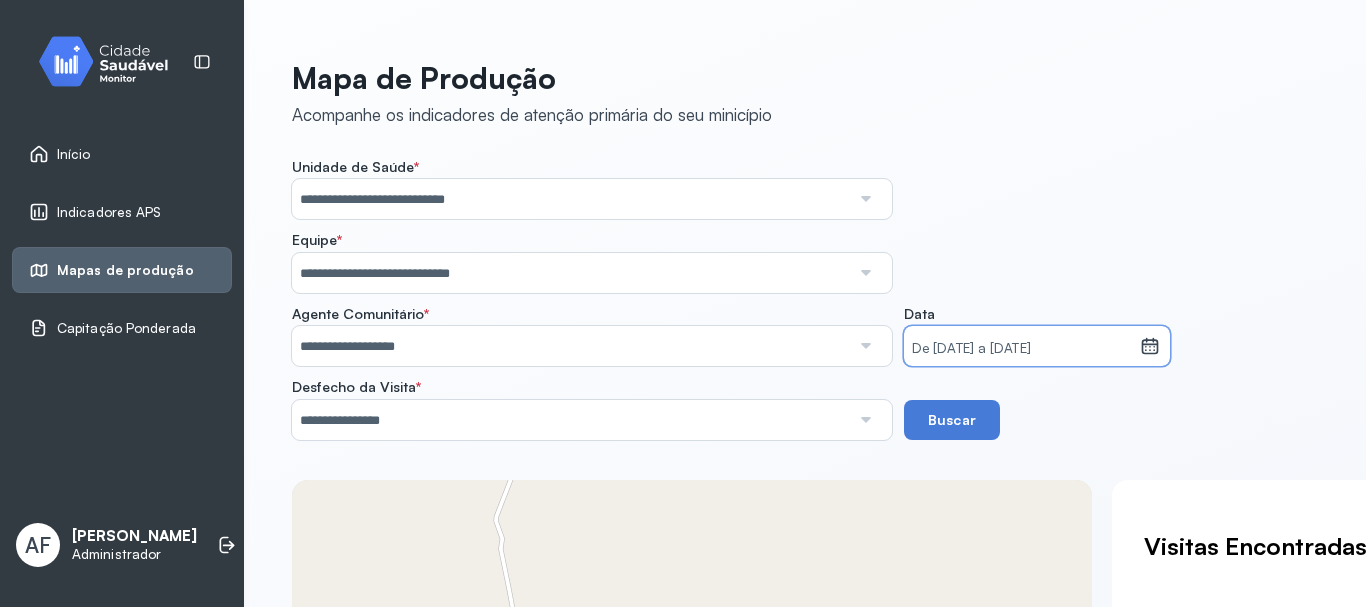 click on "De [DATE] a [DATE]" at bounding box center [1022, 349] 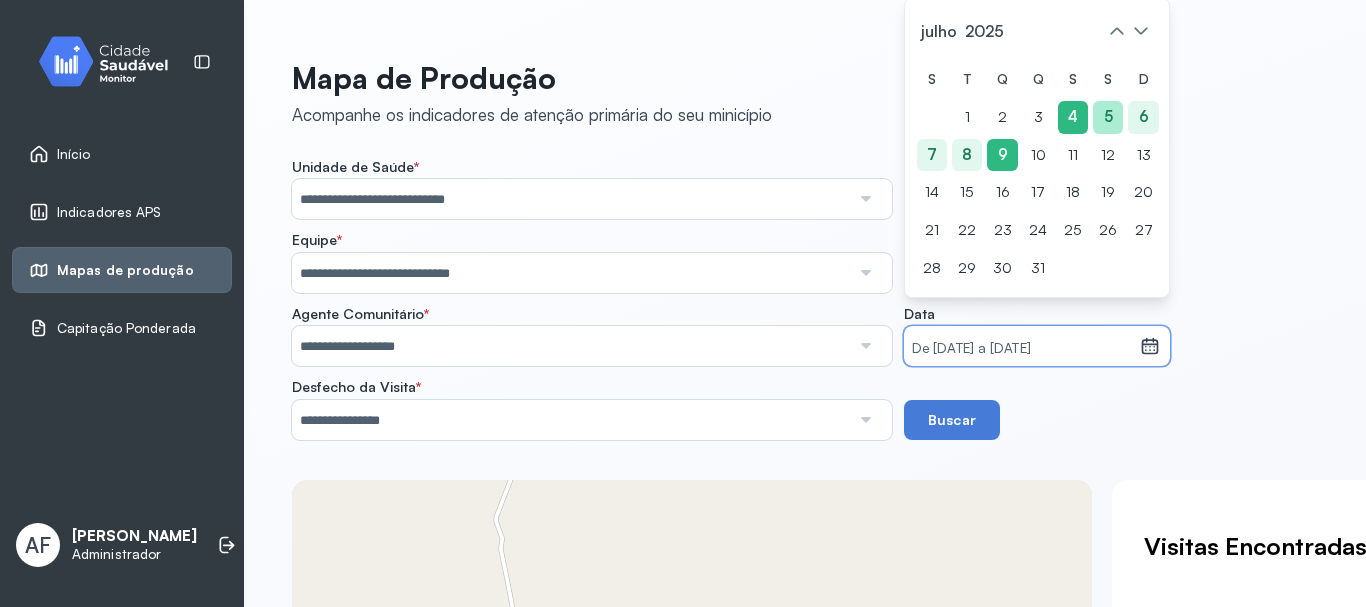 click on "5" 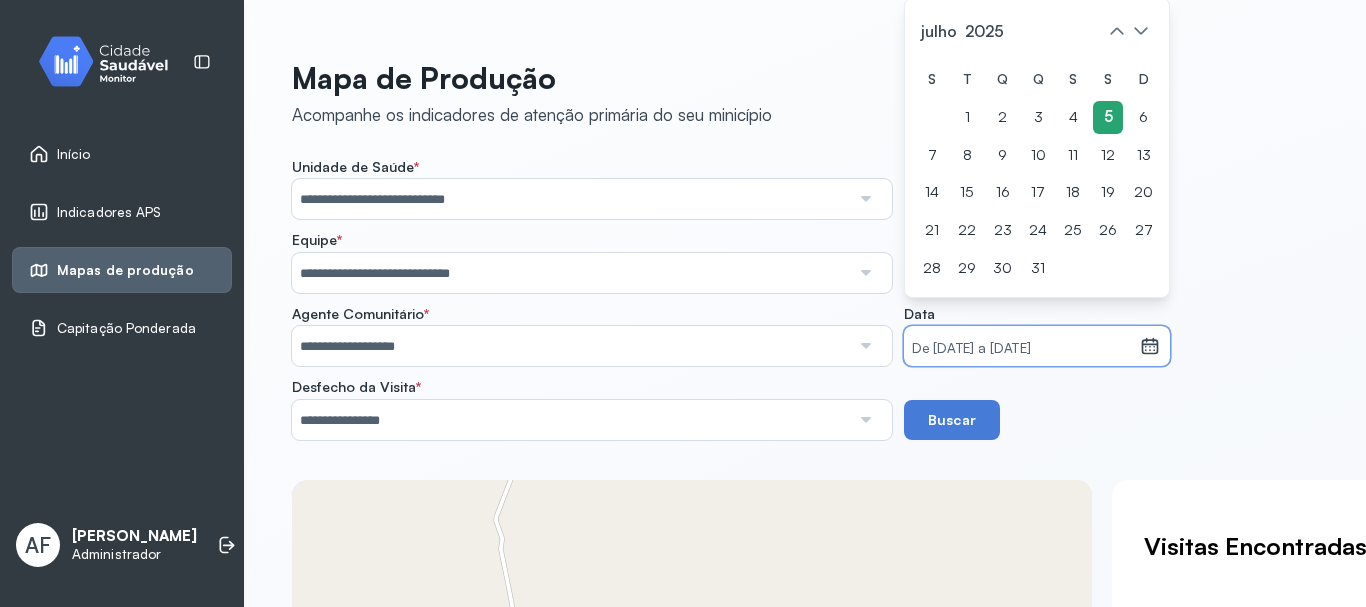 click on "5" 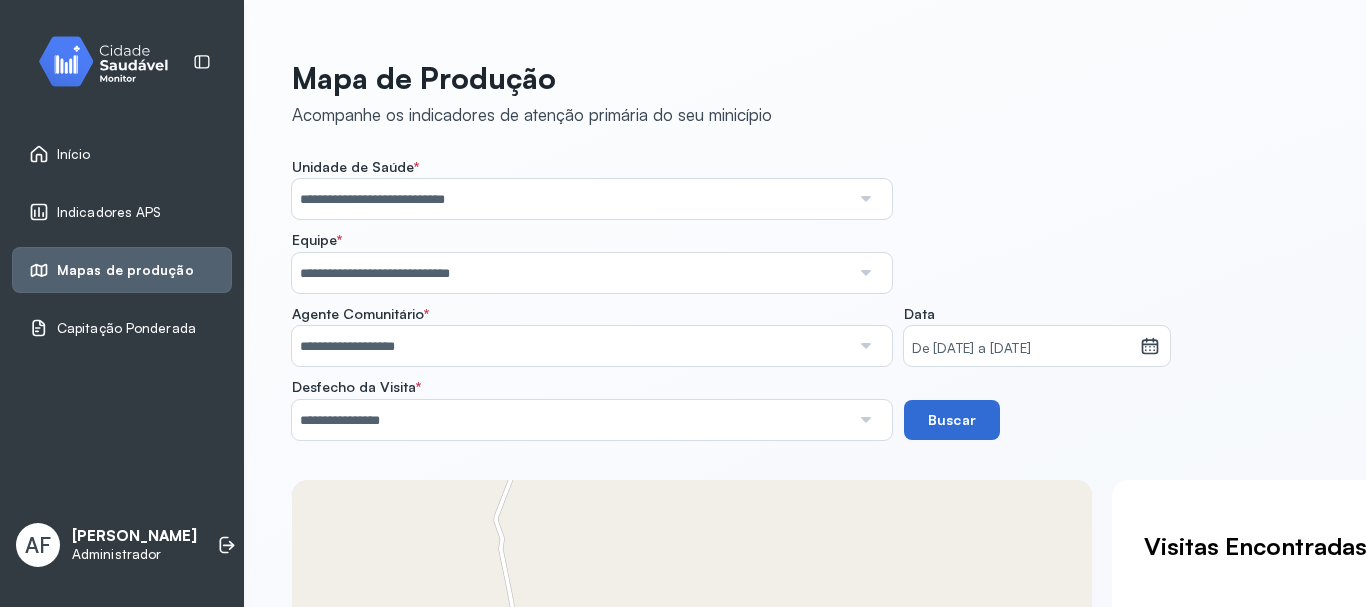 click on "Buscar" at bounding box center [952, 420] 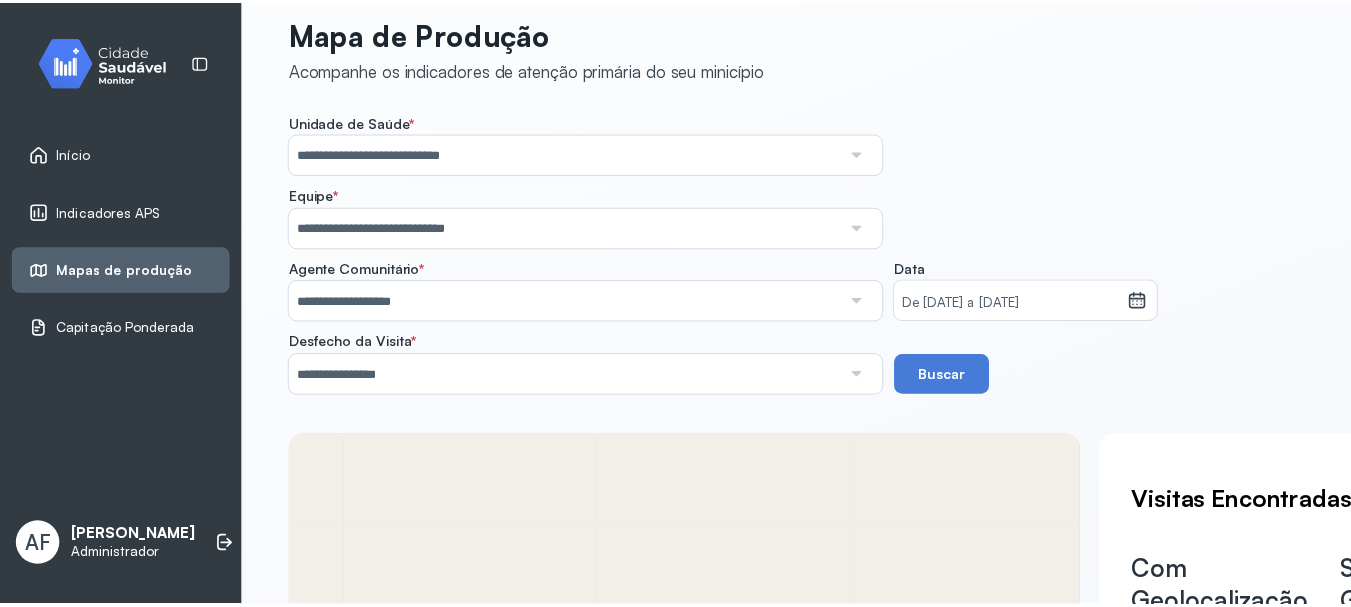scroll, scrollTop: 36, scrollLeft: 0, axis: vertical 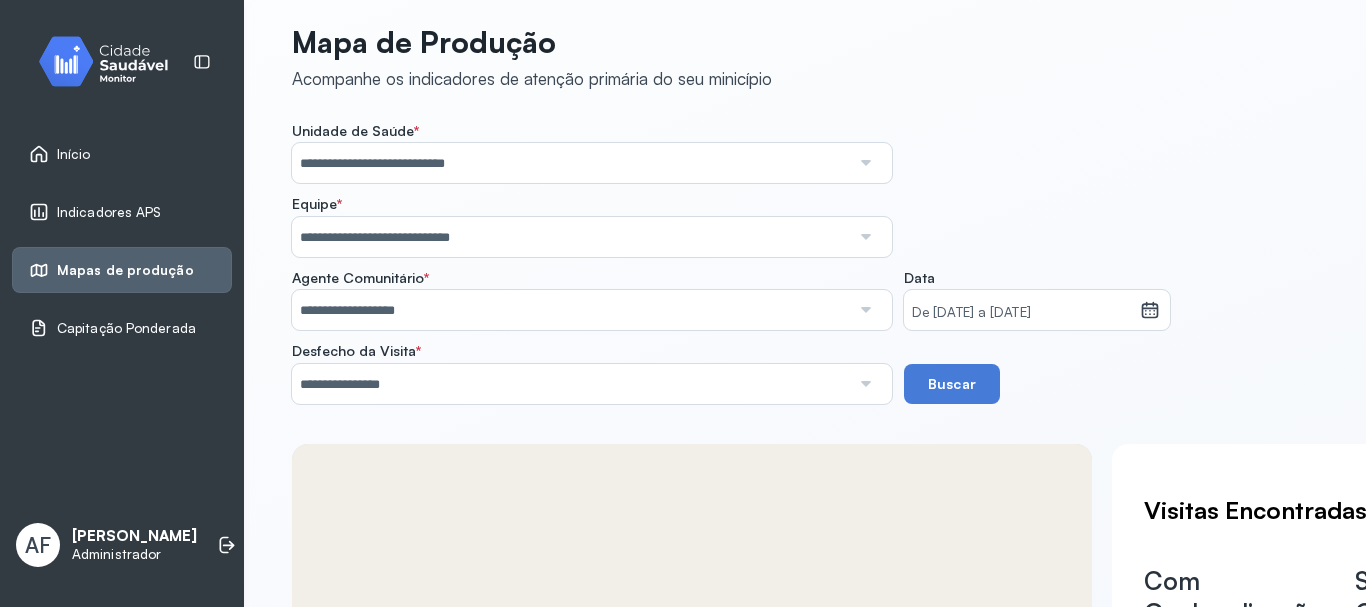 click at bounding box center [865, 384] 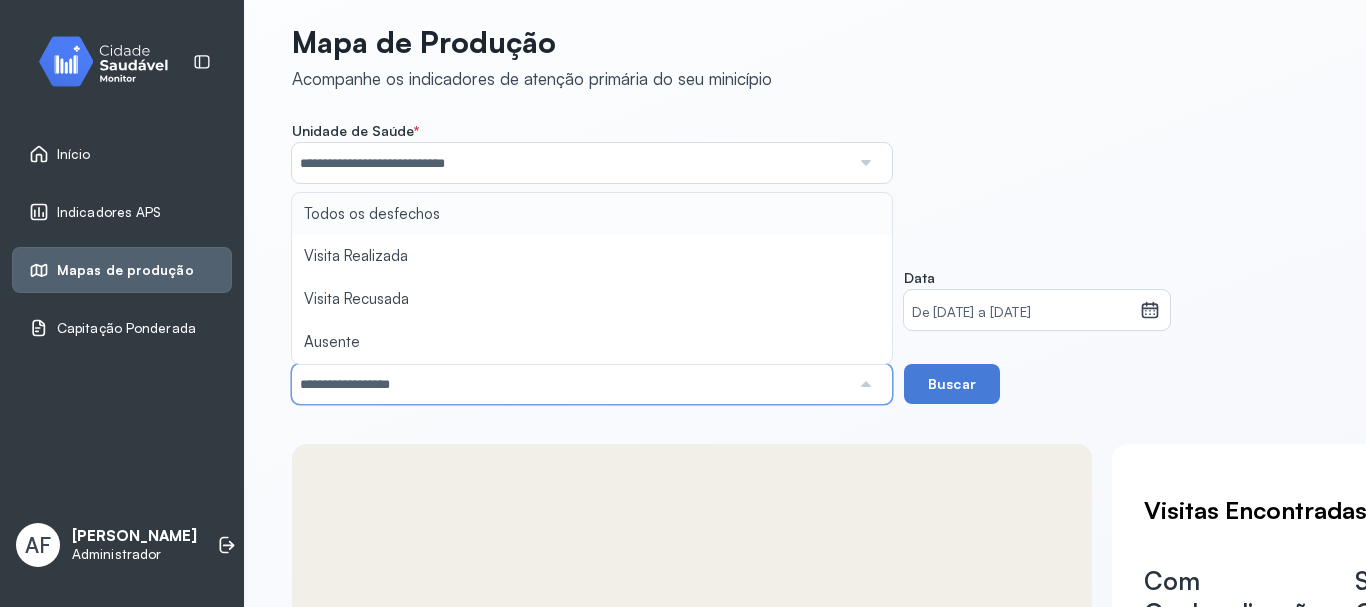 click on "**********" at bounding box center (805, 263) 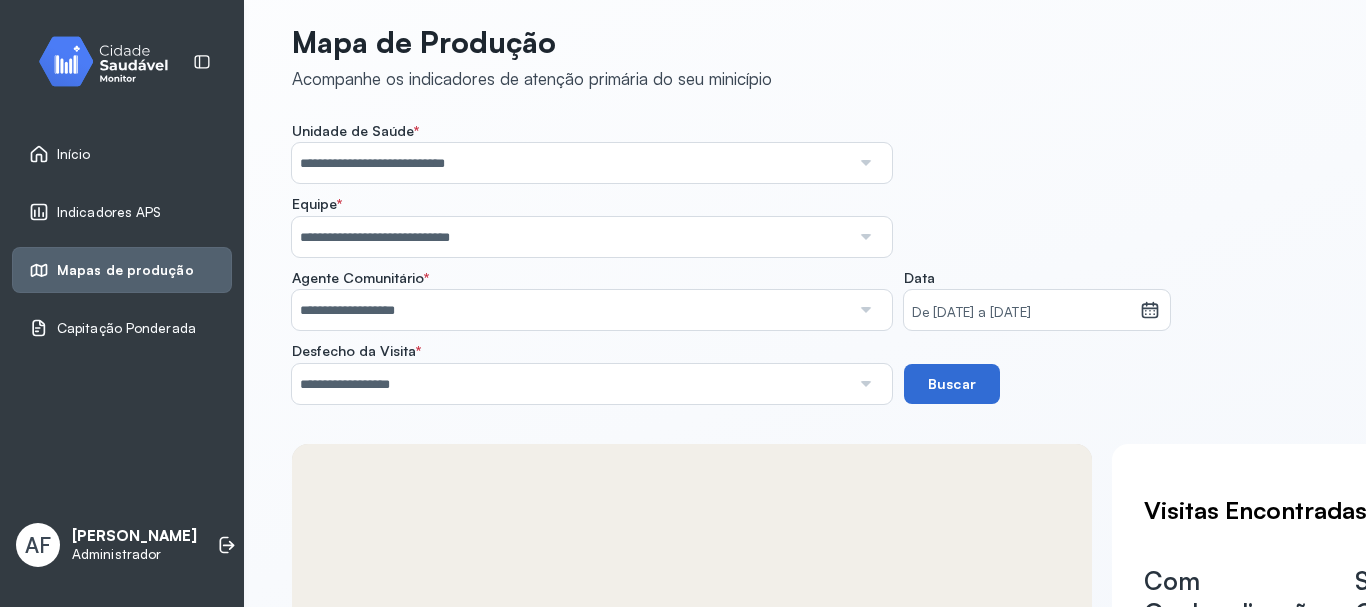 click on "Buscar" at bounding box center (952, 384) 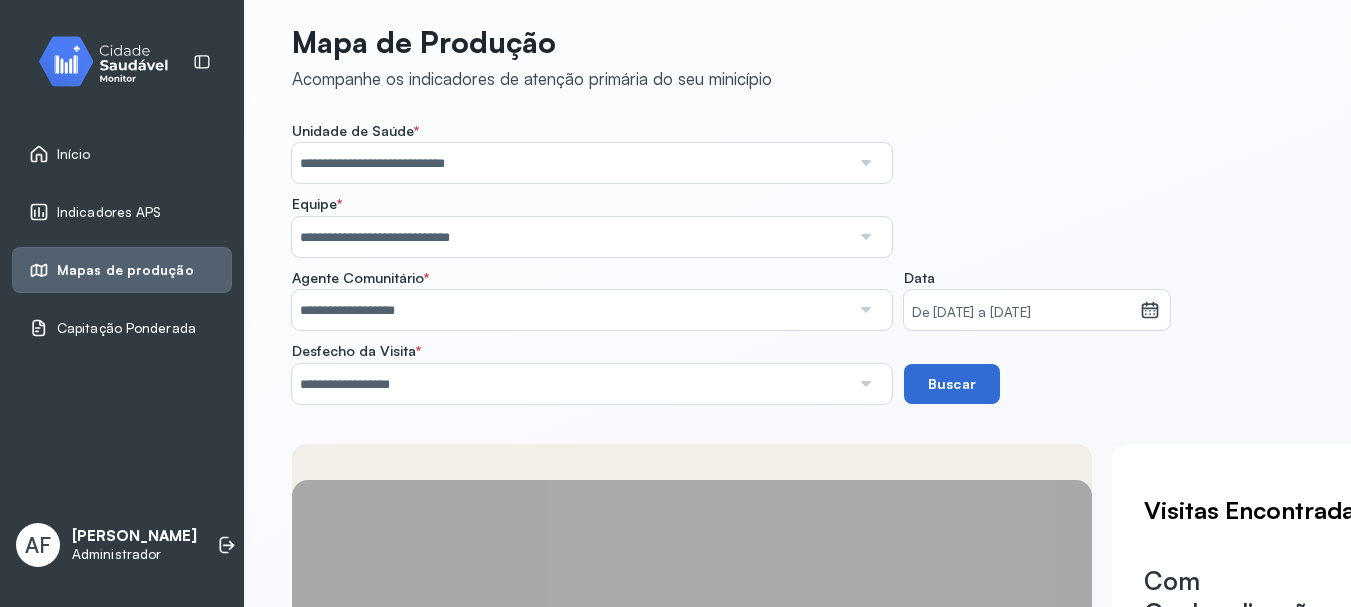 click on "Buscar" at bounding box center [952, 384] 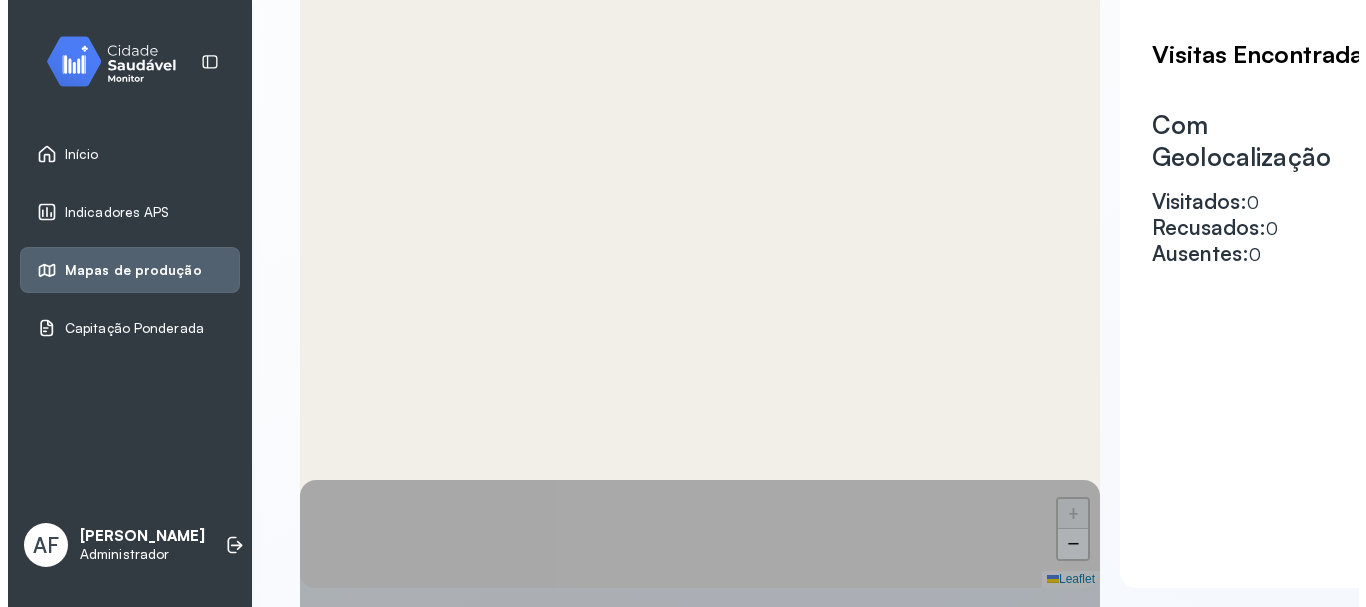 scroll, scrollTop: 536, scrollLeft: 0, axis: vertical 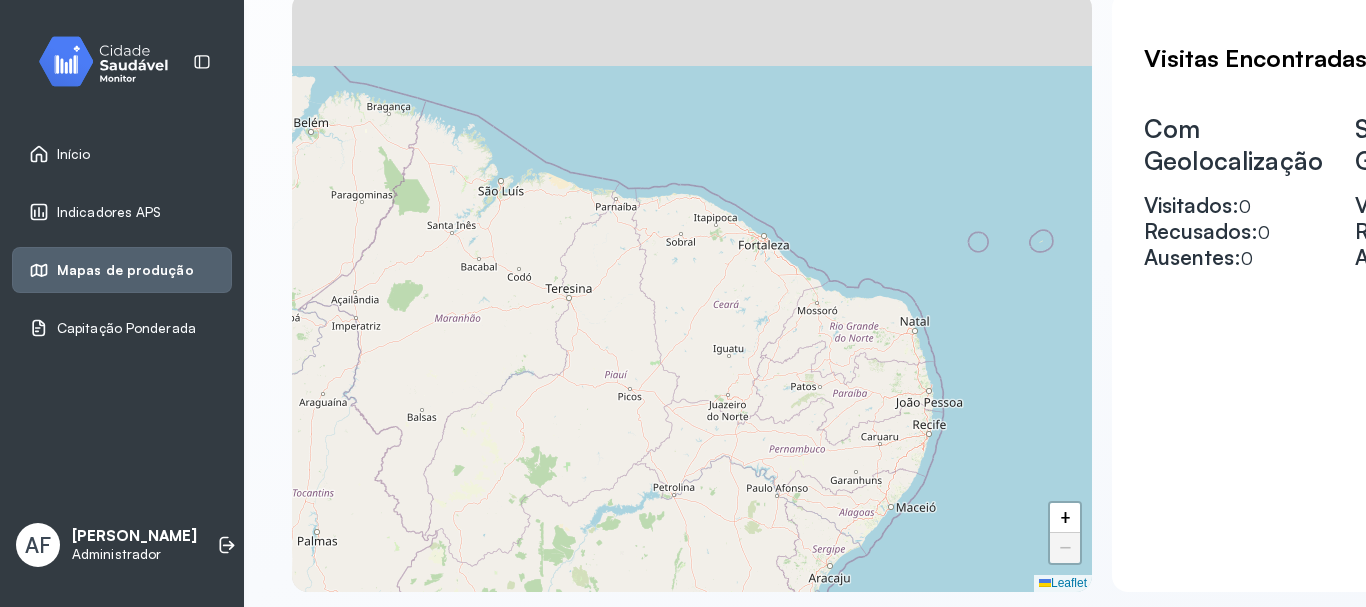 drag, startPoint x: 761, startPoint y: 246, endPoint x: 621, endPoint y: 423, distance: 225.67455 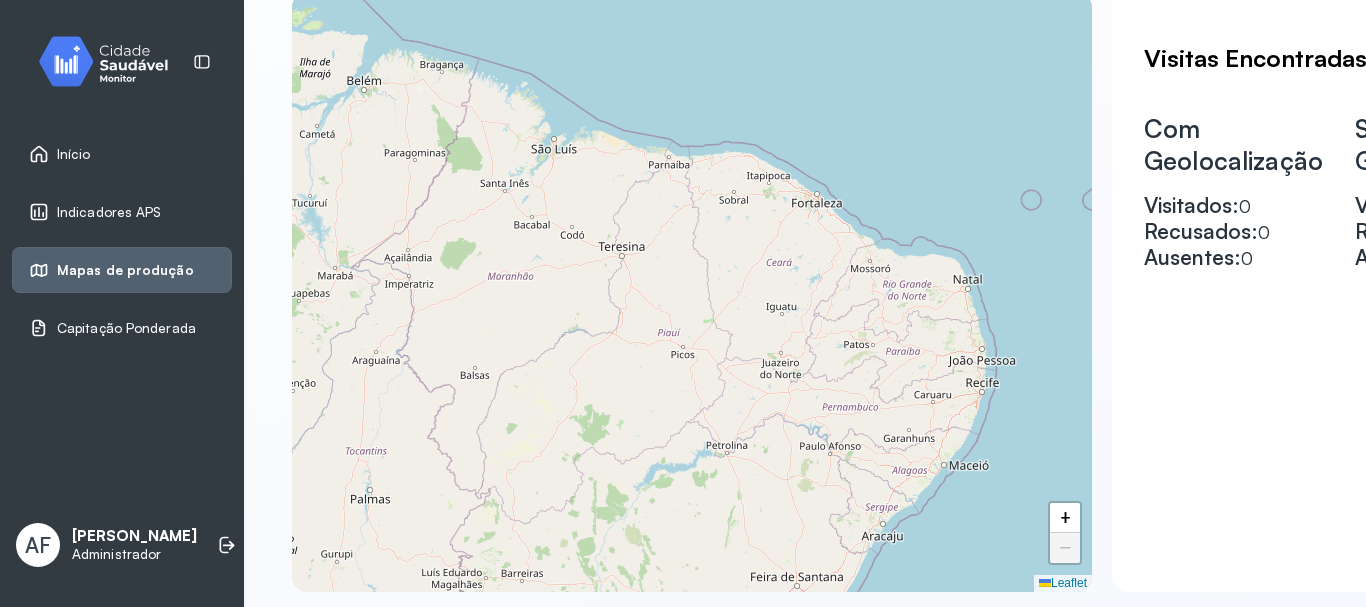 drag, startPoint x: 655, startPoint y: 369, endPoint x: 727, endPoint y: 157, distance: 223.89284 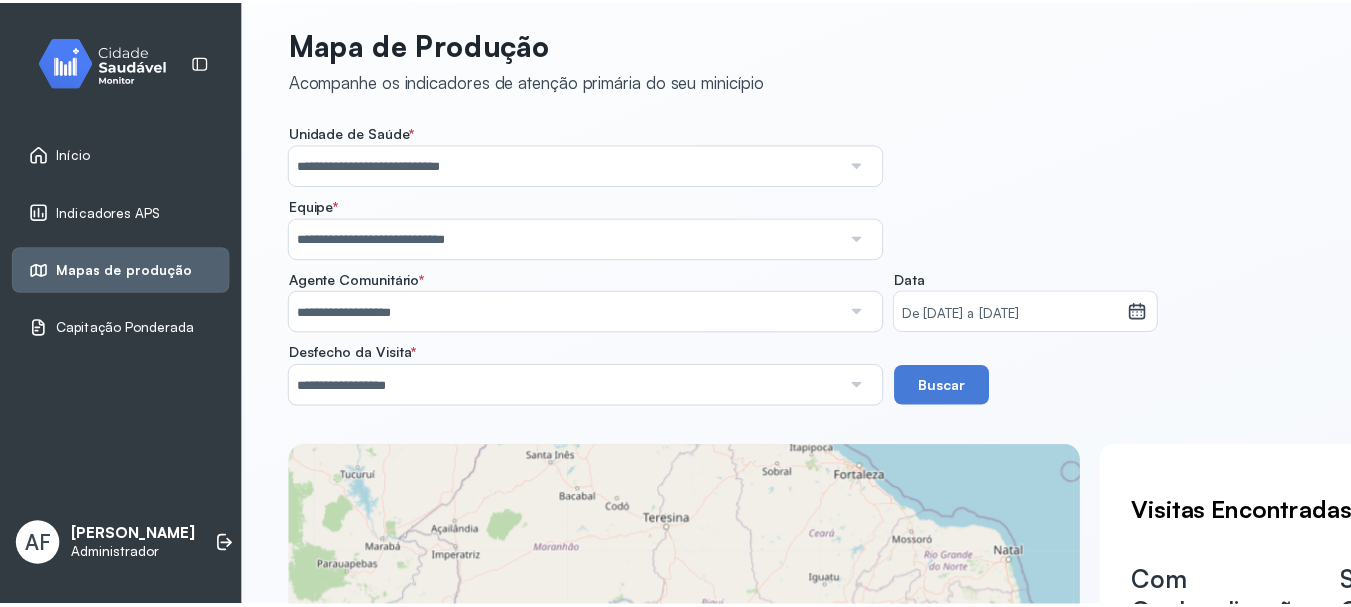 scroll, scrollTop: 0, scrollLeft: 0, axis: both 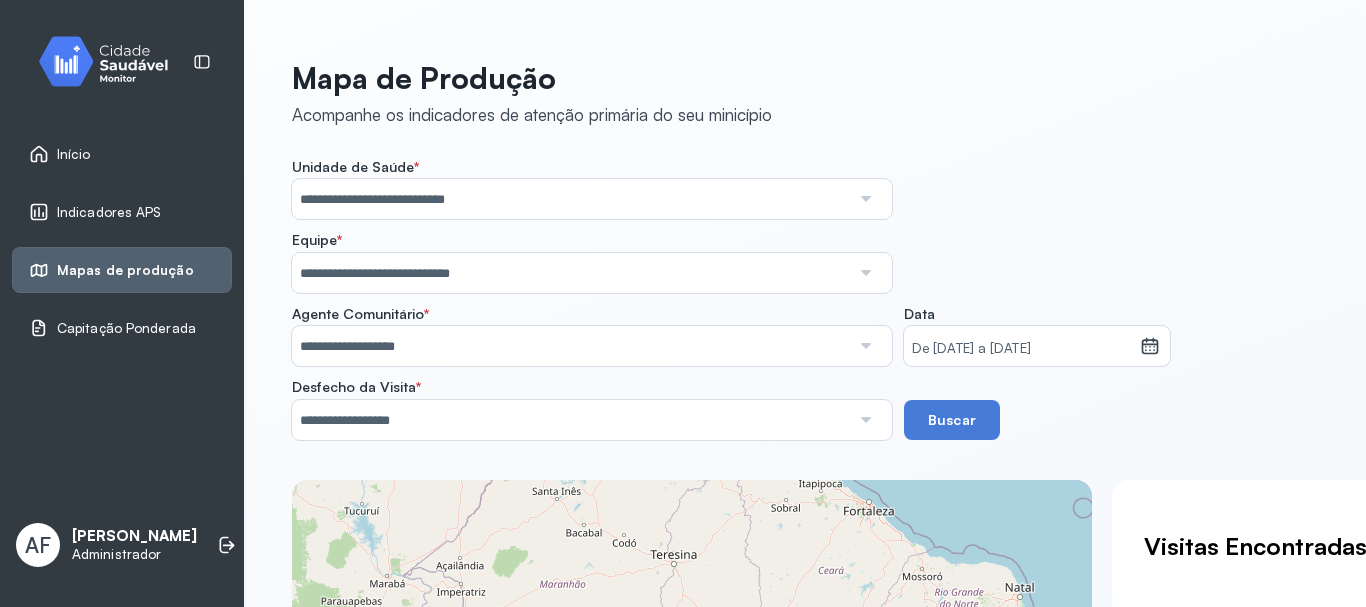 click 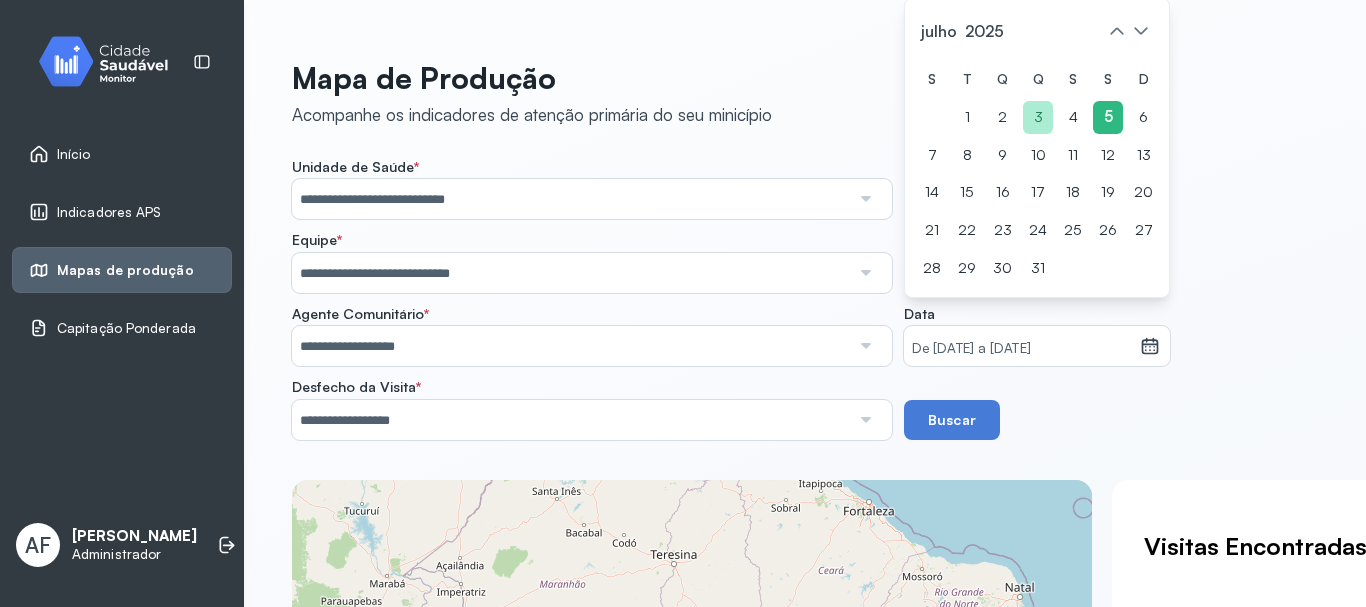 click on "3" 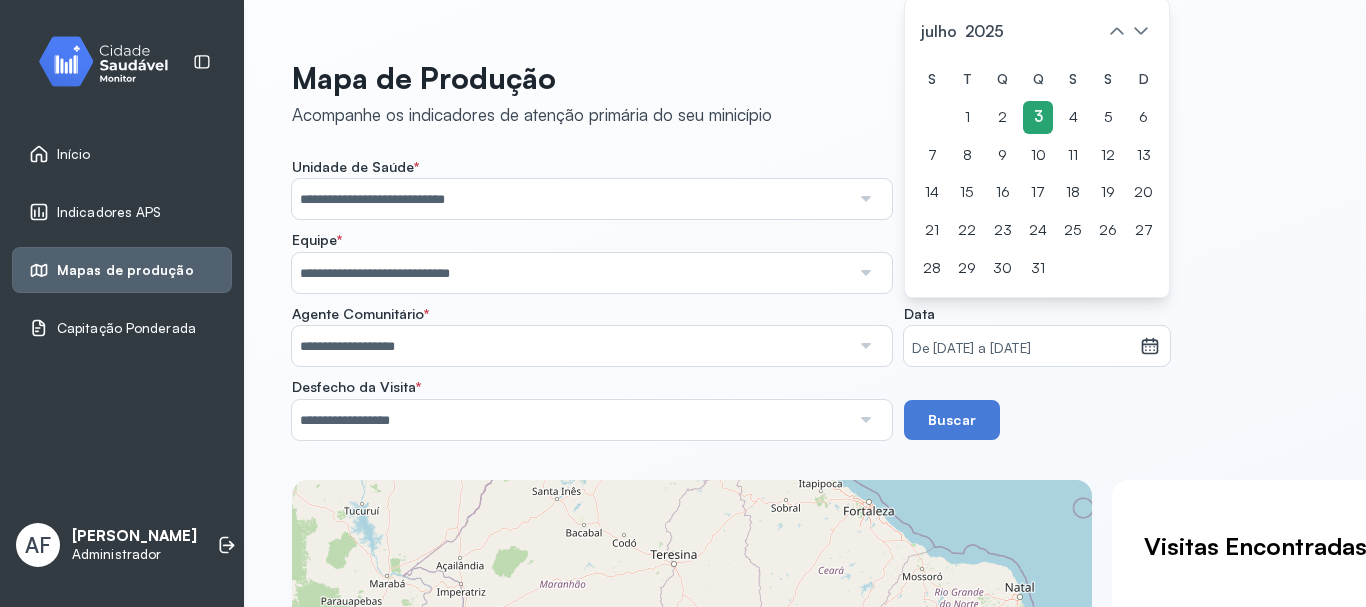 click on "3" 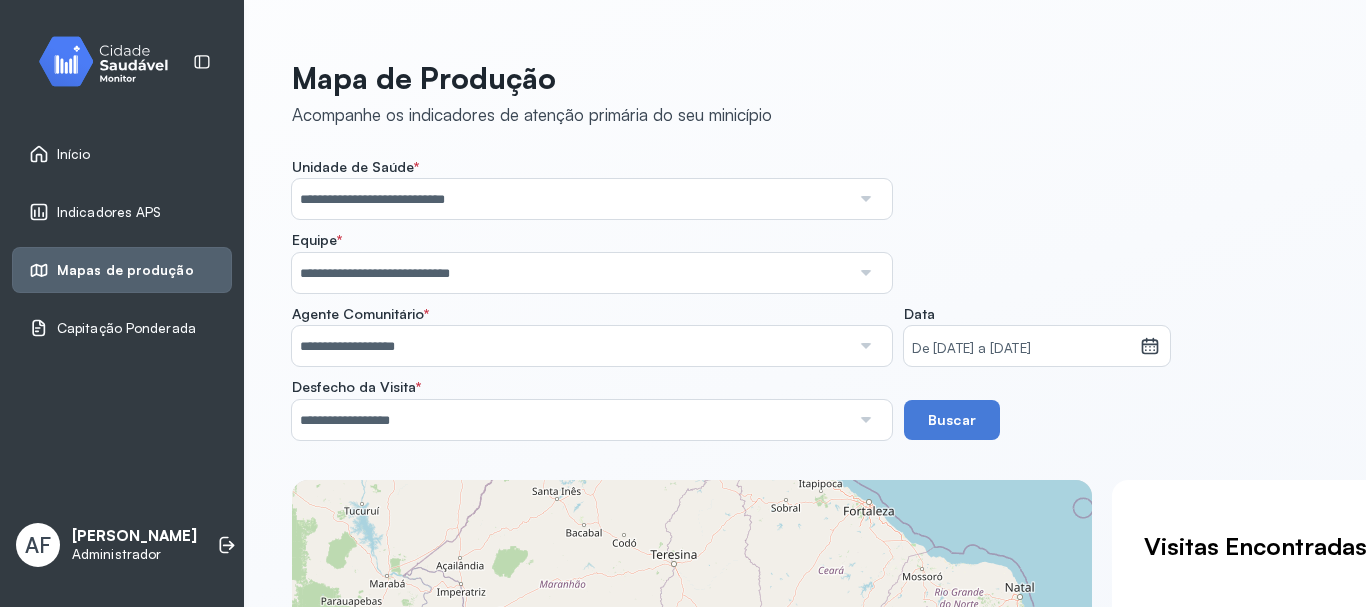 click on "3" 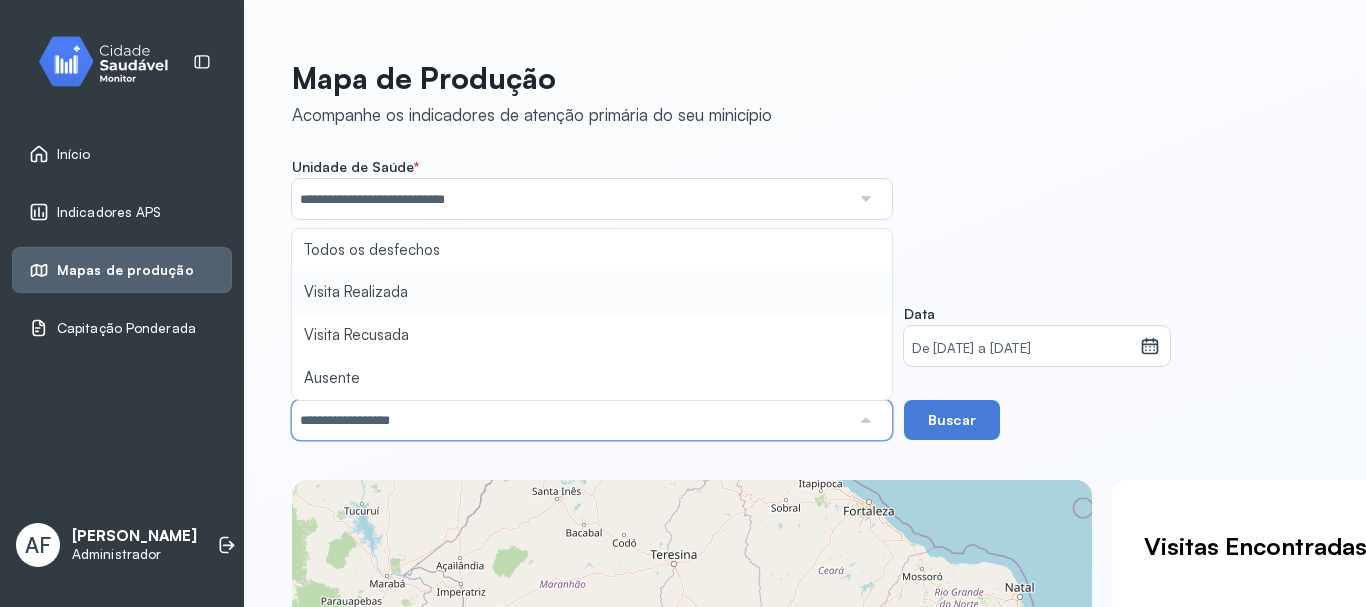 type on "**********" 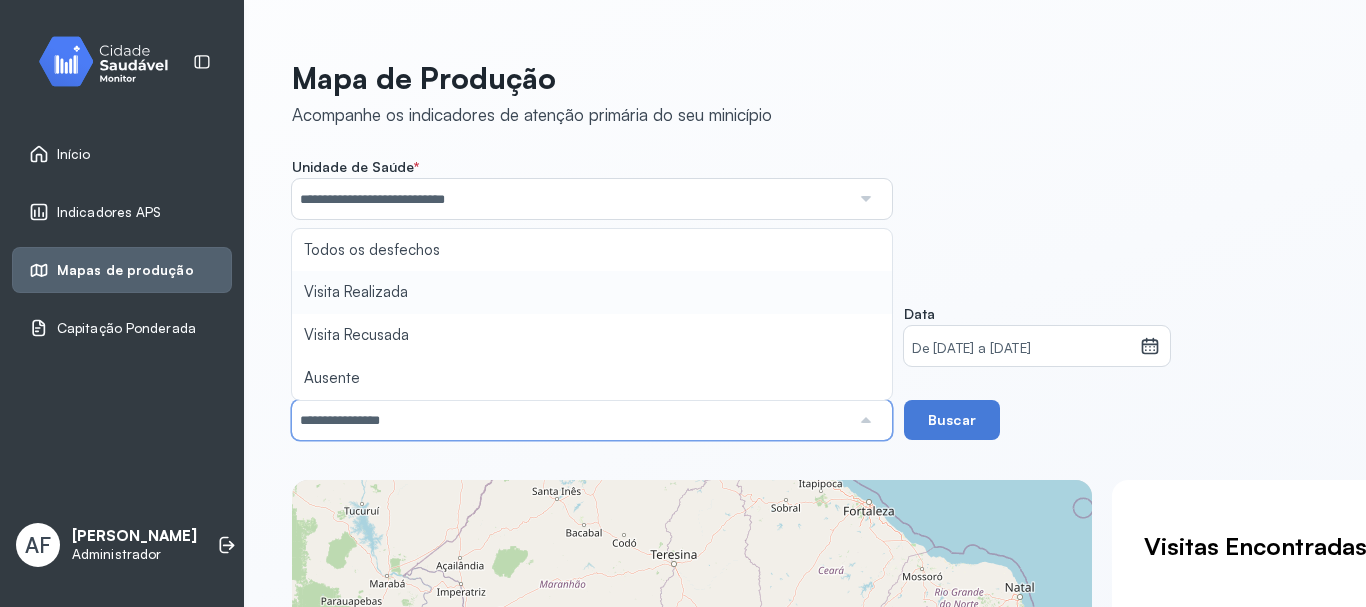 click on "**********" at bounding box center [805, 299] 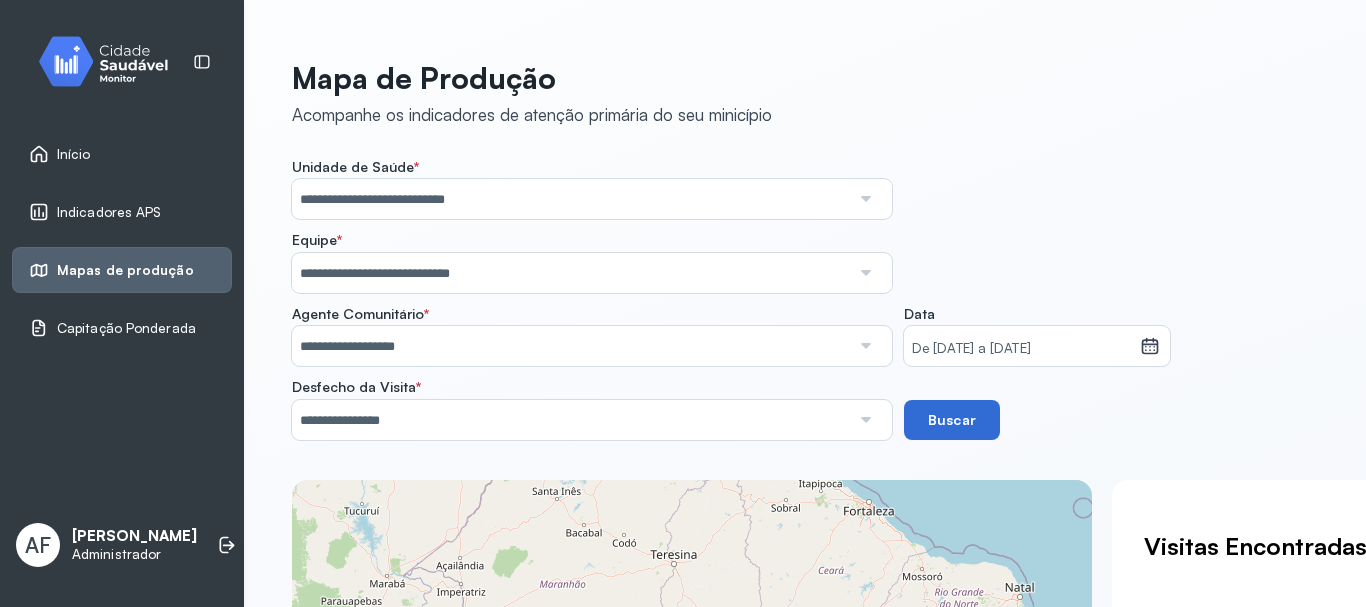 click on "Buscar" at bounding box center [952, 420] 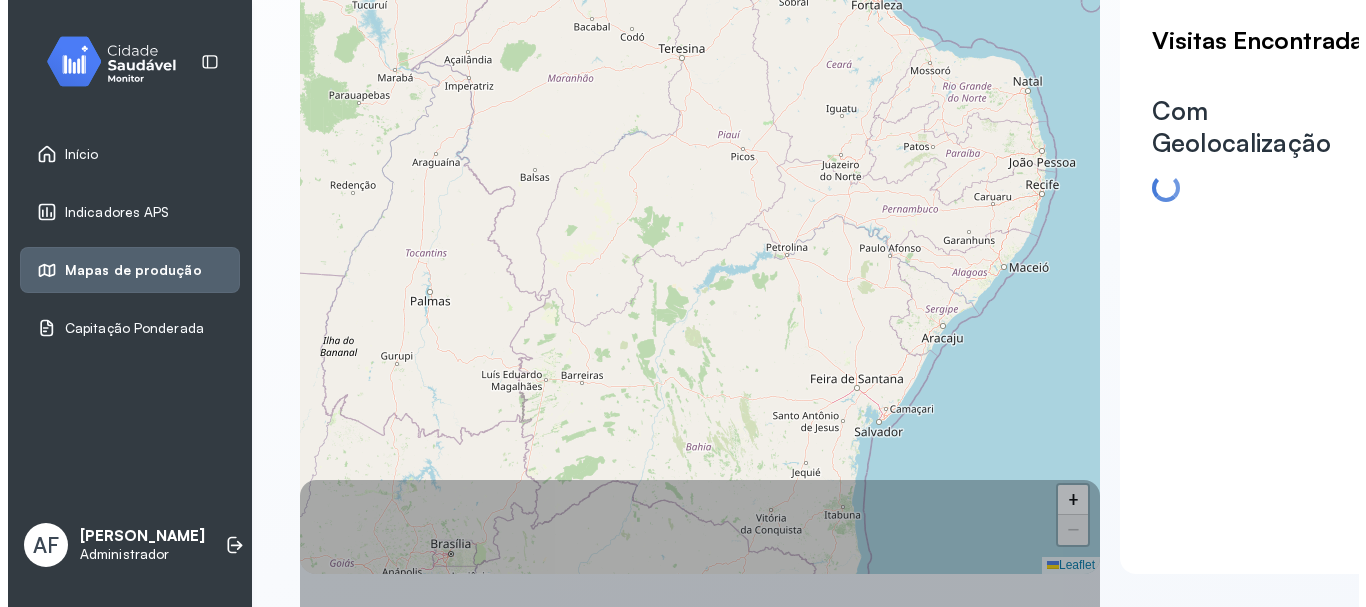 scroll, scrollTop: 536, scrollLeft: 0, axis: vertical 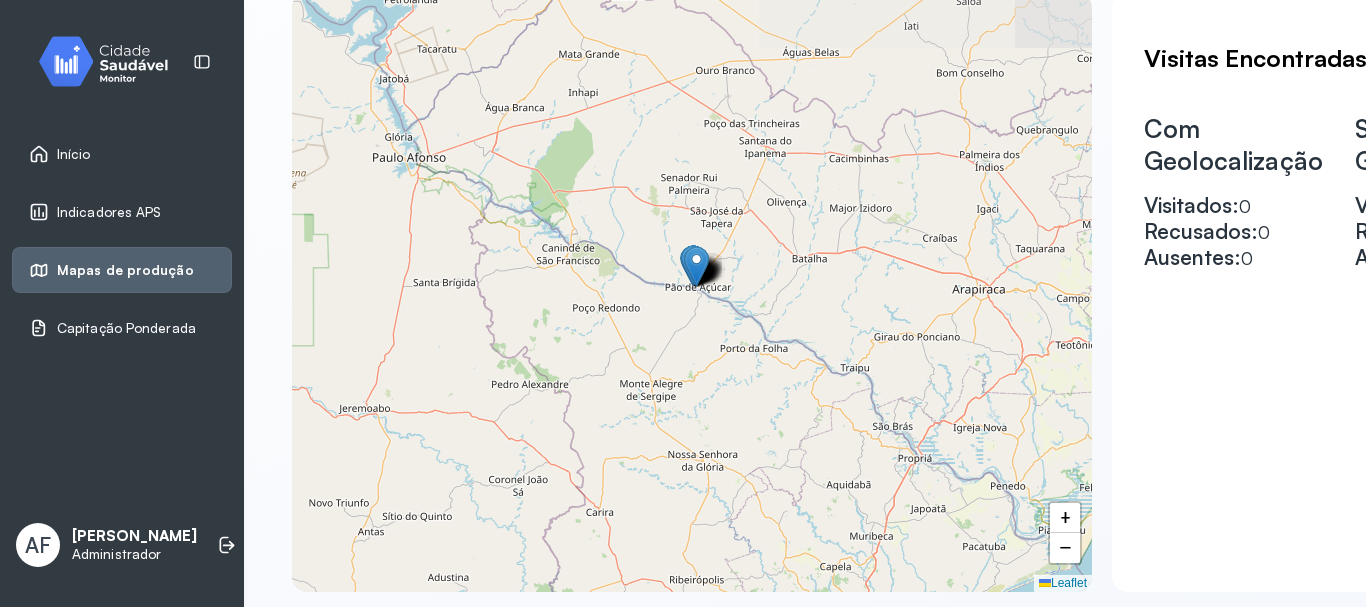 drag, startPoint x: 835, startPoint y: 261, endPoint x: 839, endPoint y: 374, distance: 113.07078 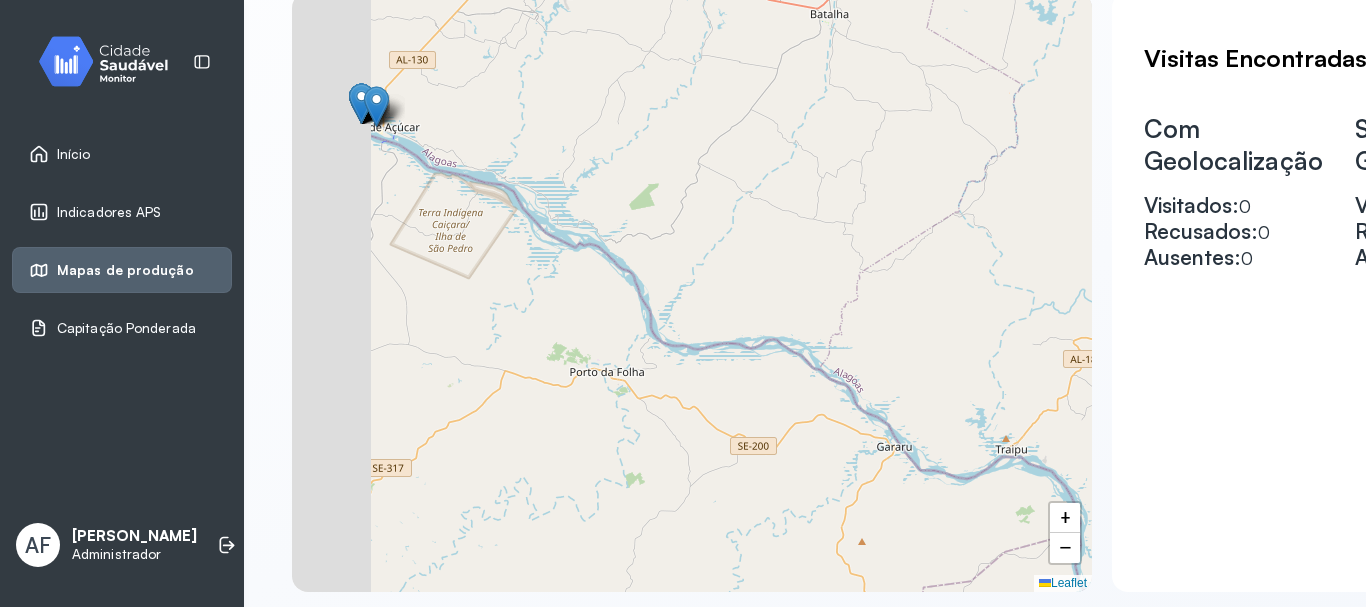 drag, startPoint x: 692, startPoint y: 261, endPoint x: 915, endPoint y: 417, distance: 272.14886 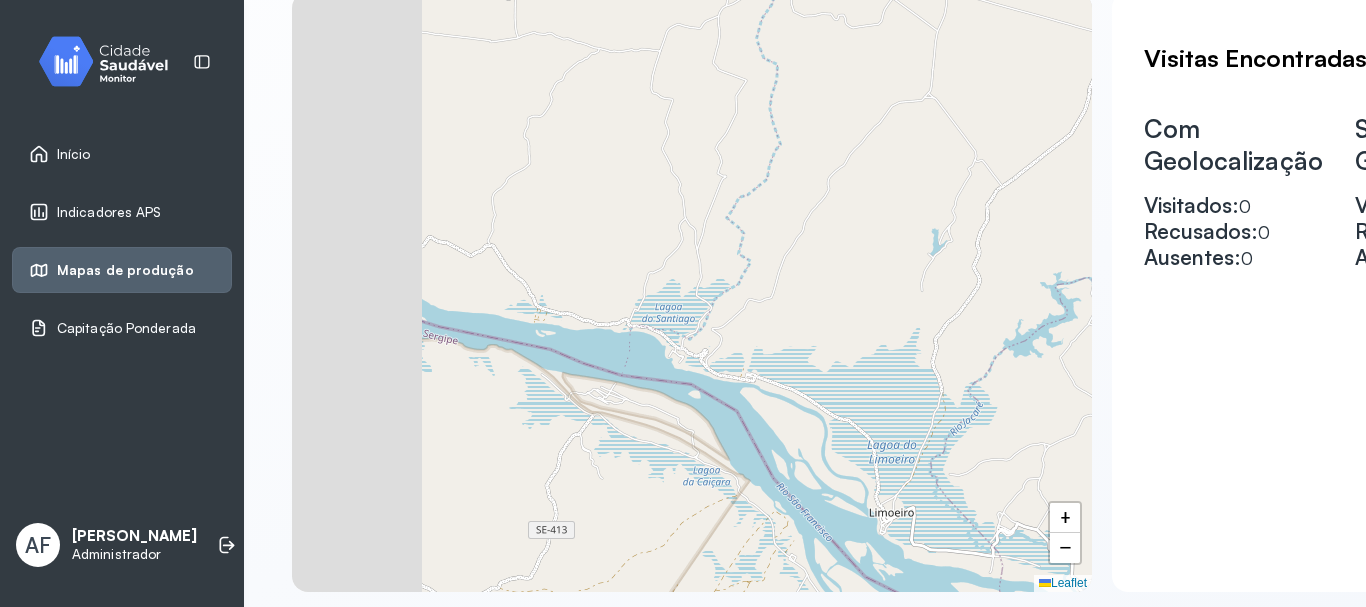 drag, startPoint x: 749, startPoint y: 316, endPoint x: 974, endPoint y: 390, distance: 236.85649 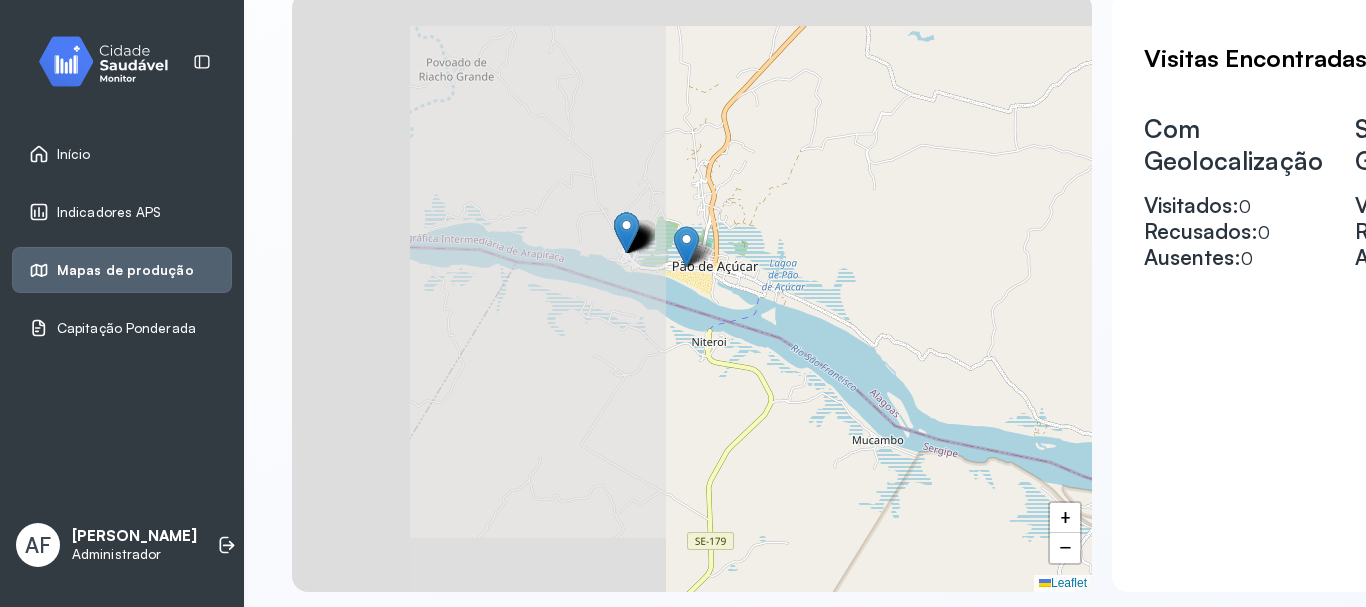 drag, startPoint x: 529, startPoint y: 286, endPoint x: 852, endPoint y: 344, distance: 328.1661 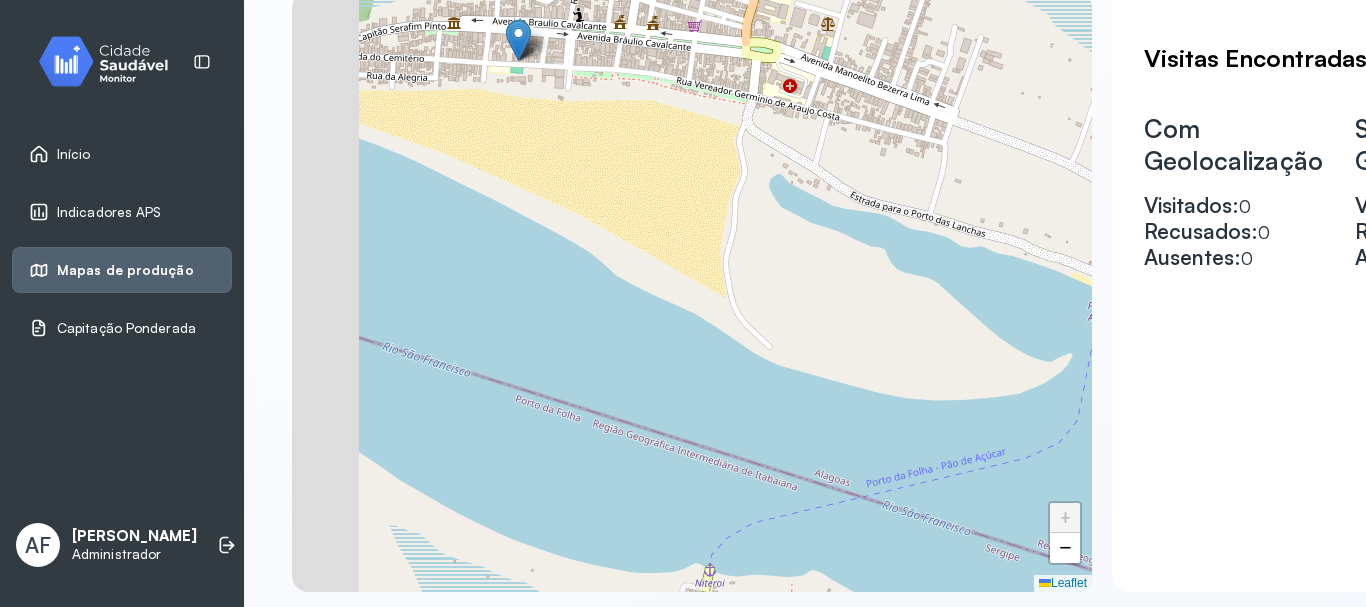 drag, startPoint x: 614, startPoint y: 264, endPoint x: 918, endPoint y: 563, distance: 426.40005 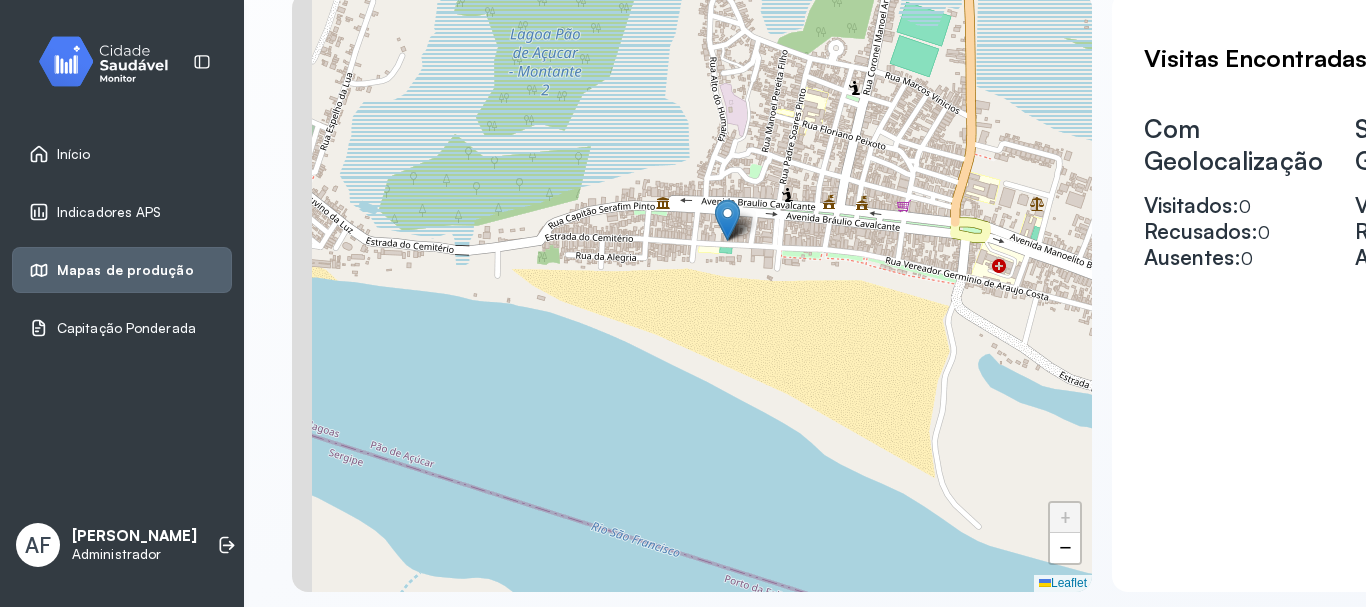 drag, startPoint x: 820, startPoint y: 416, endPoint x: 912, endPoint y: 457, distance: 100.72239 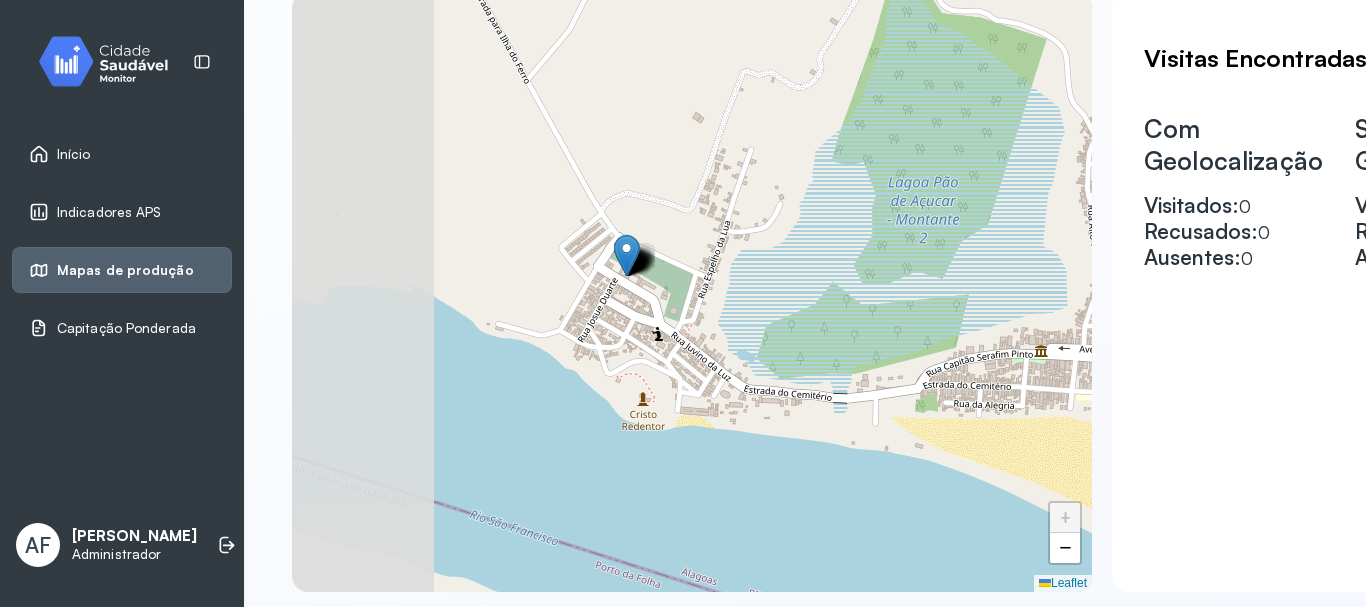 drag, startPoint x: 456, startPoint y: 247, endPoint x: 756, endPoint y: 354, distance: 318.5106 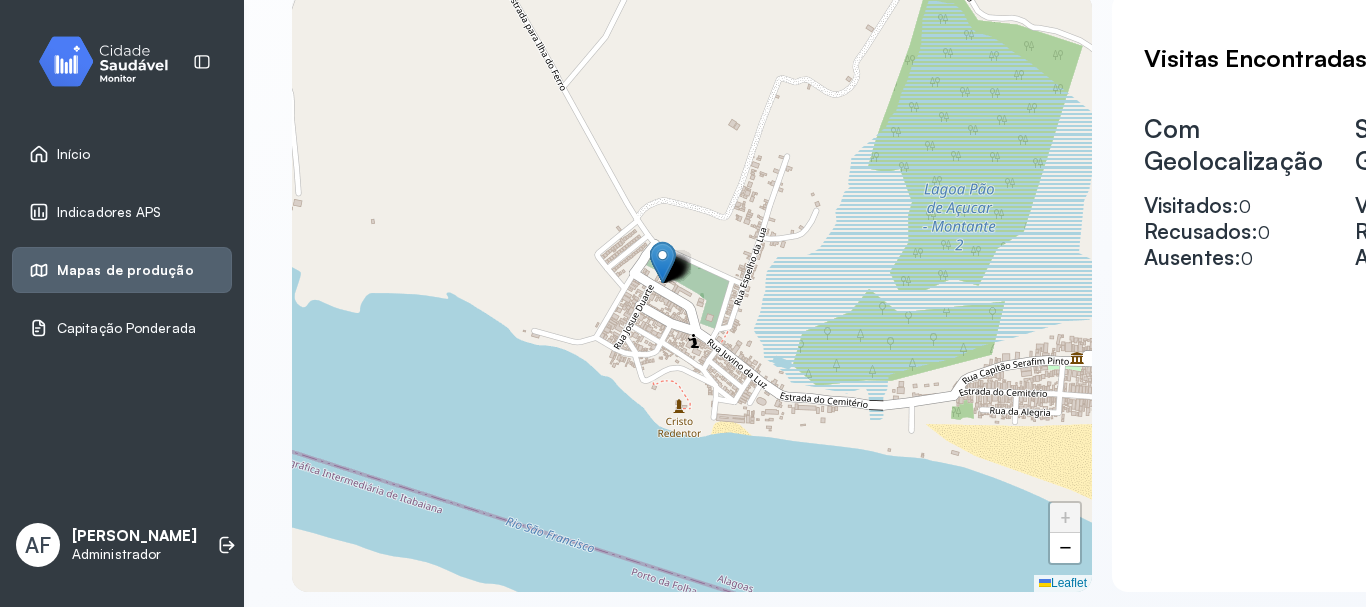 click at bounding box center (662, 262) 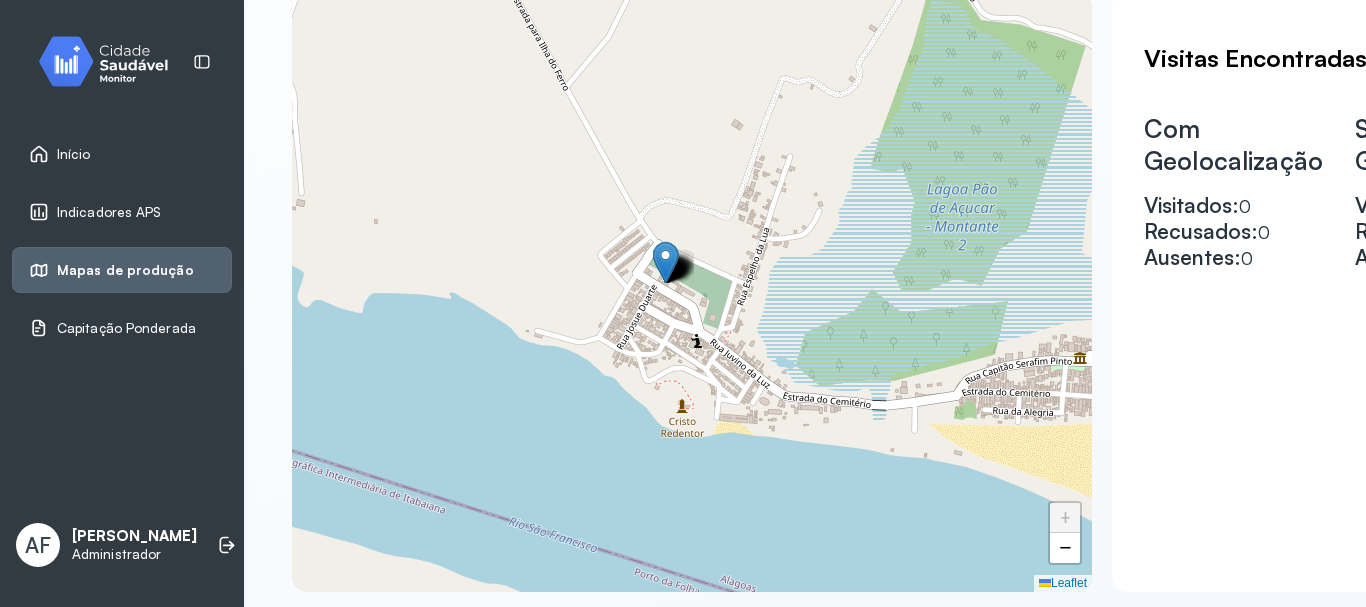 click at bounding box center (665, 262) 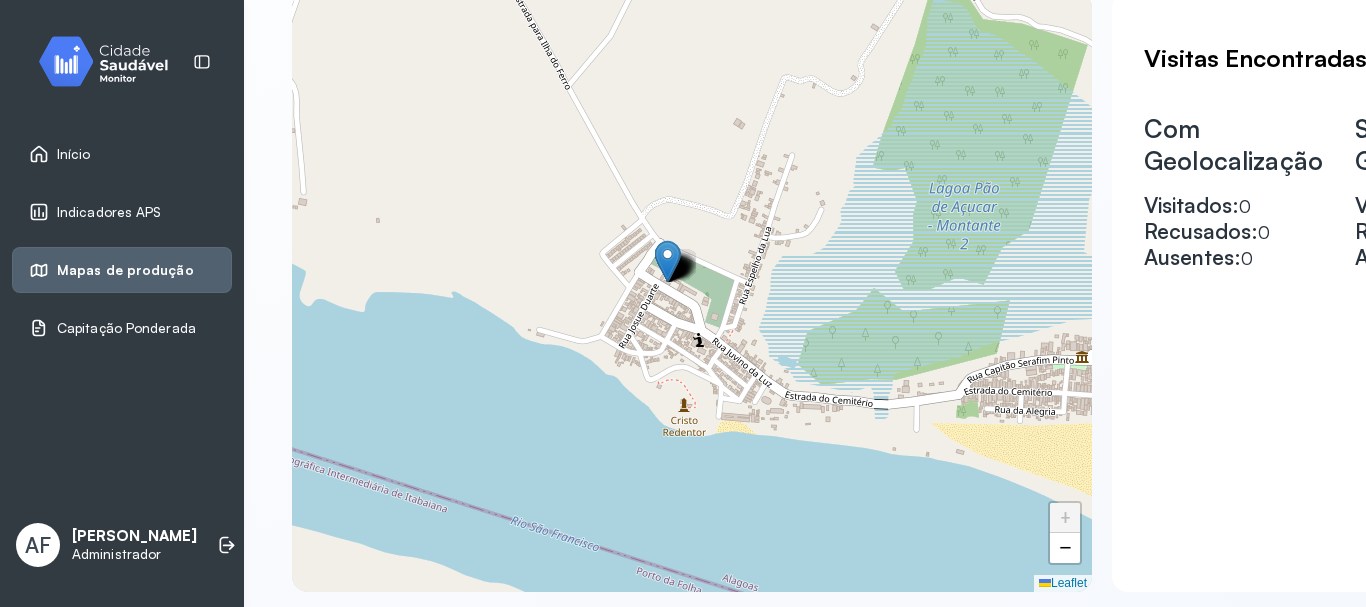 click at bounding box center (667, 261) 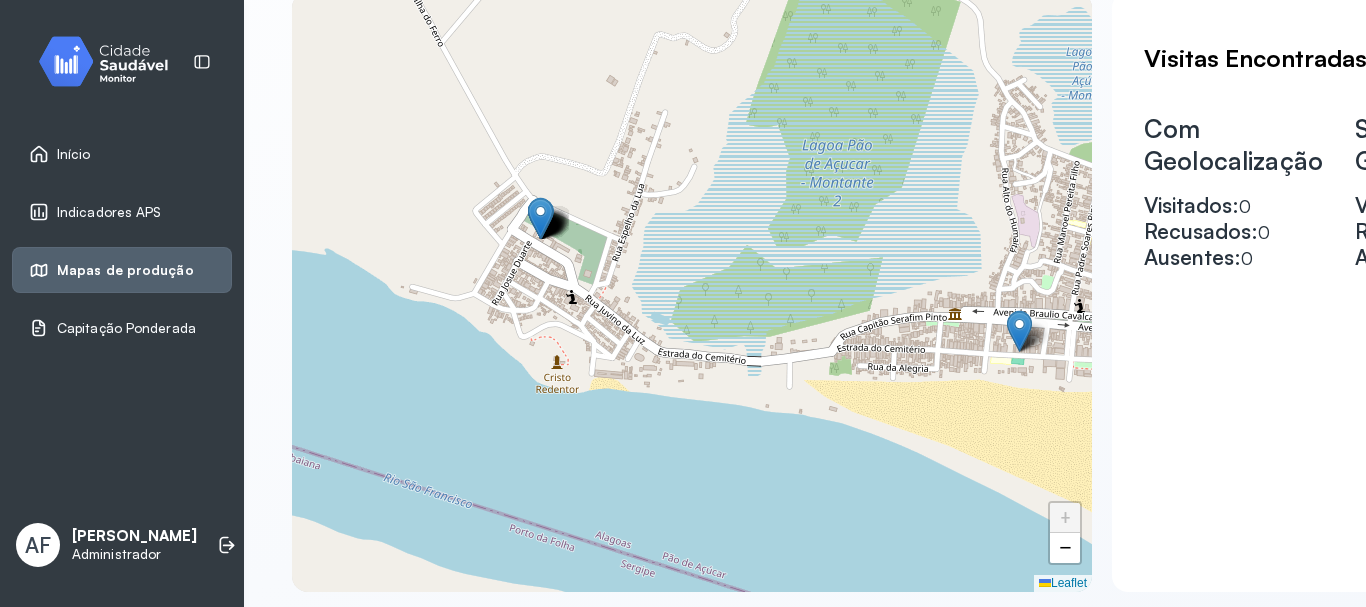 drag, startPoint x: 858, startPoint y: 298, endPoint x: 542, endPoint y: 227, distance: 323.87805 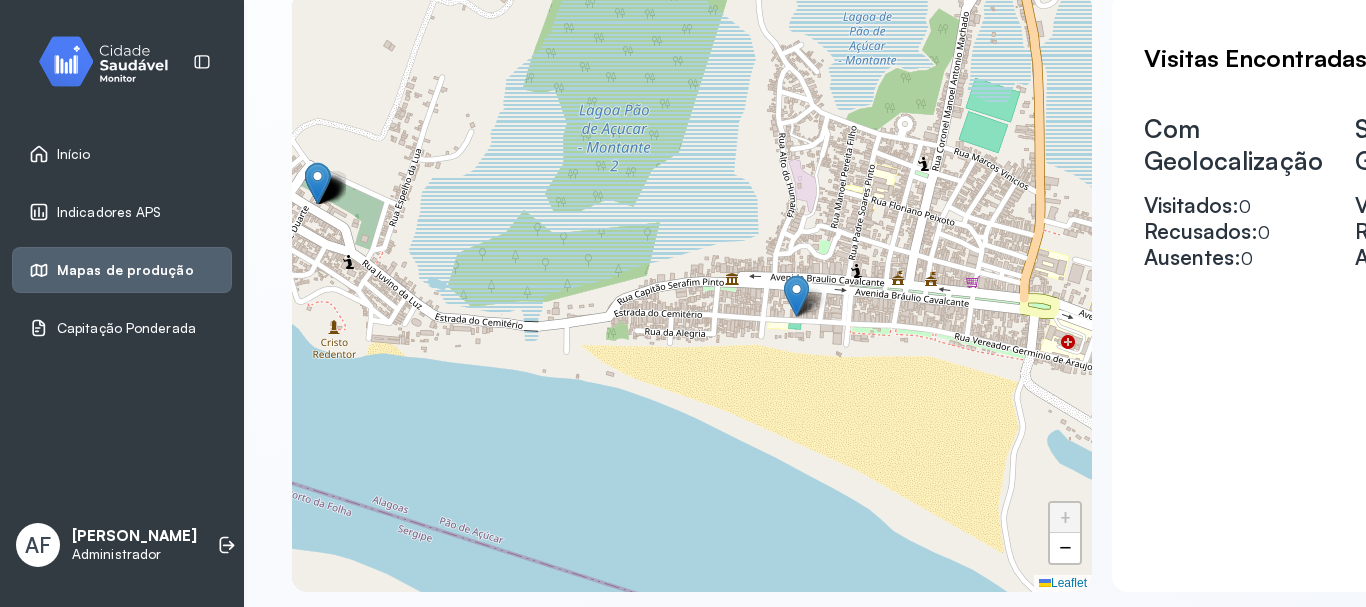 drag, startPoint x: 816, startPoint y: 309, endPoint x: 931, endPoint y: 323, distance: 115.84904 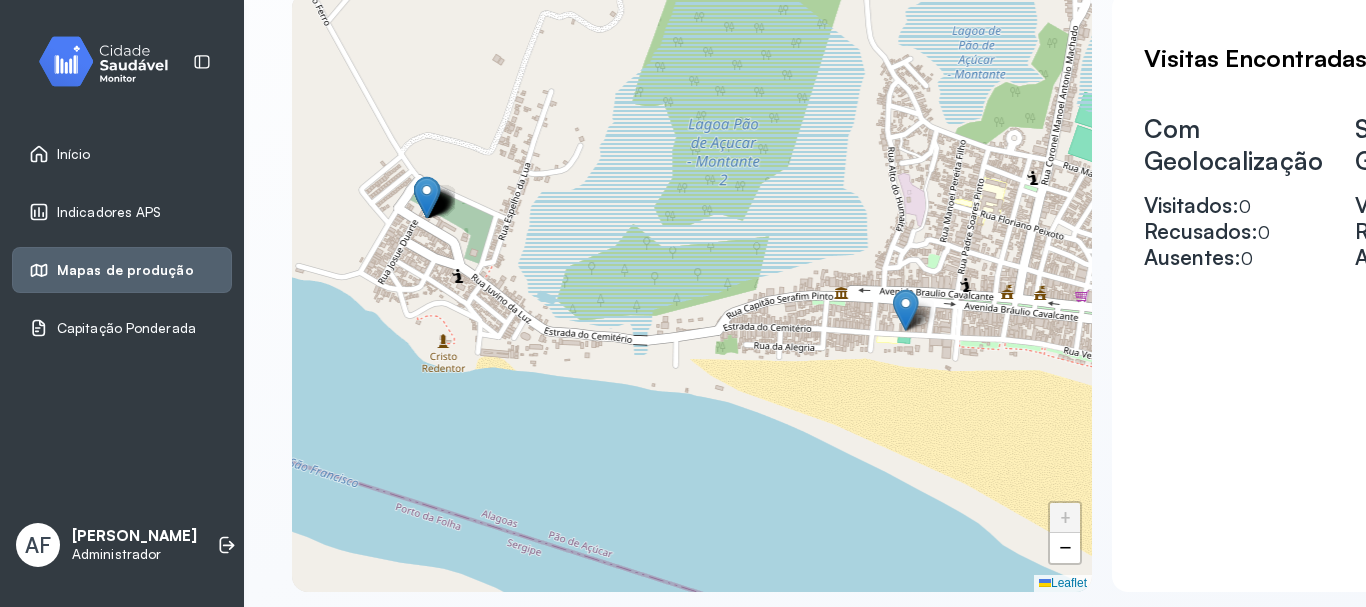 click on "+ −  Leaflet" at bounding box center (692, 292) 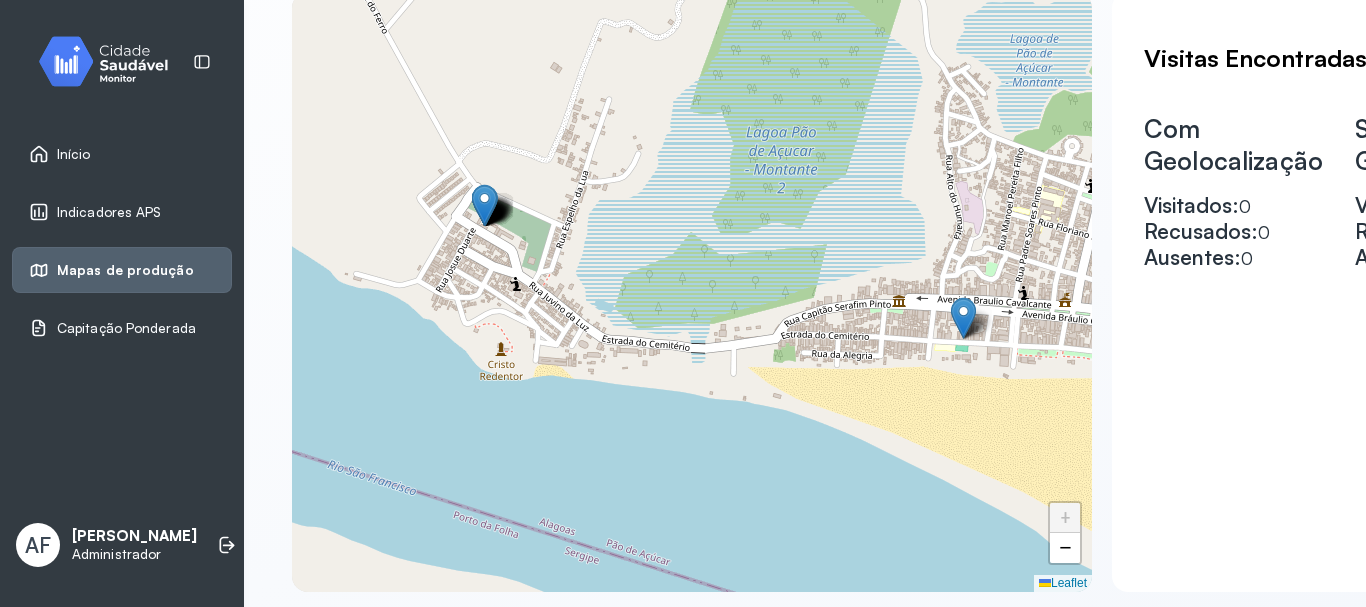 drag, startPoint x: 450, startPoint y: 267, endPoint x: 699, endPoint y: 271, distance: 249.03212 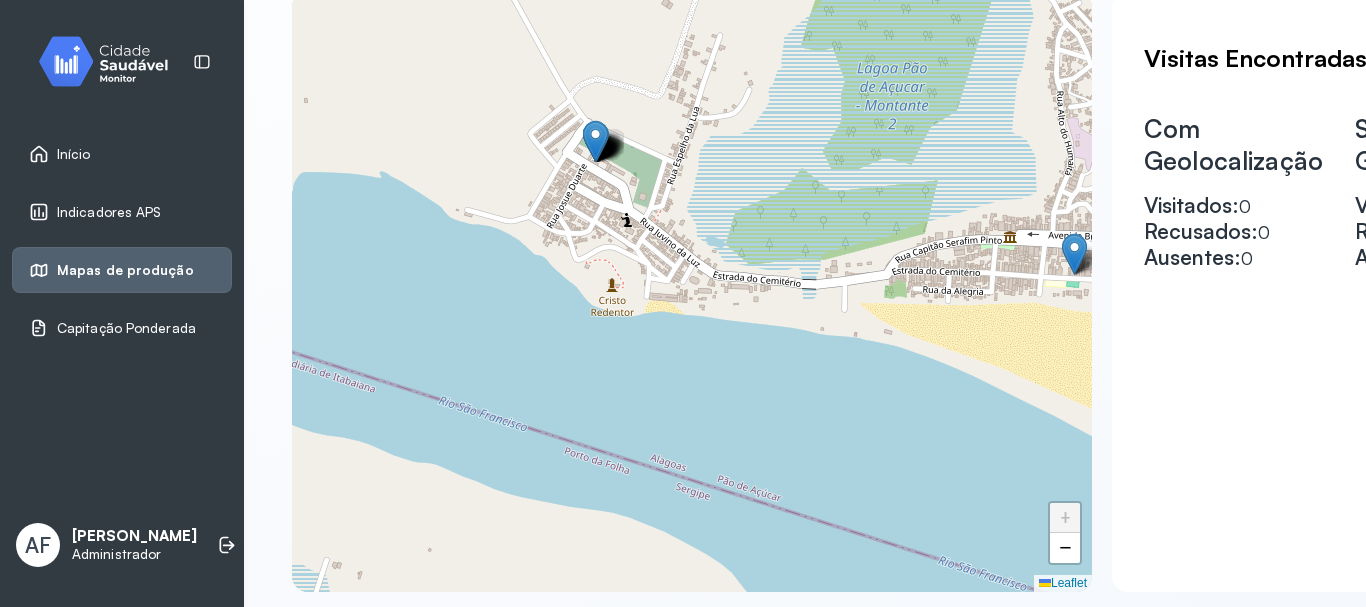 drag, startPoint x: 914, startPoint y: 284, endPoint x: 565, endPoint y: 151, distance: 373.4836 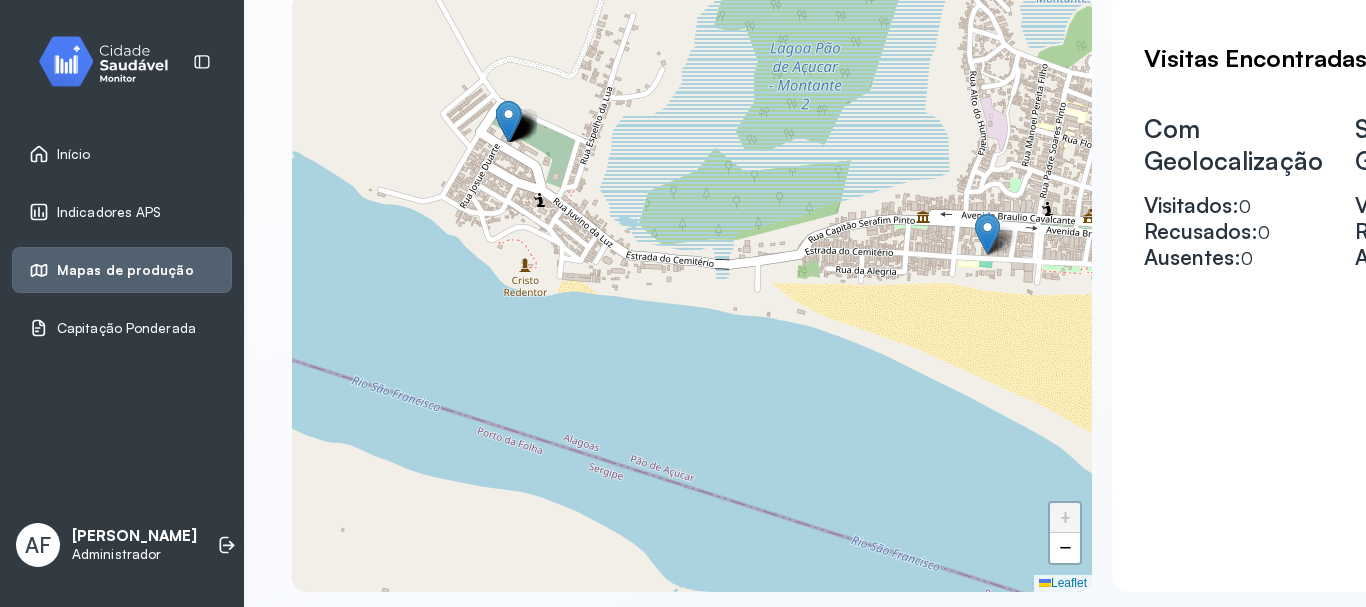 drag, startPoint x: 518, startPoint y: 176, endPoint x: 745, endPoint y: 242, distance: 236.40009 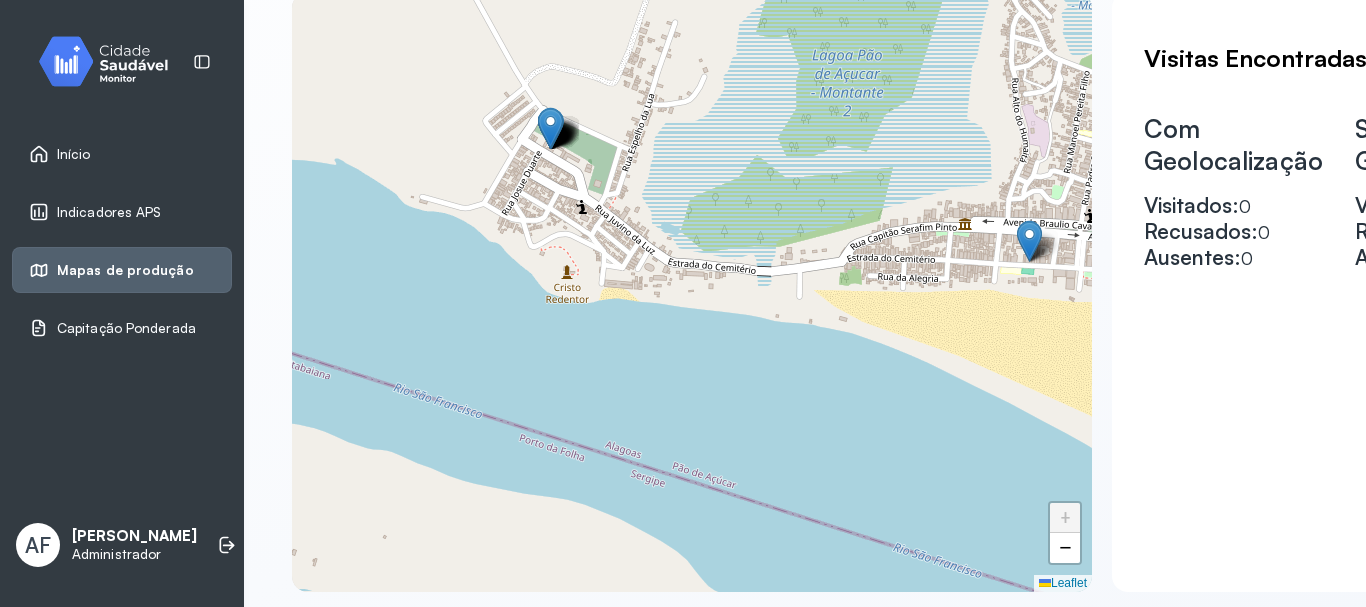 click at bounding box center [550, 128] 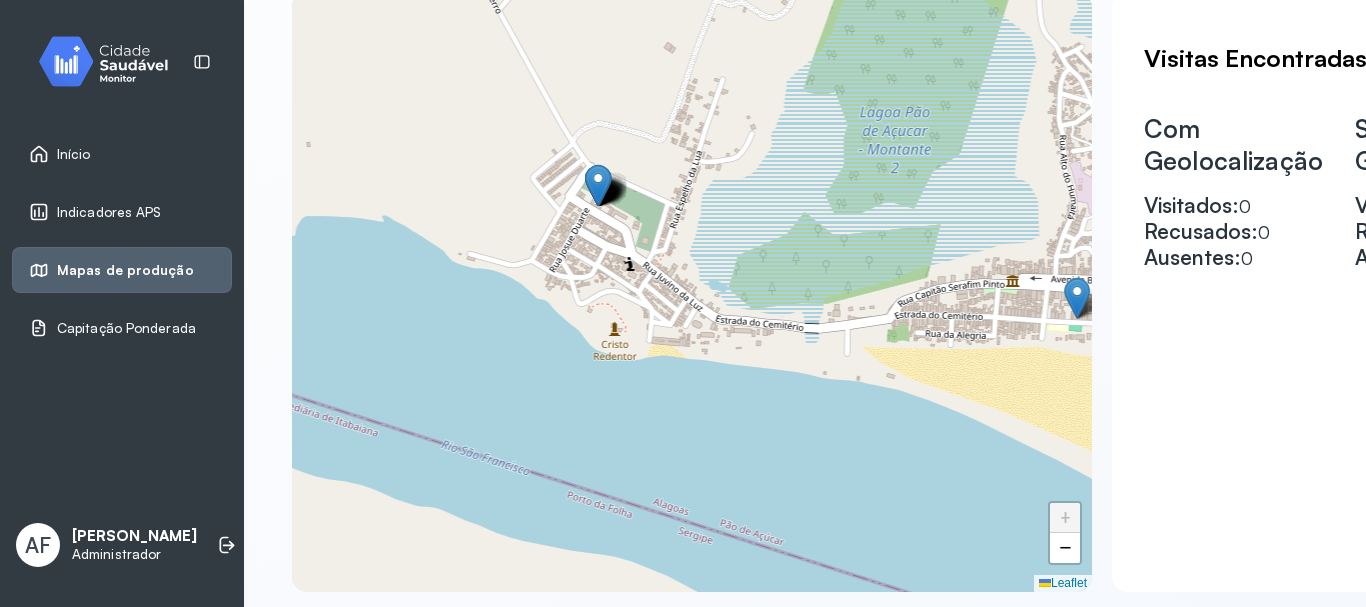 click on "+ −  Leaflet" at bounding box center [692, 292] 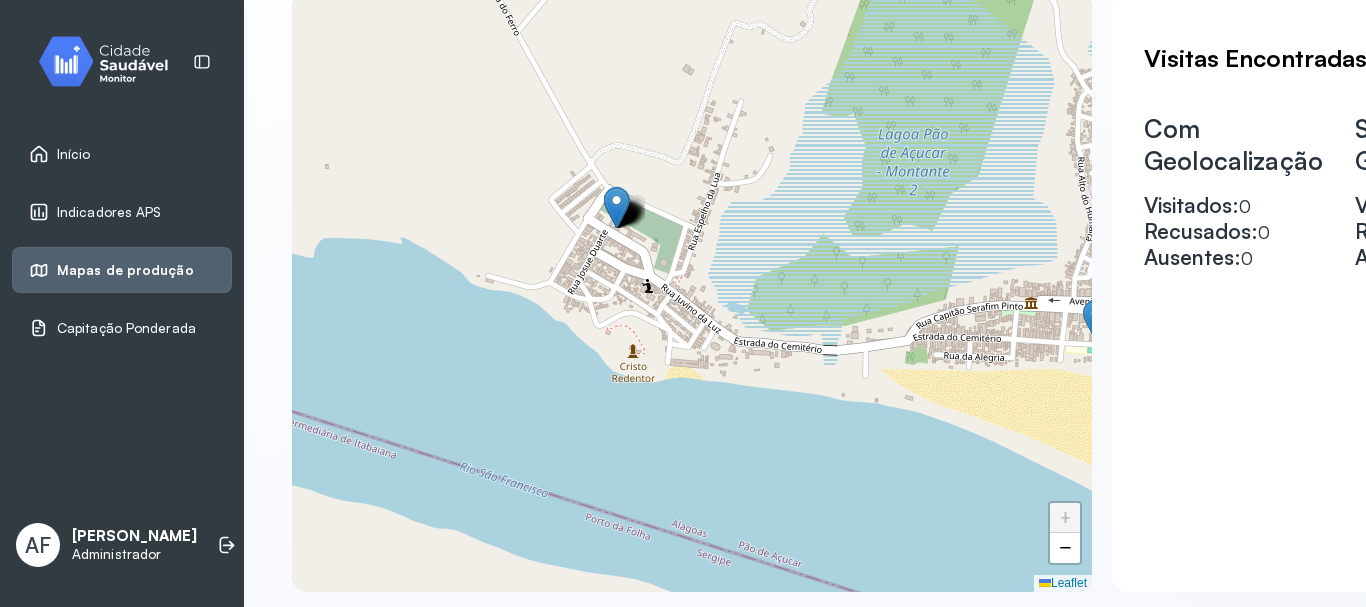 click at bounding box center (616, 207) 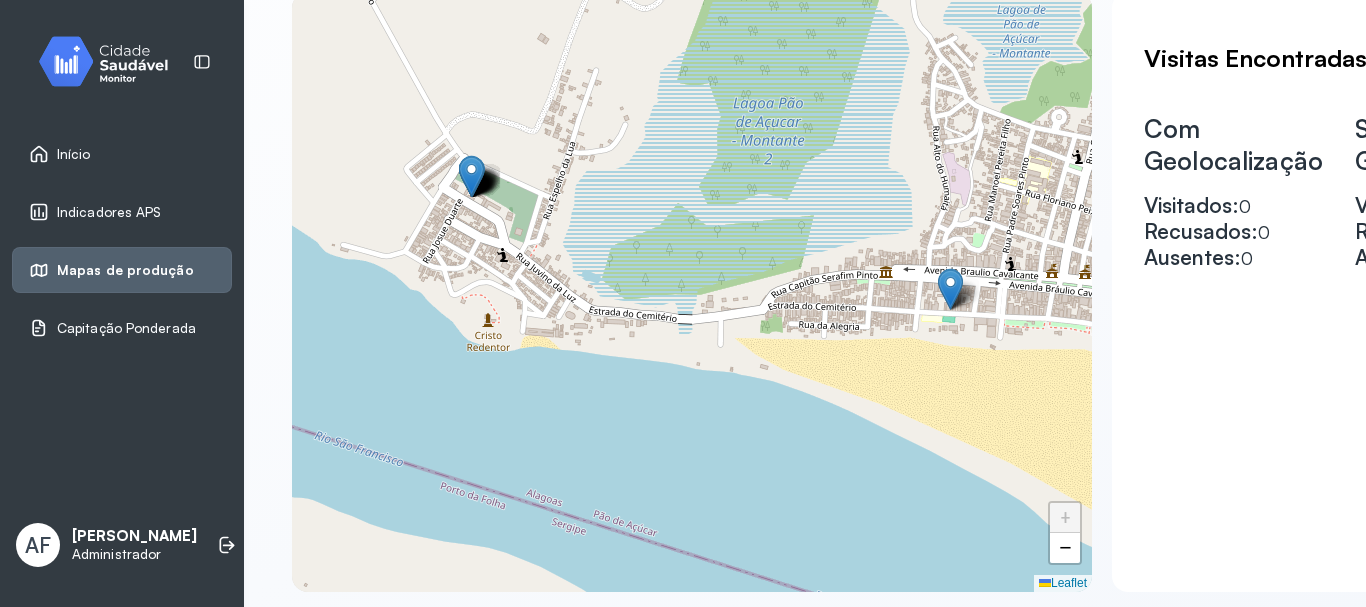 drag, startPoint x: 998, startPoint y: 294, endPoint x: 673, endPoint y: 170, distance: 347.852 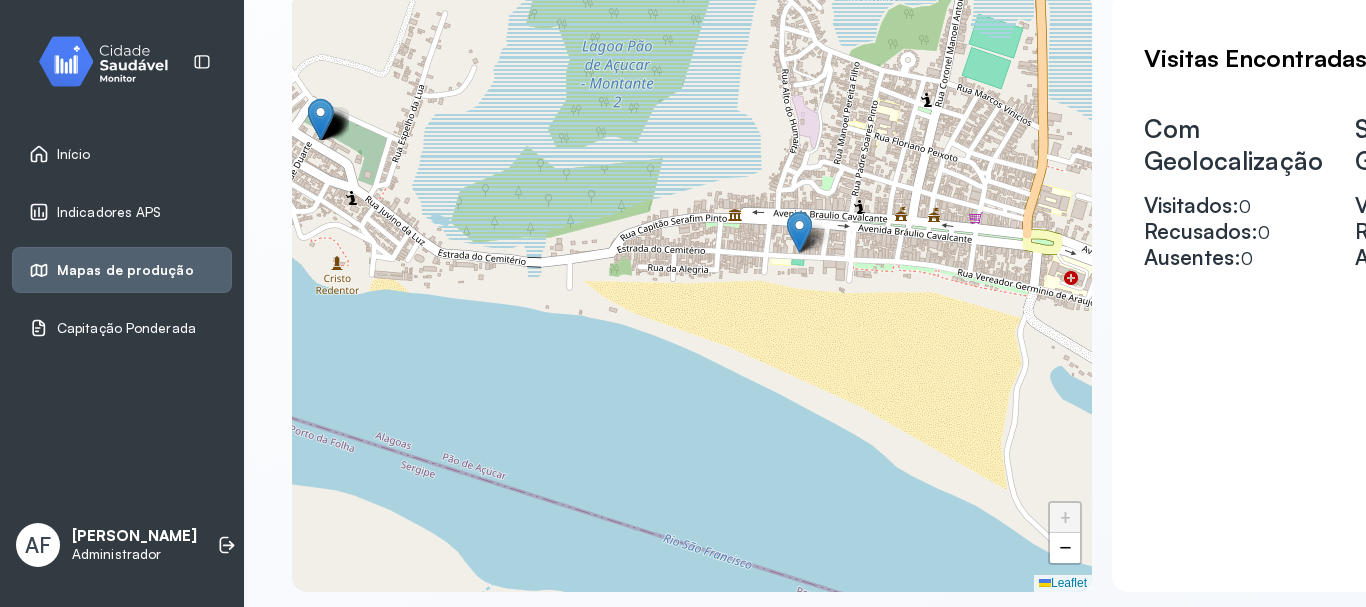 click at bounding box center (799, 232) 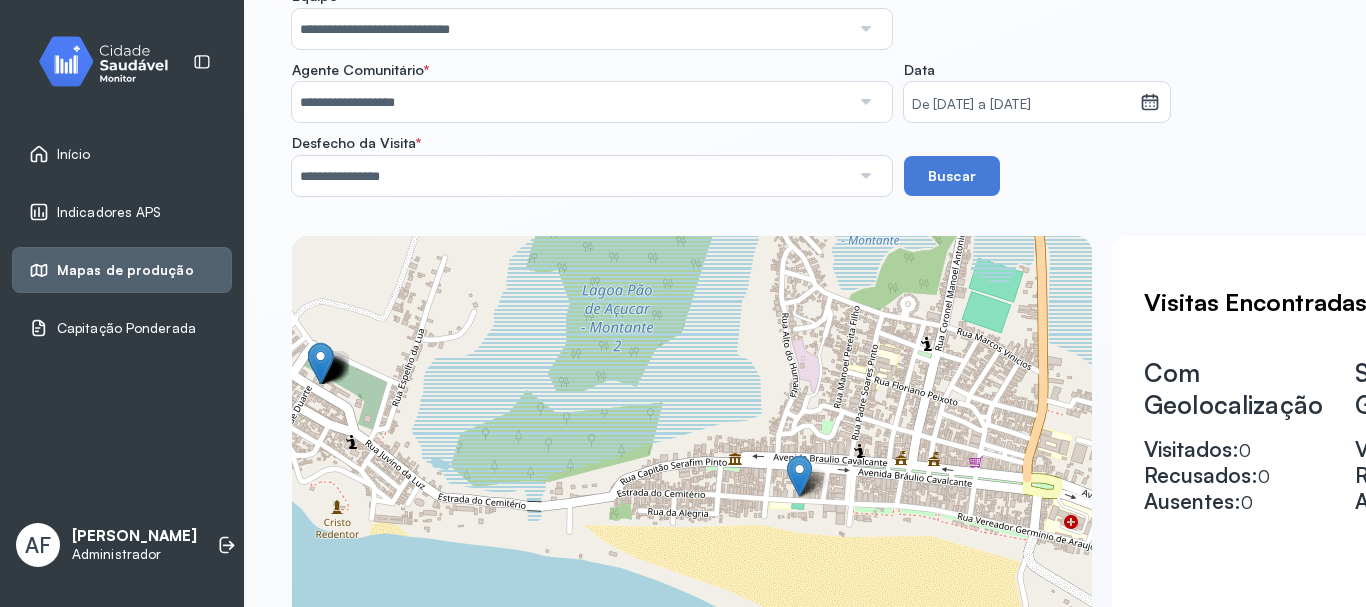 scroll, scrollTop: 300, scrollLeft: 0, axis: vertical 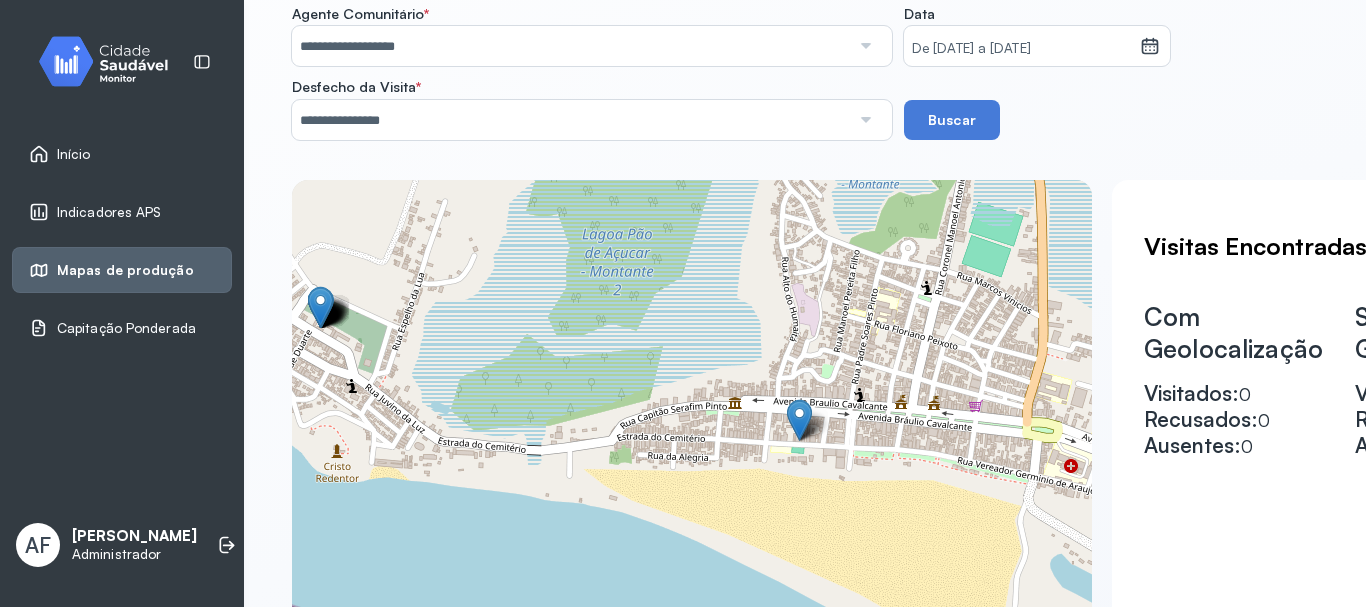click 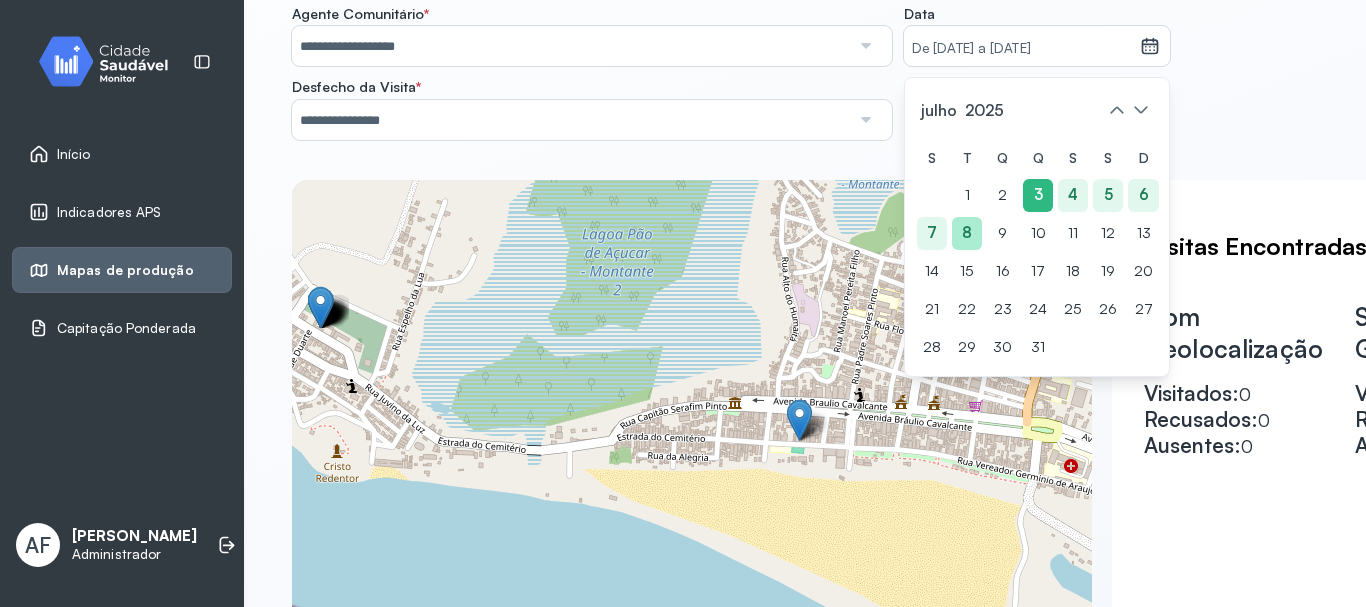 click on "8" 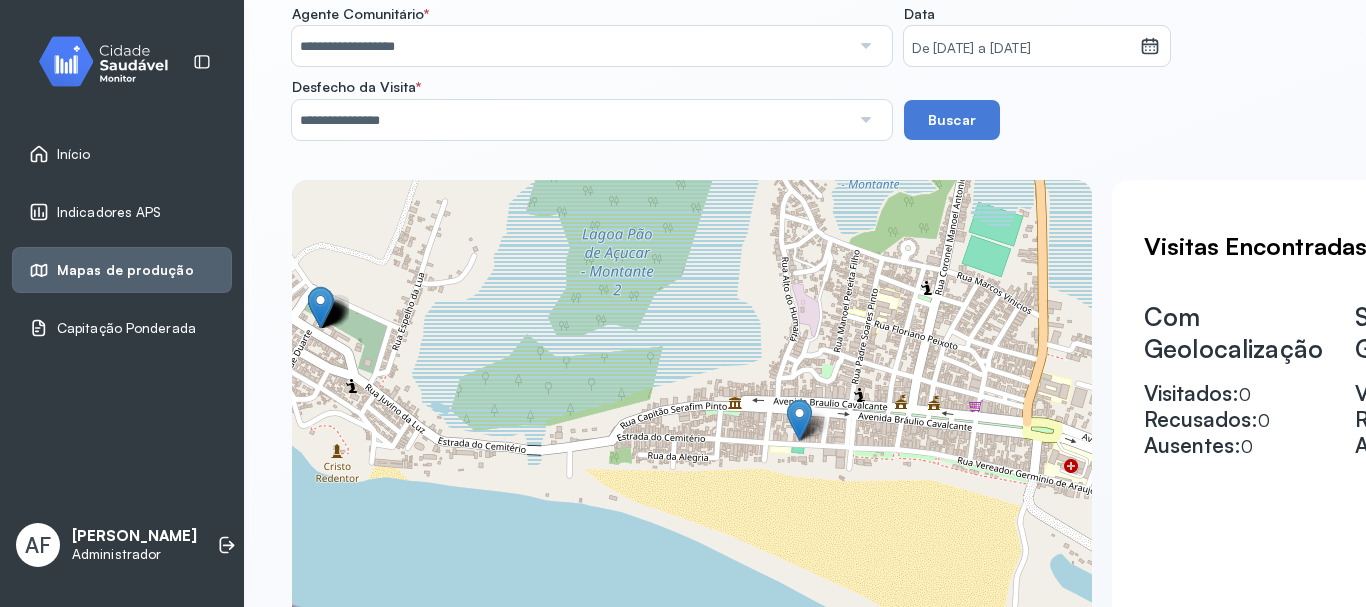 click on "8" 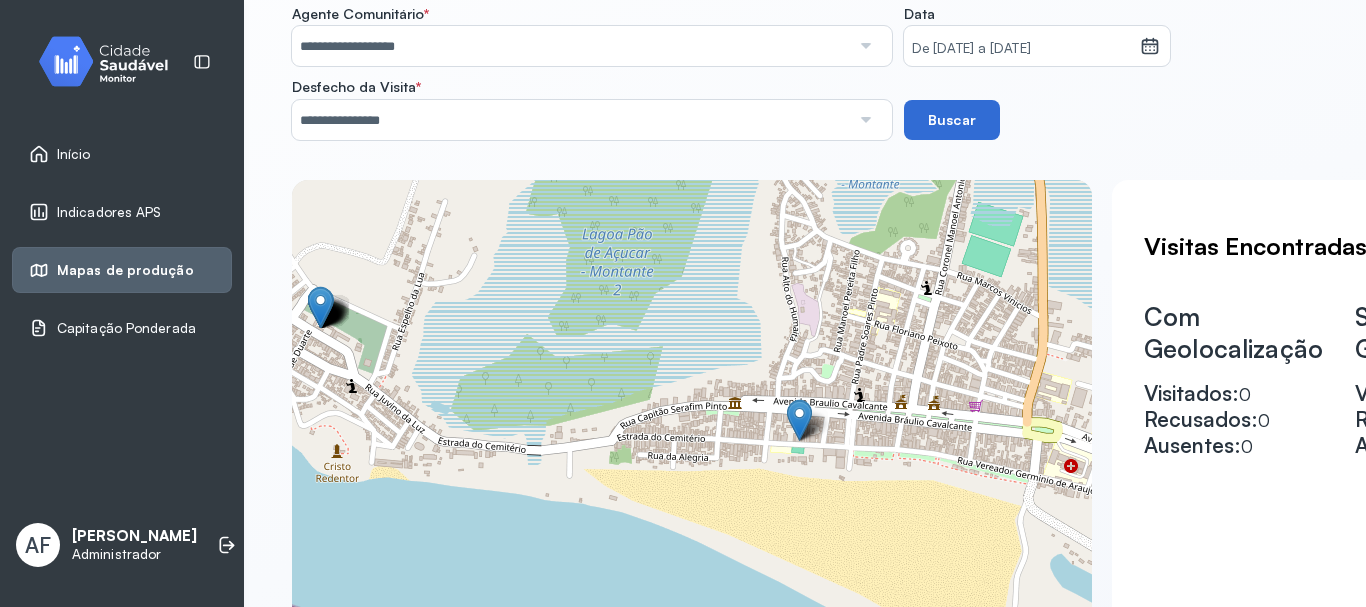 click on "Buscar" at bounding box center (952, 120) 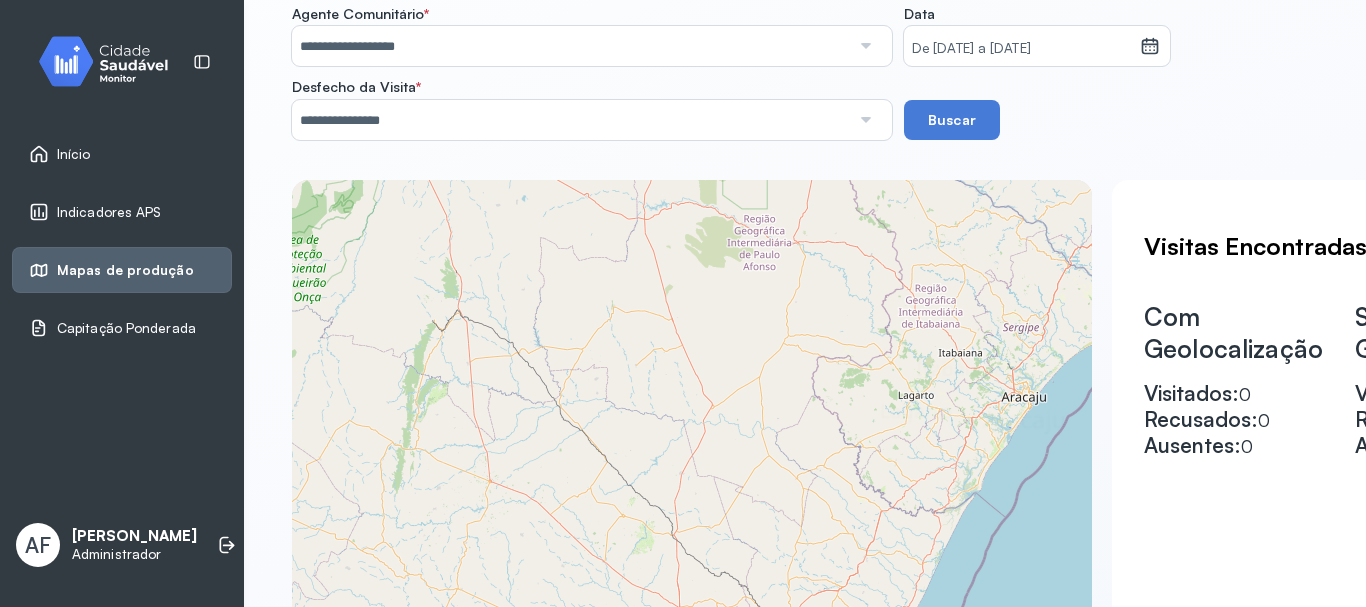 scroll, scrollTop: 480, scrollLeft: 0, axis: vertical 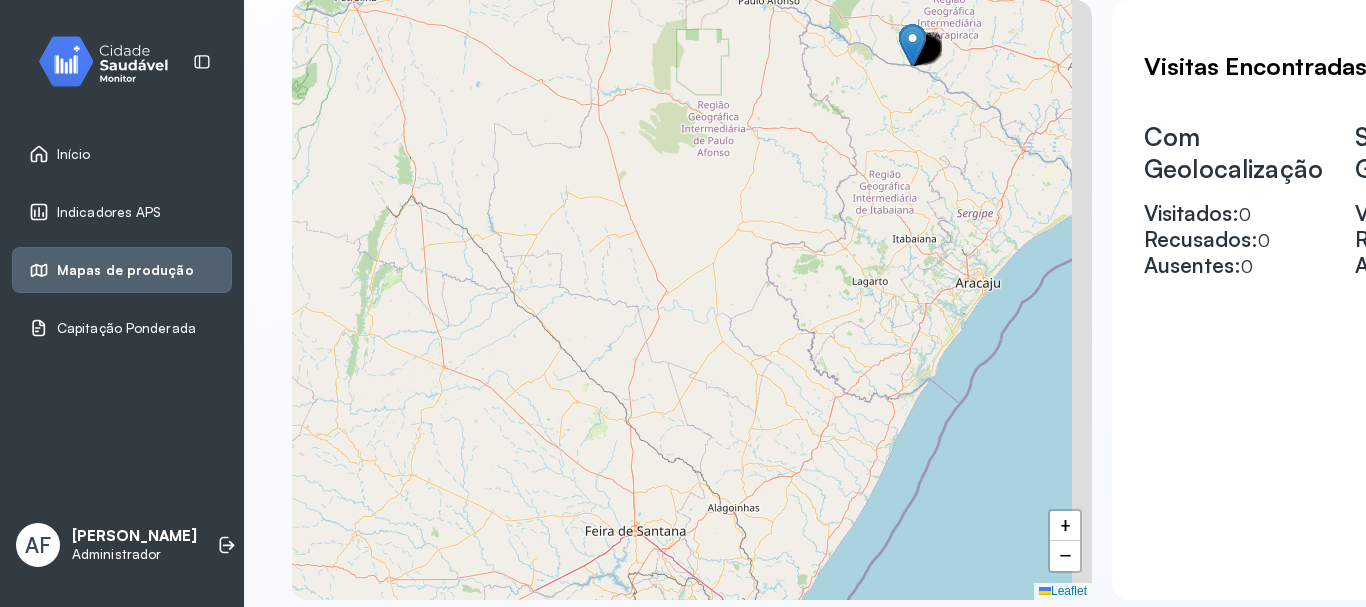 drag, startPoint x: 977, startPoint y: 267, endPoint x: 853, endPoint y: 560, distance: 318.15875 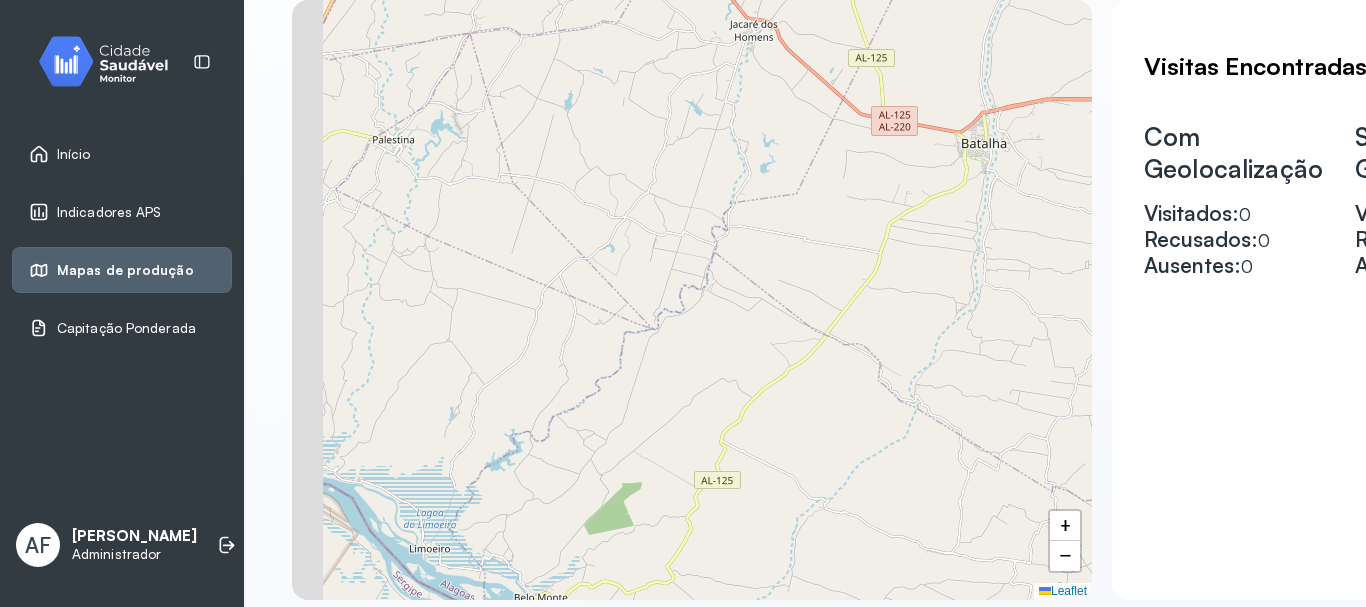 drag, startPoint x: 688, startPoint y: 298, endPoint x: 1081, endPoint y: 302, distance: 393.02036 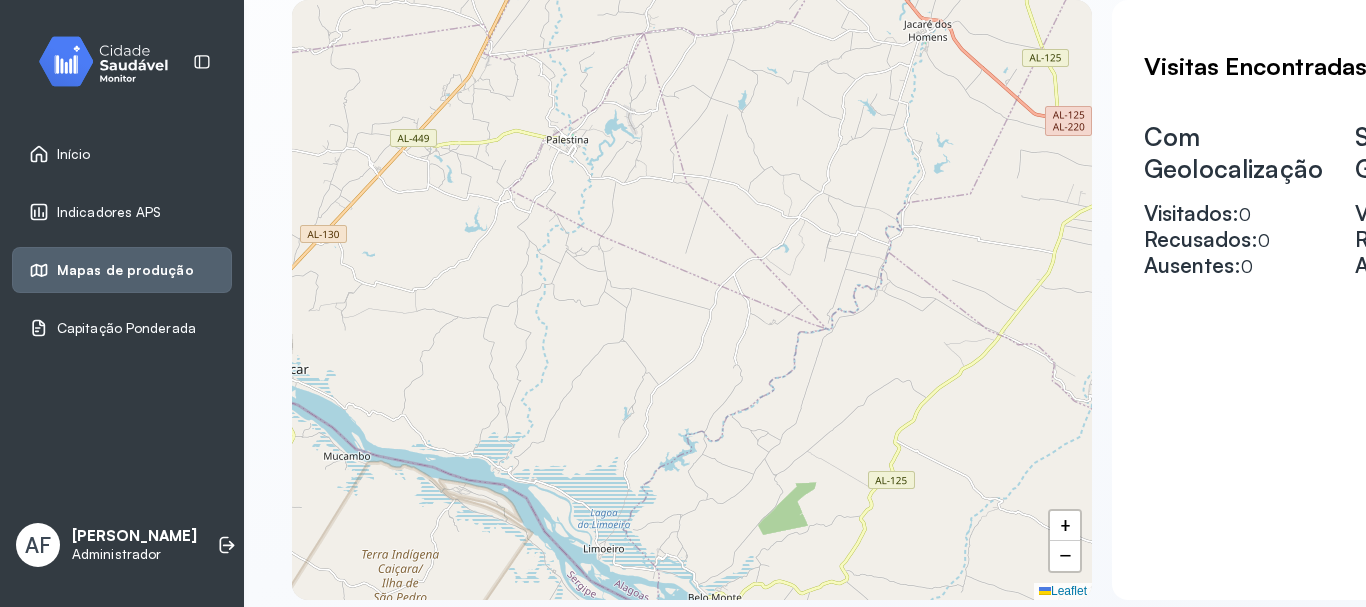 drag, startPoint x: 834, startPoint y: 338, endPoint x: 936, endPoint y: 171, distance: 195.68597 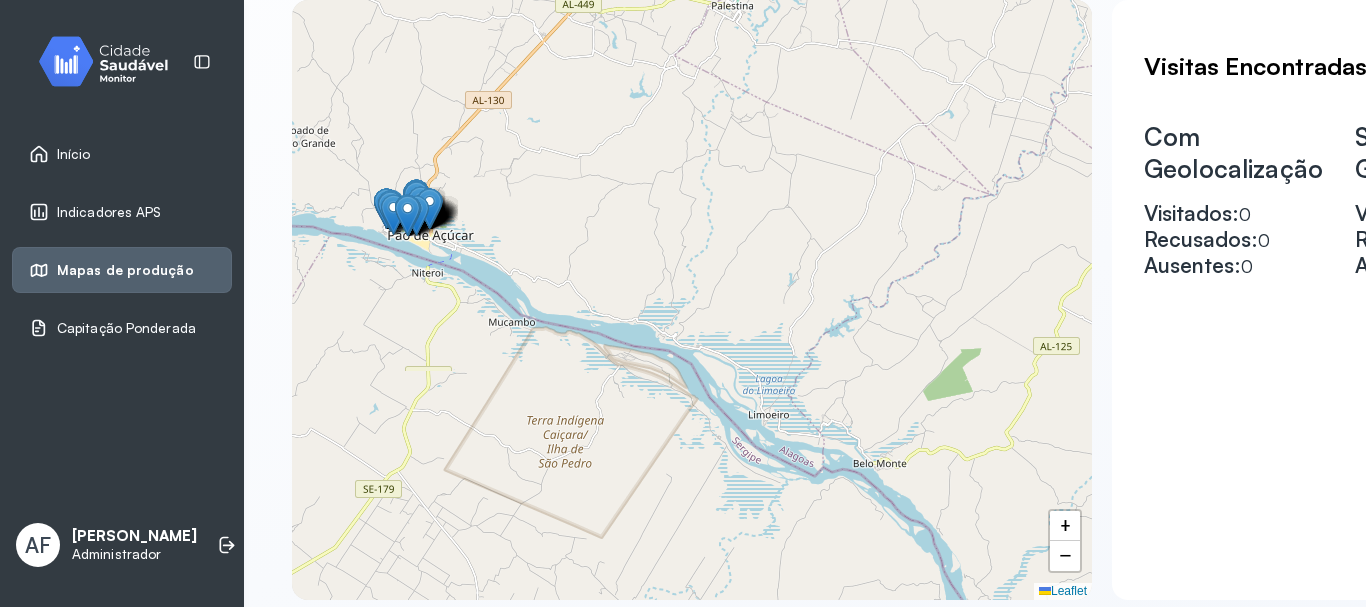 drag, startPoint x: 605, startPoint y: 261, endPoint x: 800, endPoint y: 255, distance: 195.09229 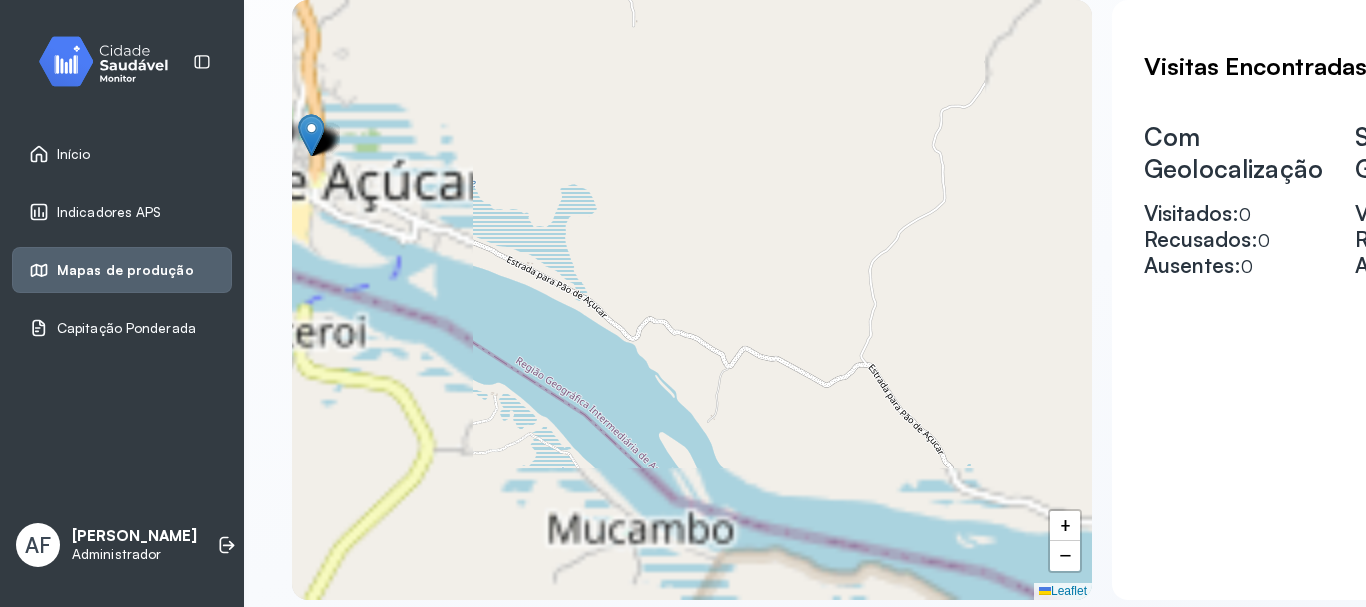 drag, startPoint x: 586, startPoint y: 250, endPoint x: 1118, endPoint y: 293, distance: 533.7349 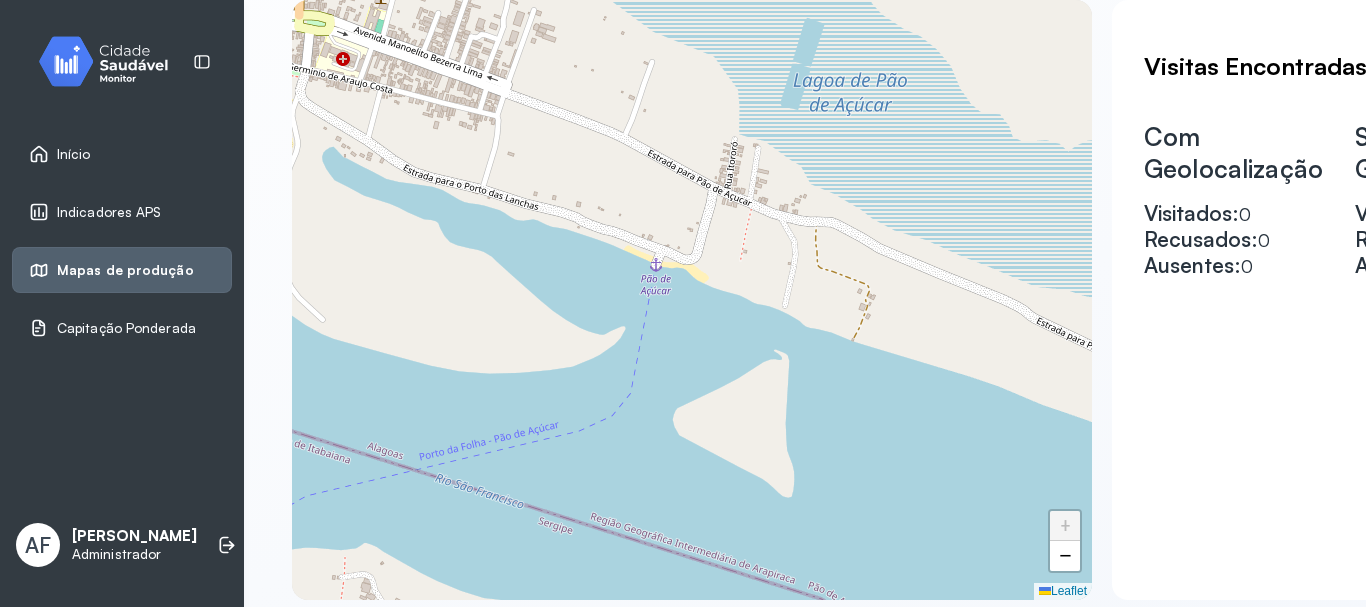 drag, startPoint x: 523, startPoint y: 214, endPoint x: 1145, endPoint y: 362, distance: 639.3653 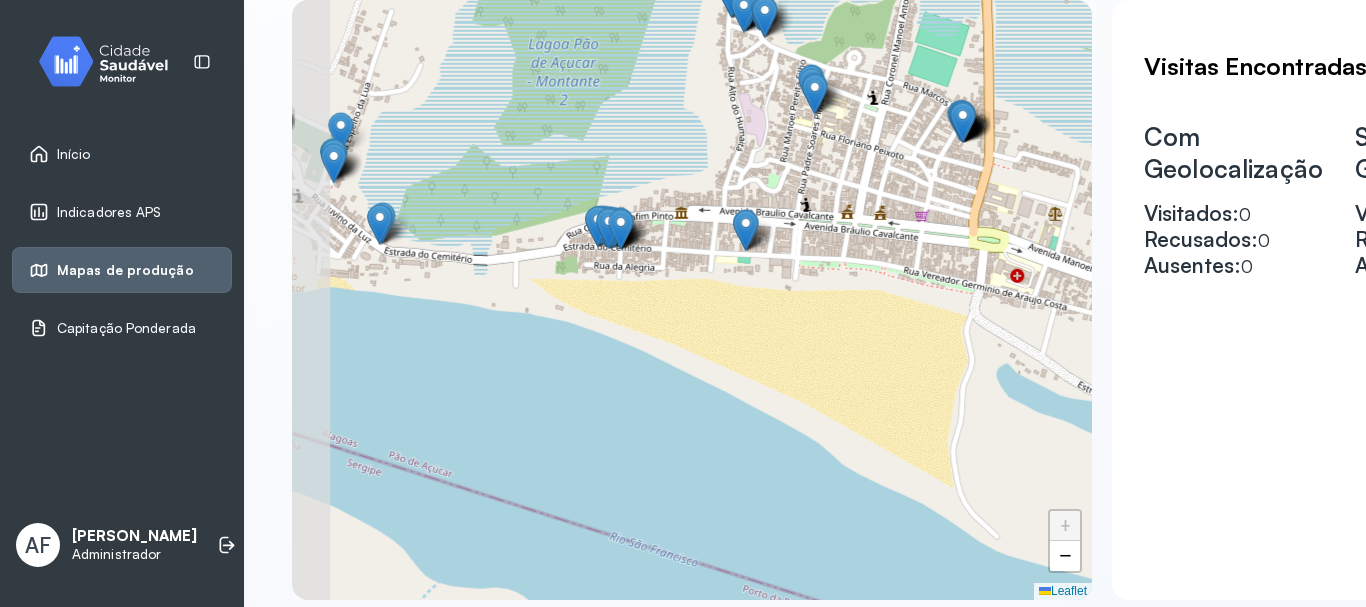 drag, startPoint x: 766, startPoint y: 230, endPoint x: 951, endPoint y: 320, distance: 205.73041 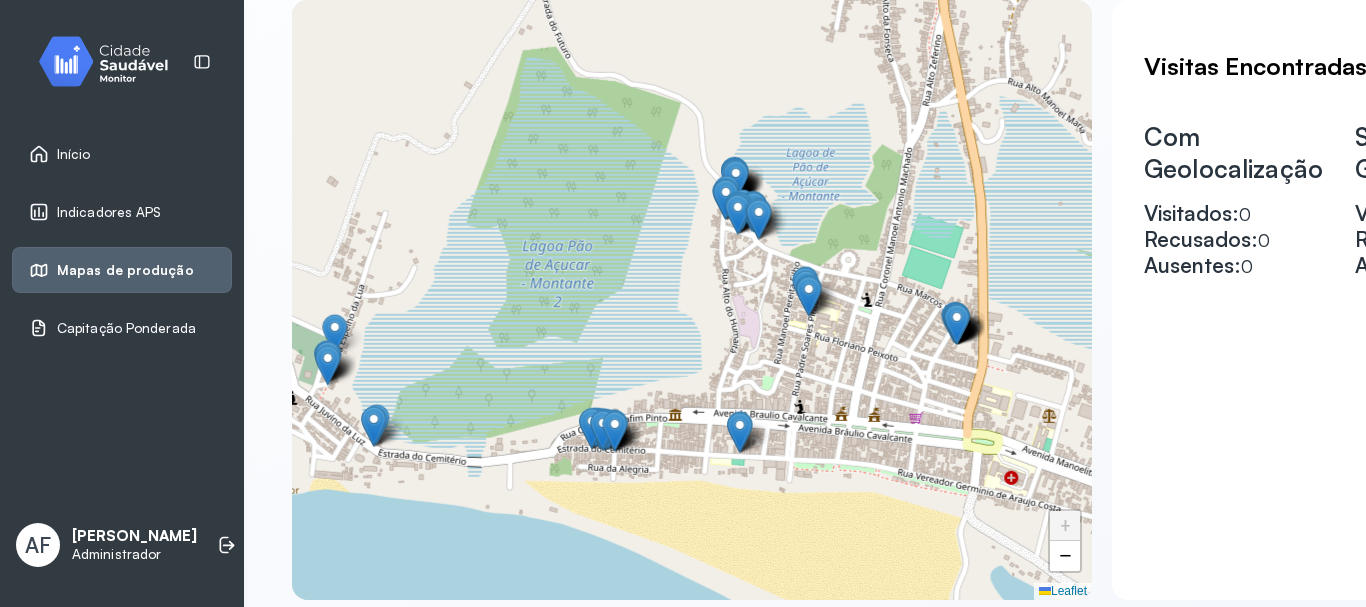 drag, startPoint x: 666, startPoint y: 205, endPoint x: 569, endPoint y: 381, distance: 200.96019 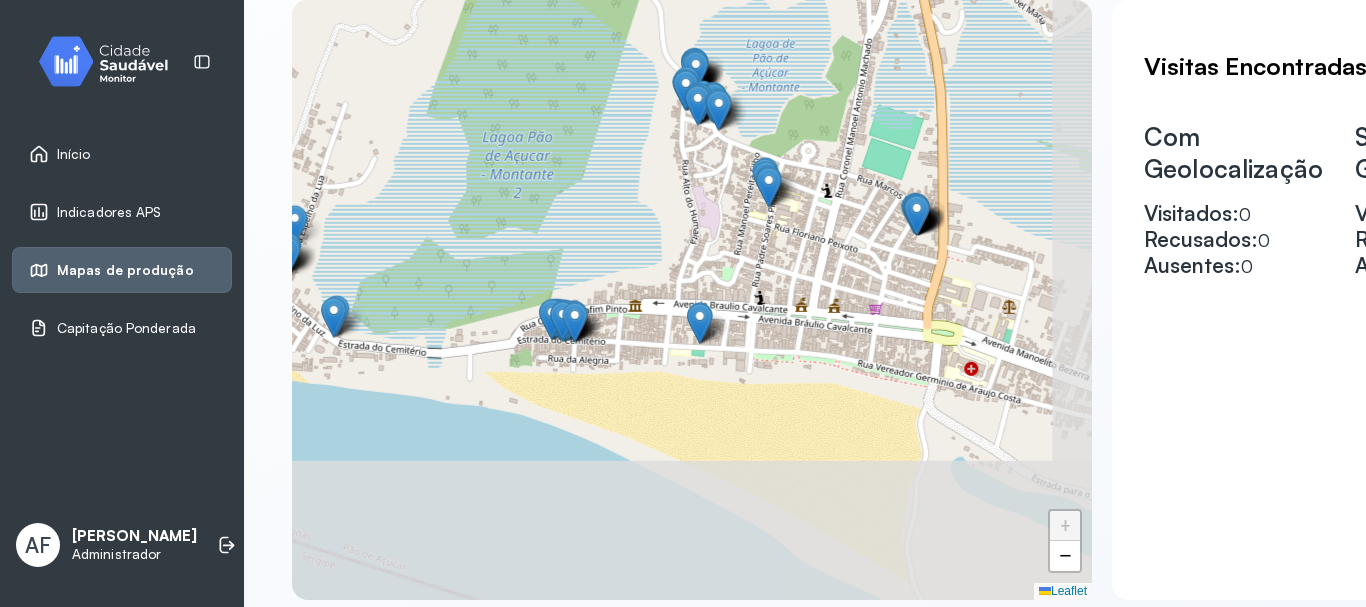 drag, startPoint x: 851, startPoint y: 312, endPoint x: 765, endPoint y: 127, distance: 204.01225 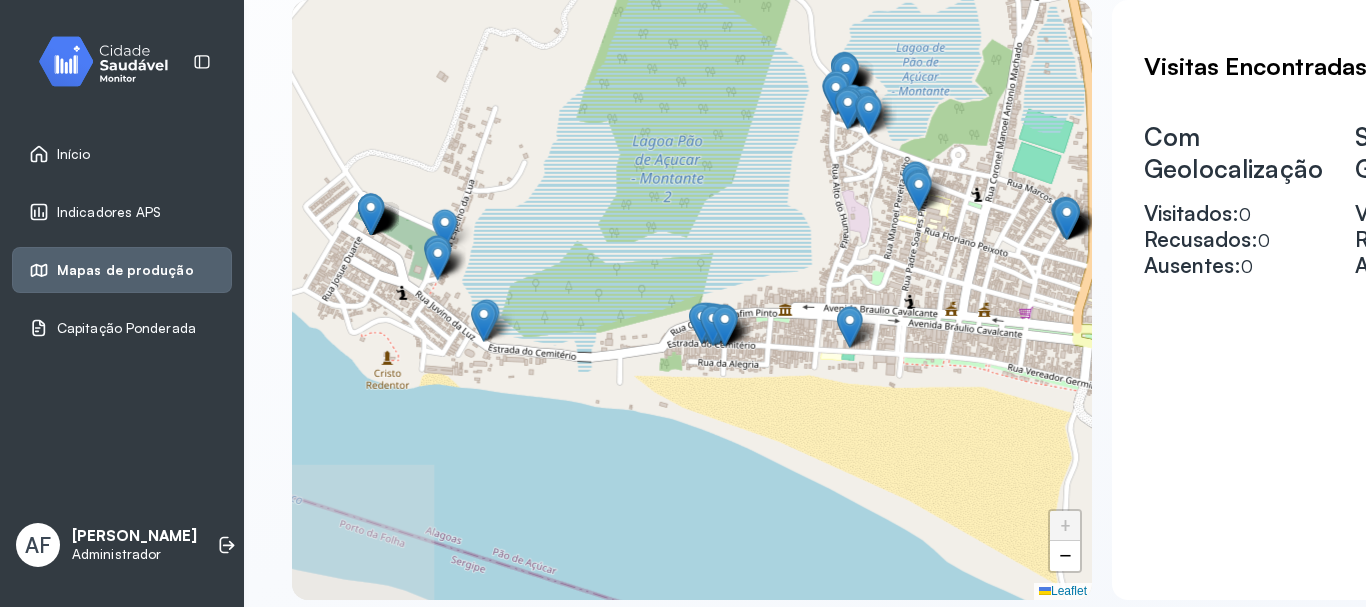 drag, startPoint x: 691, startPoint y: 352, endPoint x: 855, endPoint y: 356, distance: 164.04877 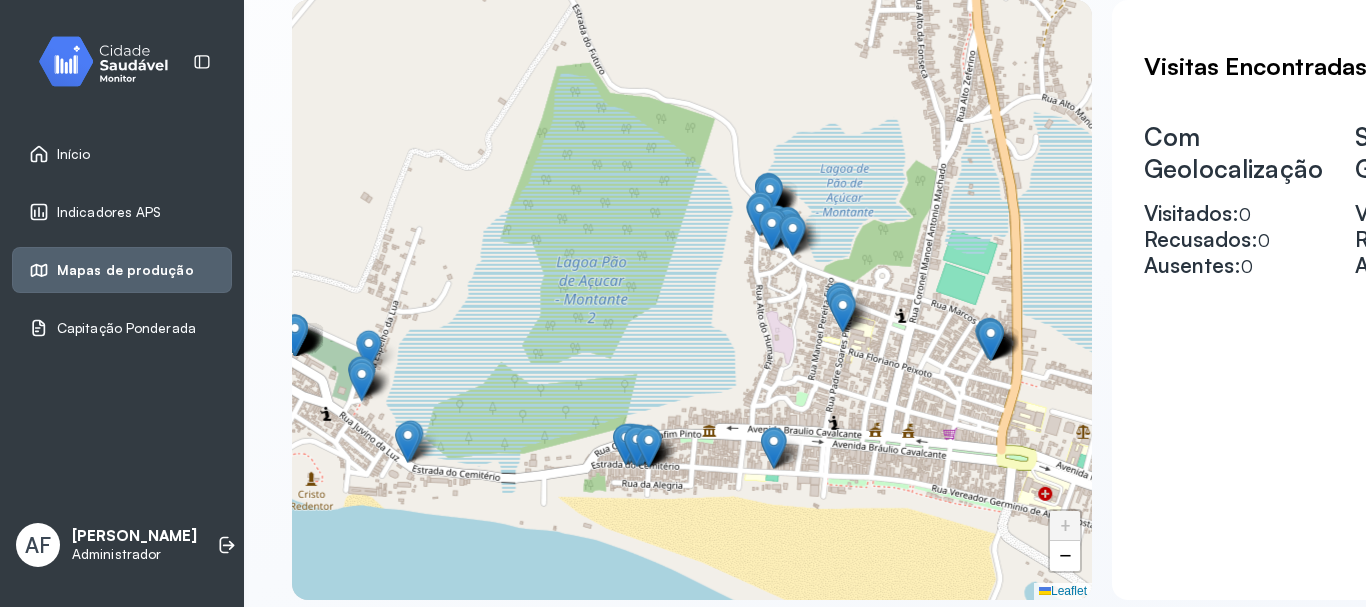 drag, startPoint x: 850, startPoint y: 214, endPoint x: 776, endPoint y: 334, distance: 140.98227 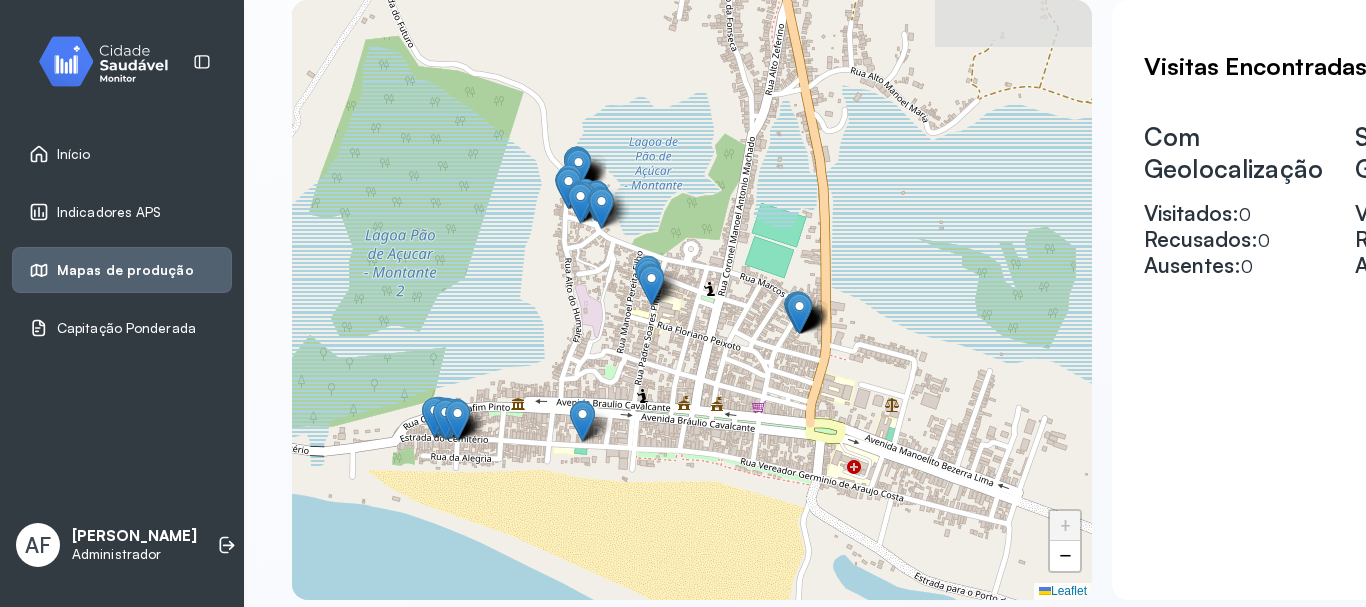 drag, startPoint x: 987, startPoint y: 352, endPoint x: 777, endPoint y: 298, distance: 216.83173 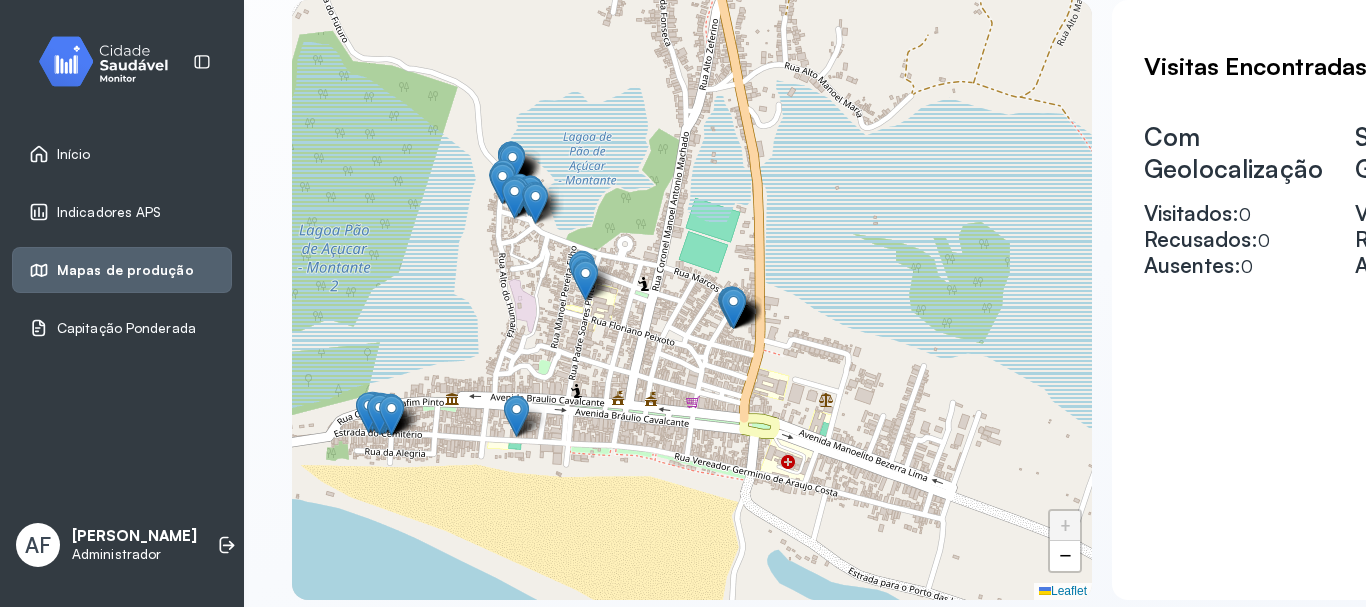 click at bounding box center (733, 308) 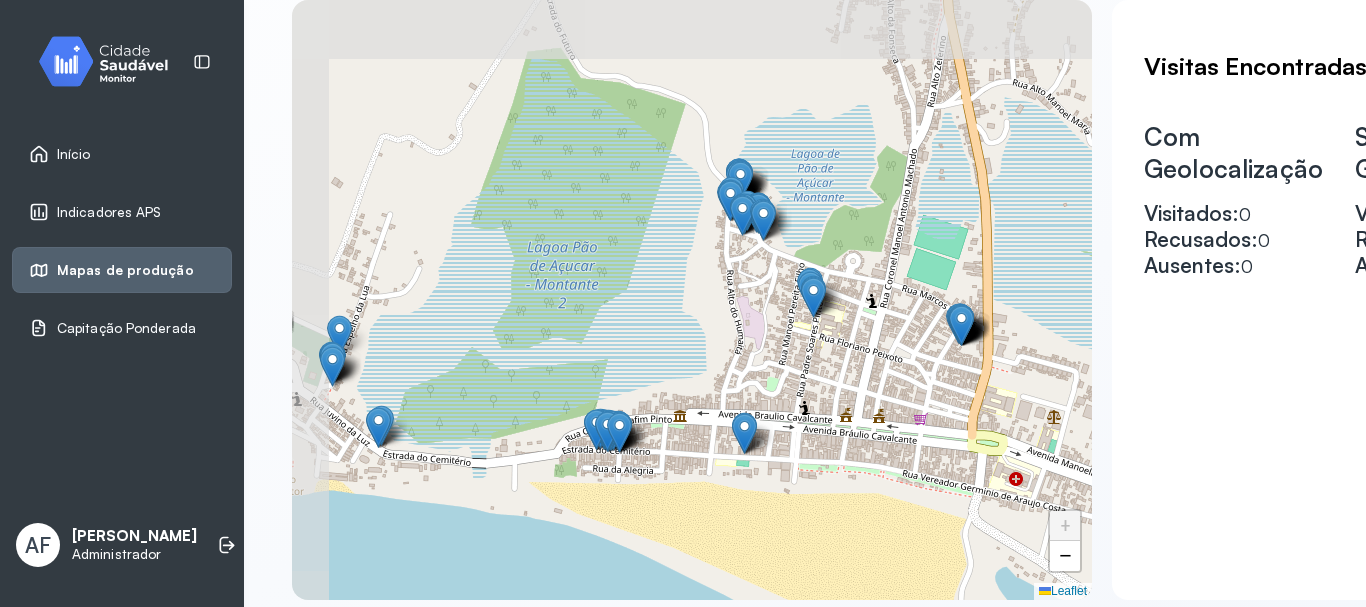 drag, startPoint x: 533, startPoint y: 203, endPoint x: 924, endPoint y: 625, distance: 575.2956 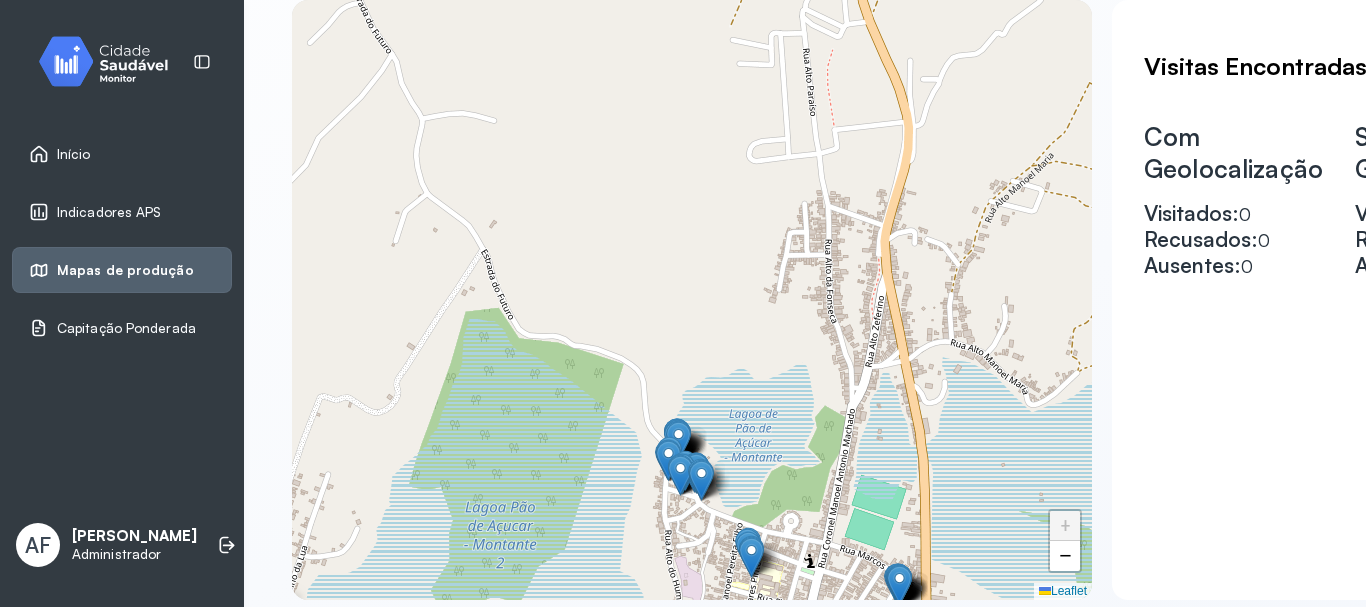 drag, startPoint x: 600, startPoint y: 367, endPoint x: 561, endPoint y: 467, distance: 107.33592 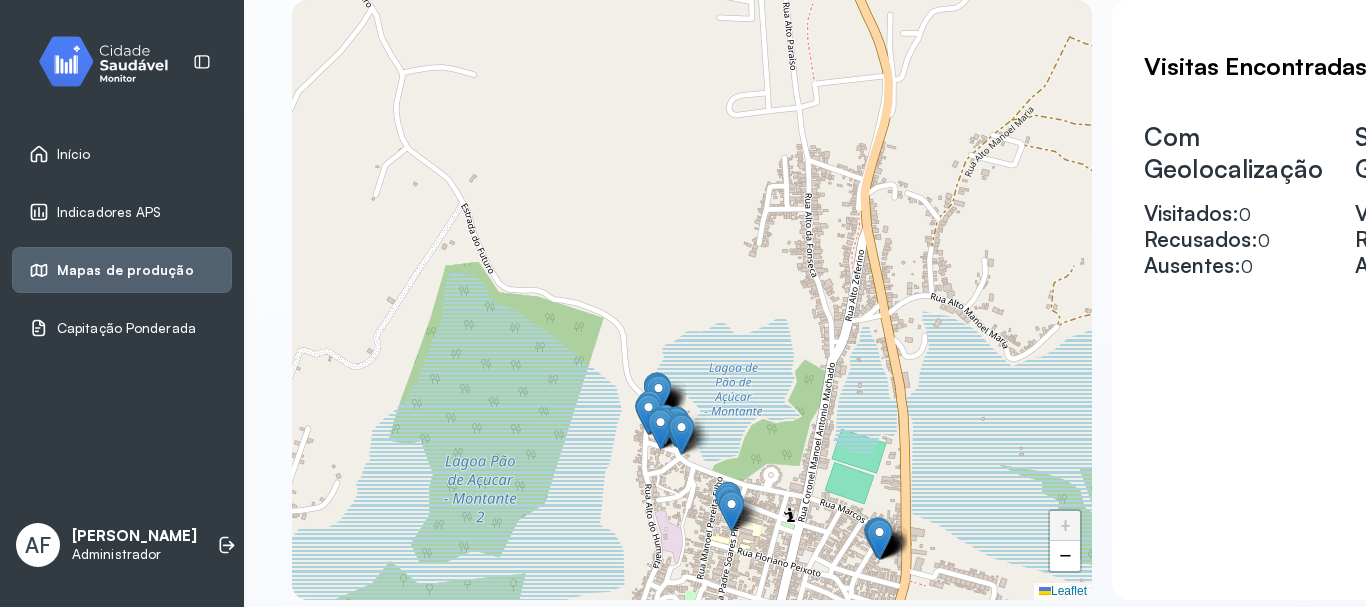 drag, startPoint x: 561, startPoint y: 467, endPoint x: 505, endPoint y: 338, distance: 140.63072 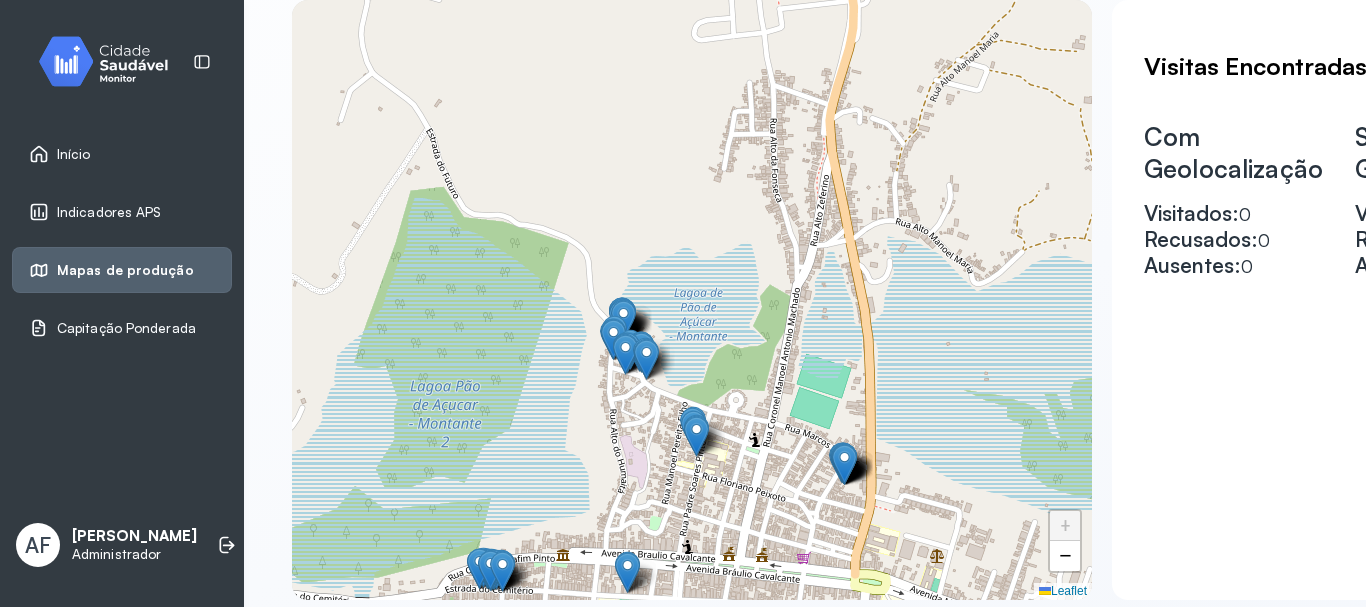click on "0" at bounding box center (1245, 214) 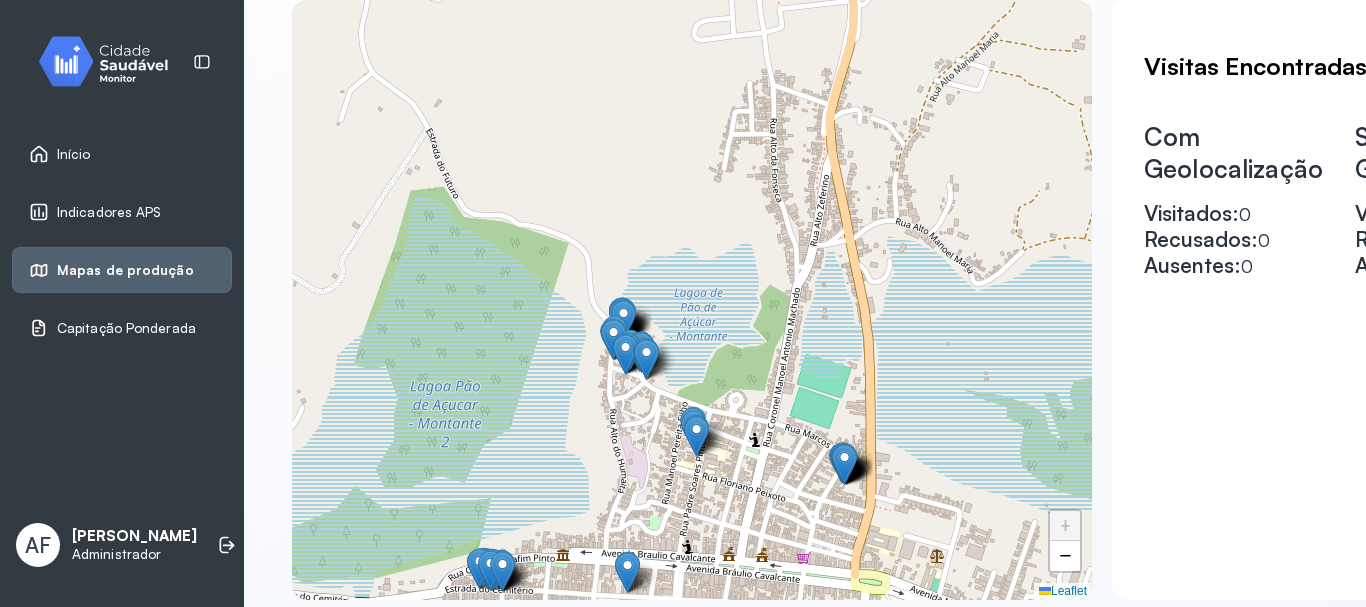 click on "Capitação Ponderada" at bounding box center [126, 328] 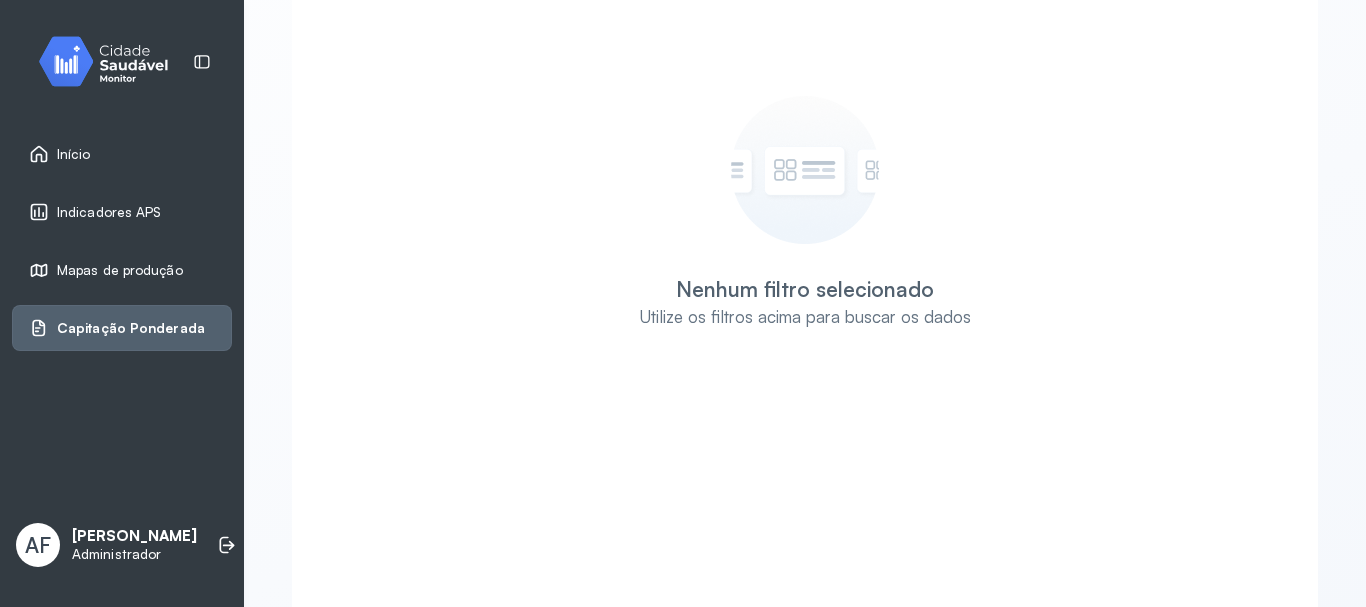 click on "Indicadores APS" at bounding box center [122, 212] 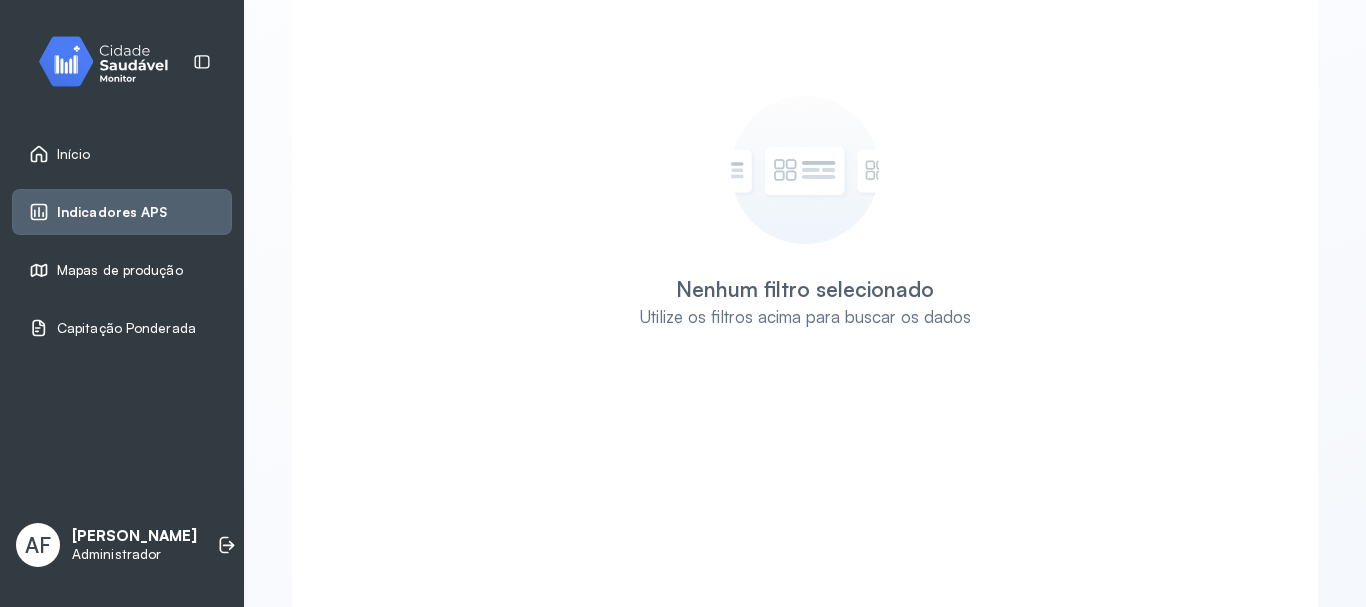 click on "Mapas de produção" at bounding box center (120, 270) 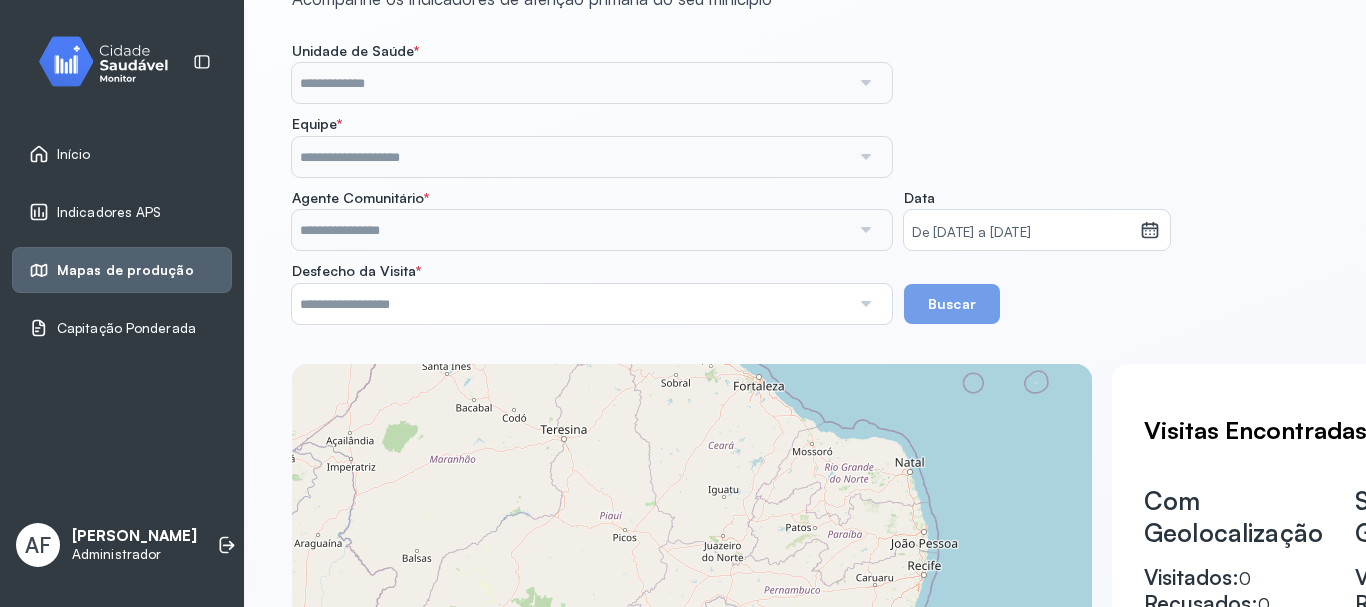 scroll, scrollTop: 0, scrollLeft: 0, axis: both 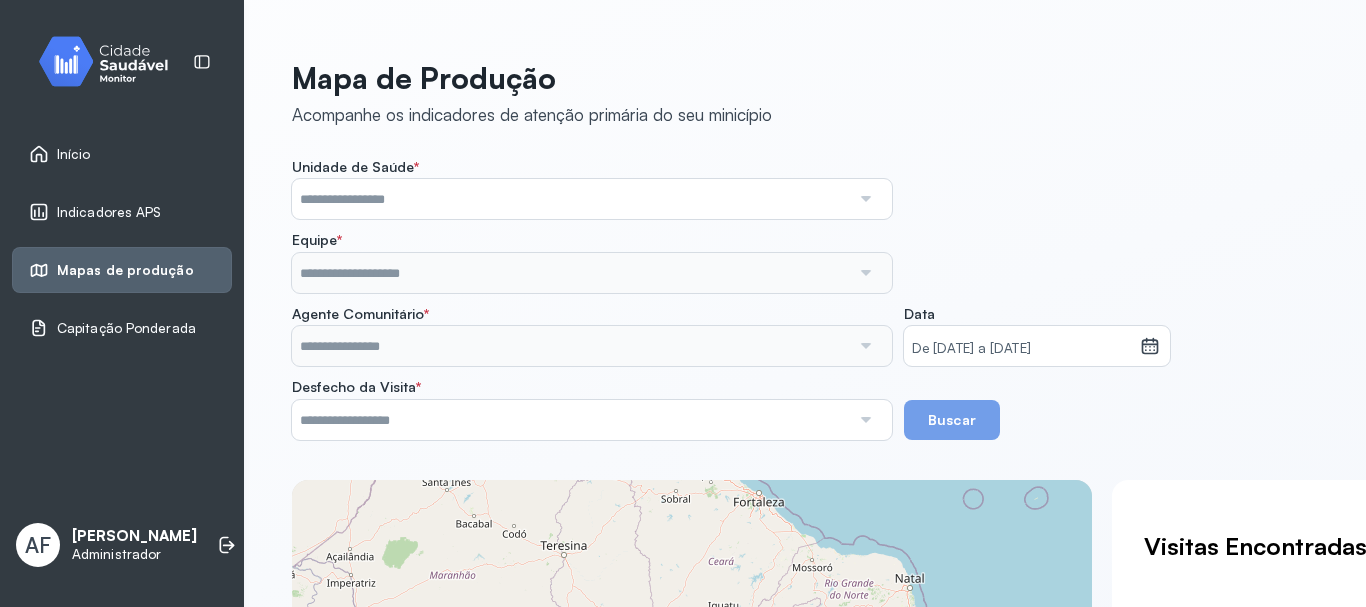 click on "De [DATE] a [DATE]" at bounding box center [1022, 349] 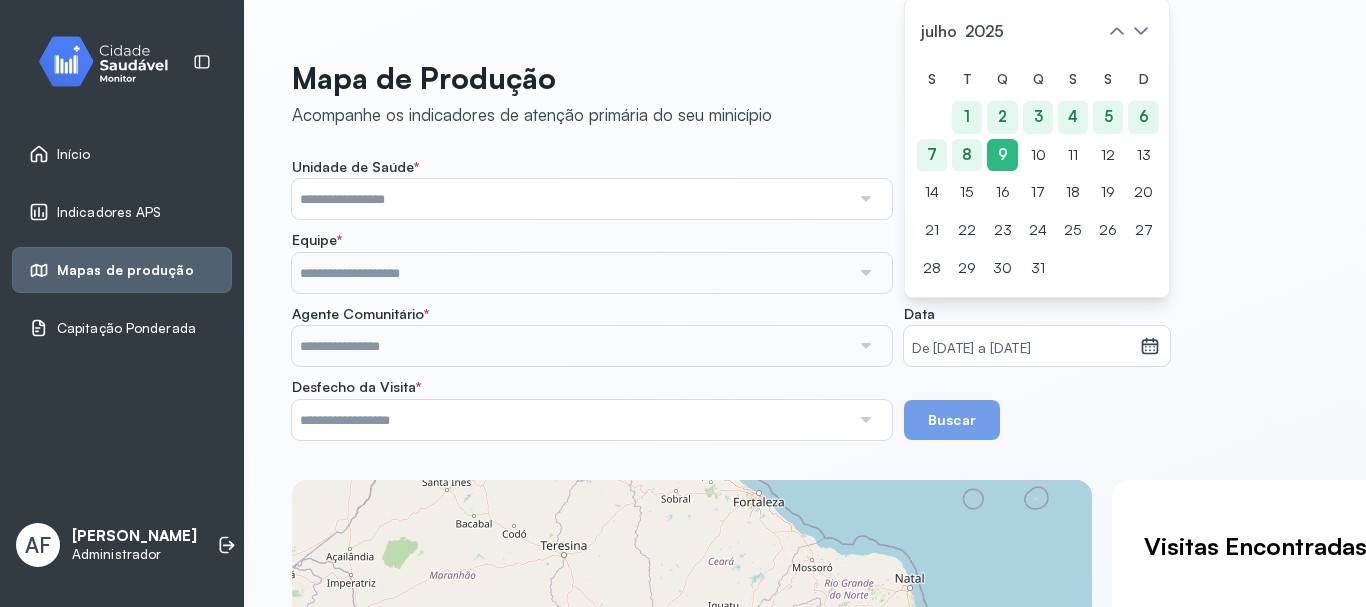 click on "Início" at bounding box center [74, 154] 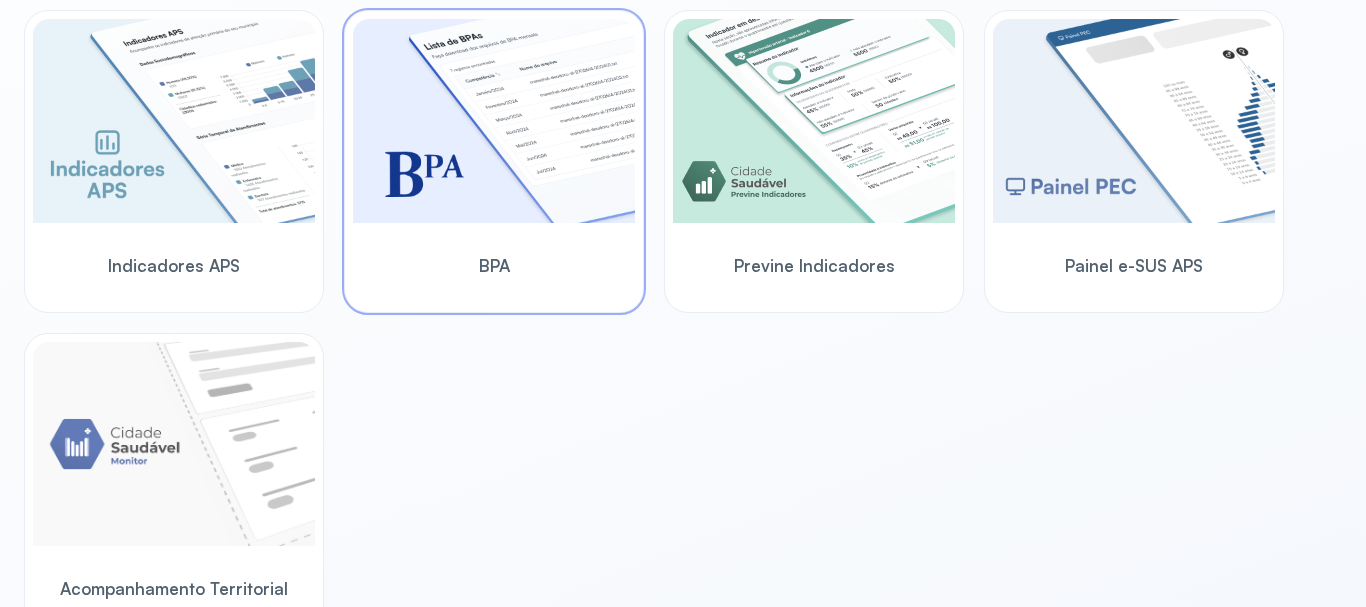 scroll, scrollTop: 687, scrollLeft: 0, axis: vertical 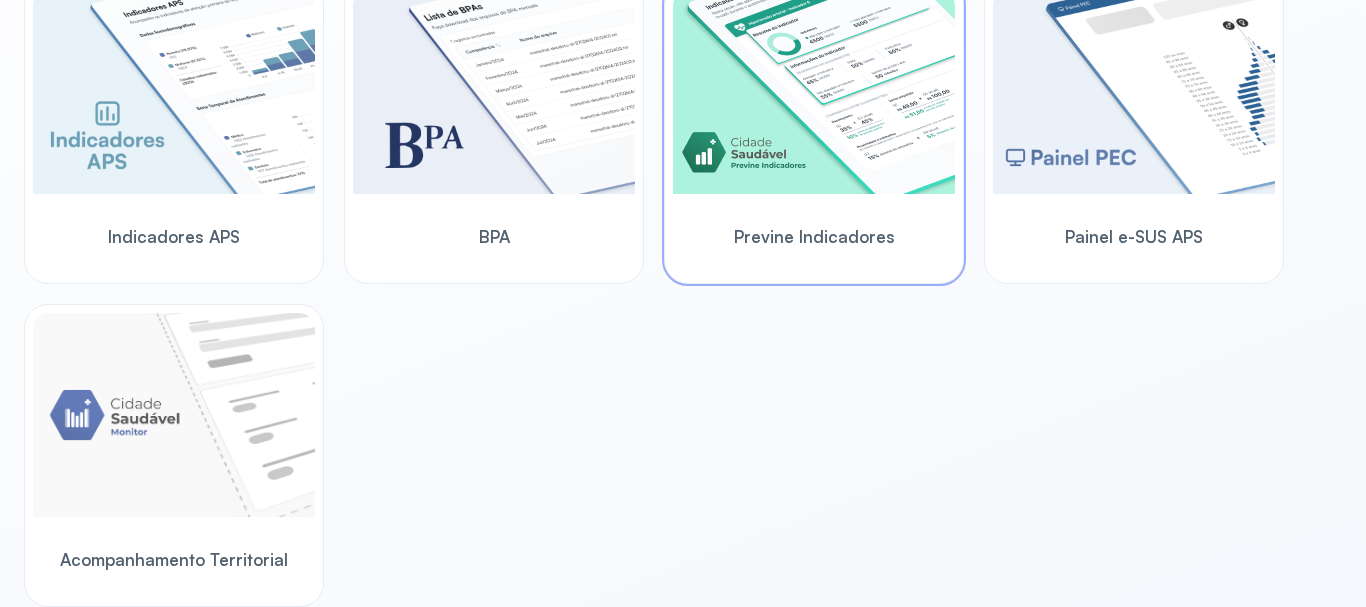click at bounding box center [814, 92] 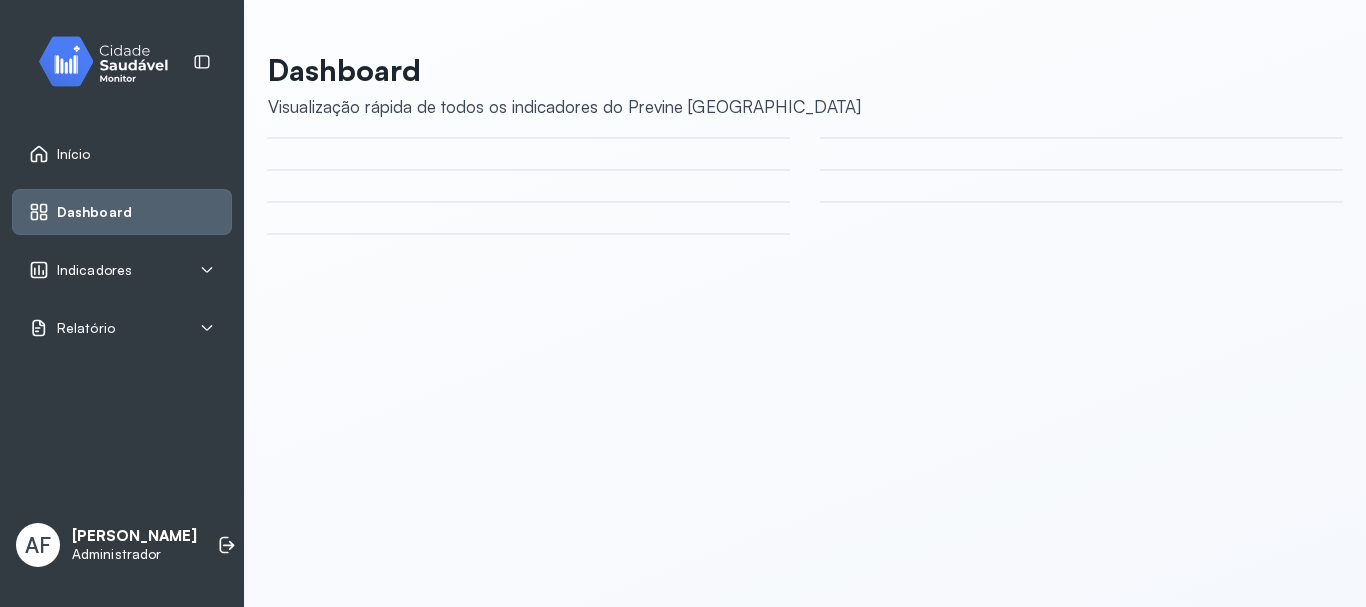 scroll, scrollTop: 0, scrollLeft: 0, axis: both 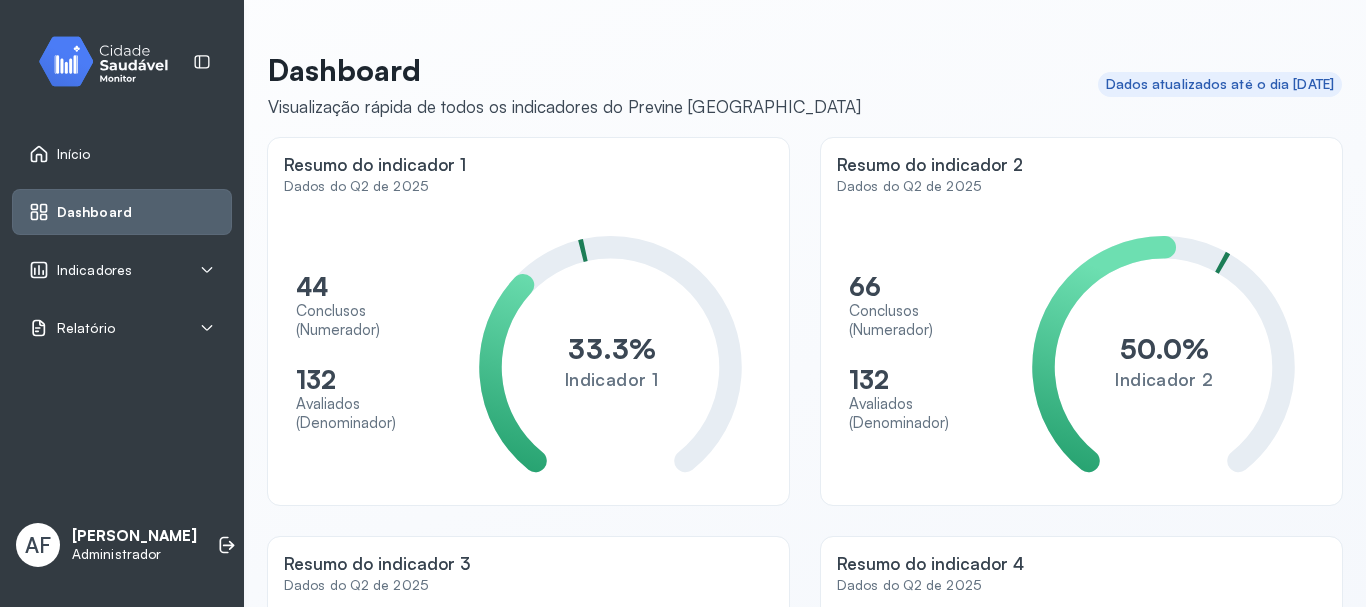 click on "Relatório" at bounding box center (86, 328) 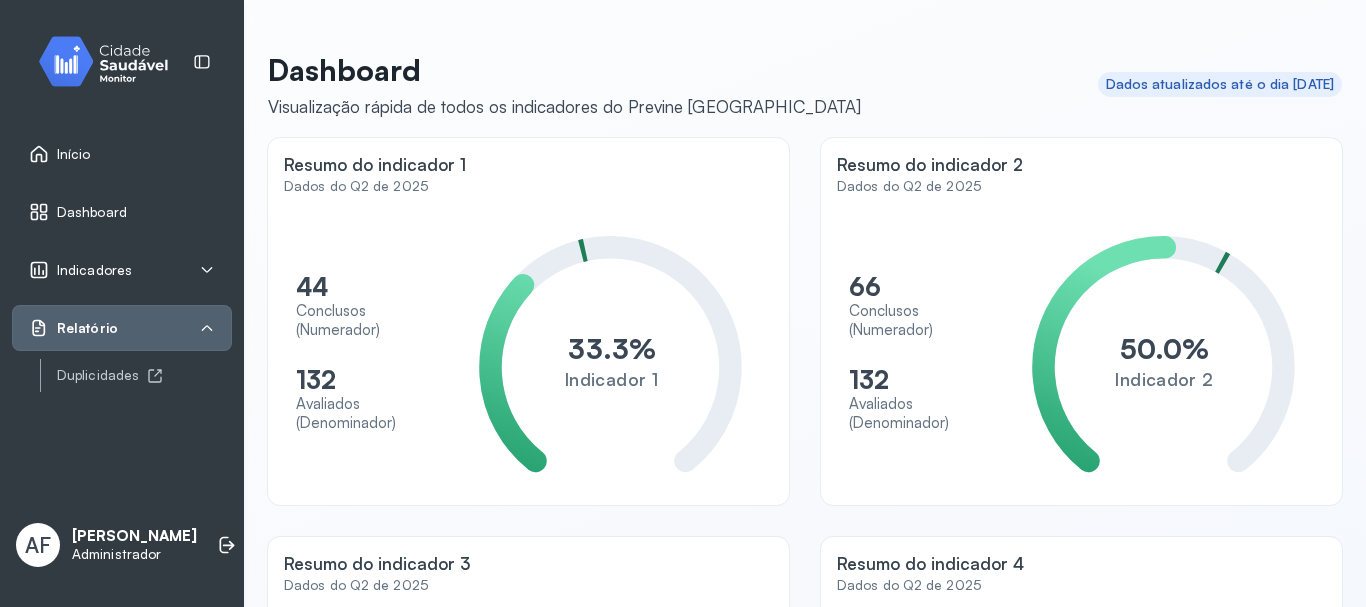 click on "Indicadores" at bounding box center (122, 270) 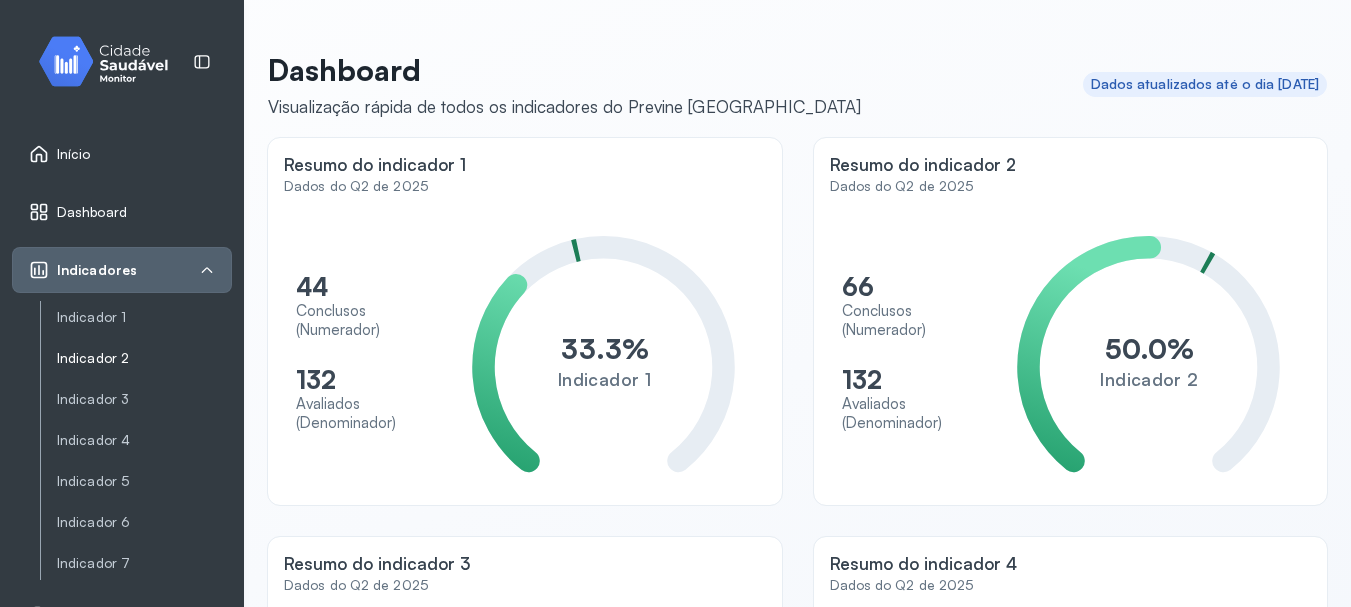 click on "Indicador 2" at bounding box center [144, 358] 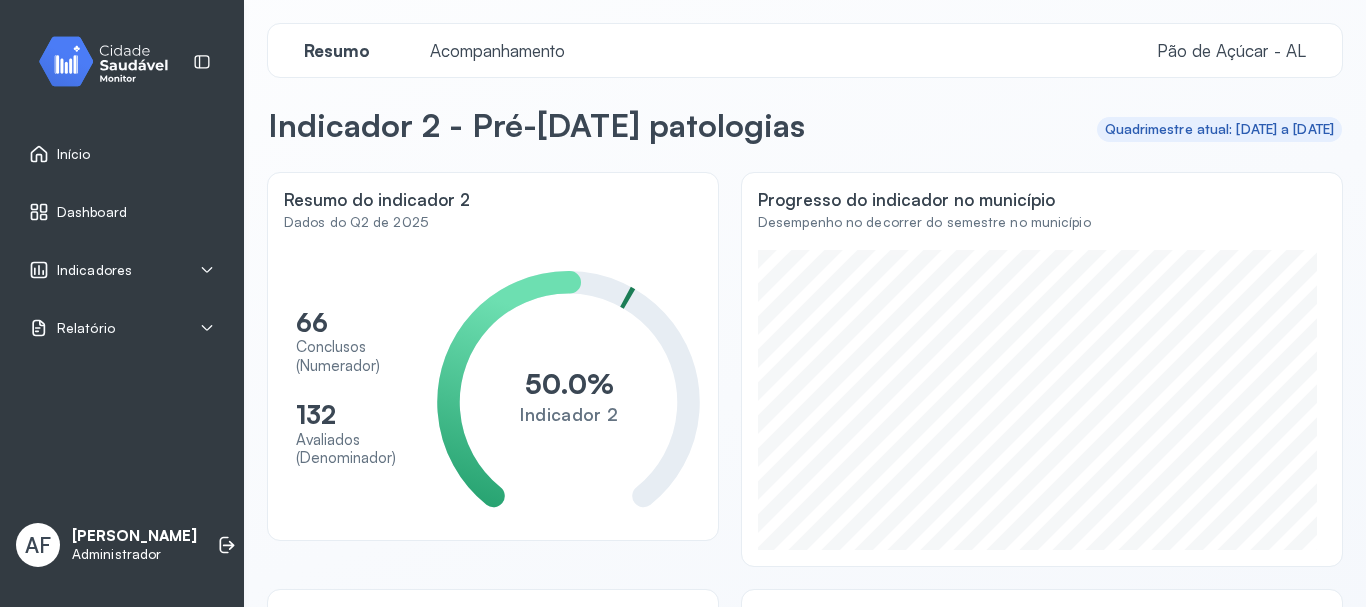click on "Acompanhamento" at bounding box center (497, 50) 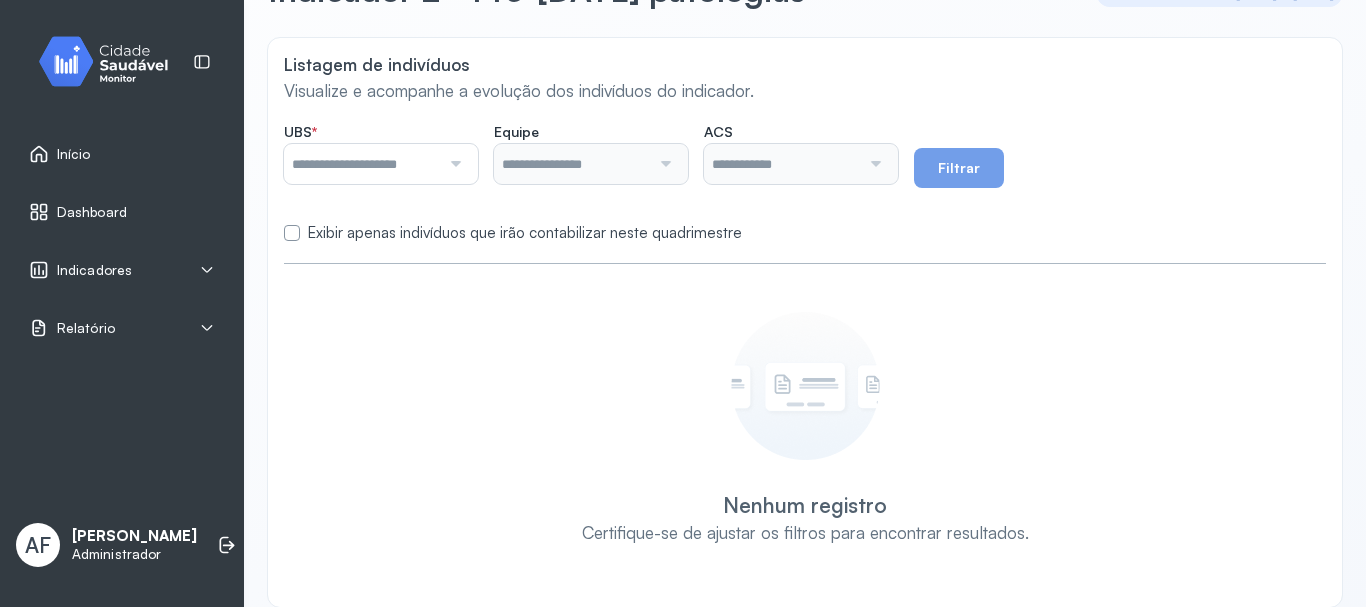 scroll, scrollTop: 159, scrollLeft: 0, axis: vertical 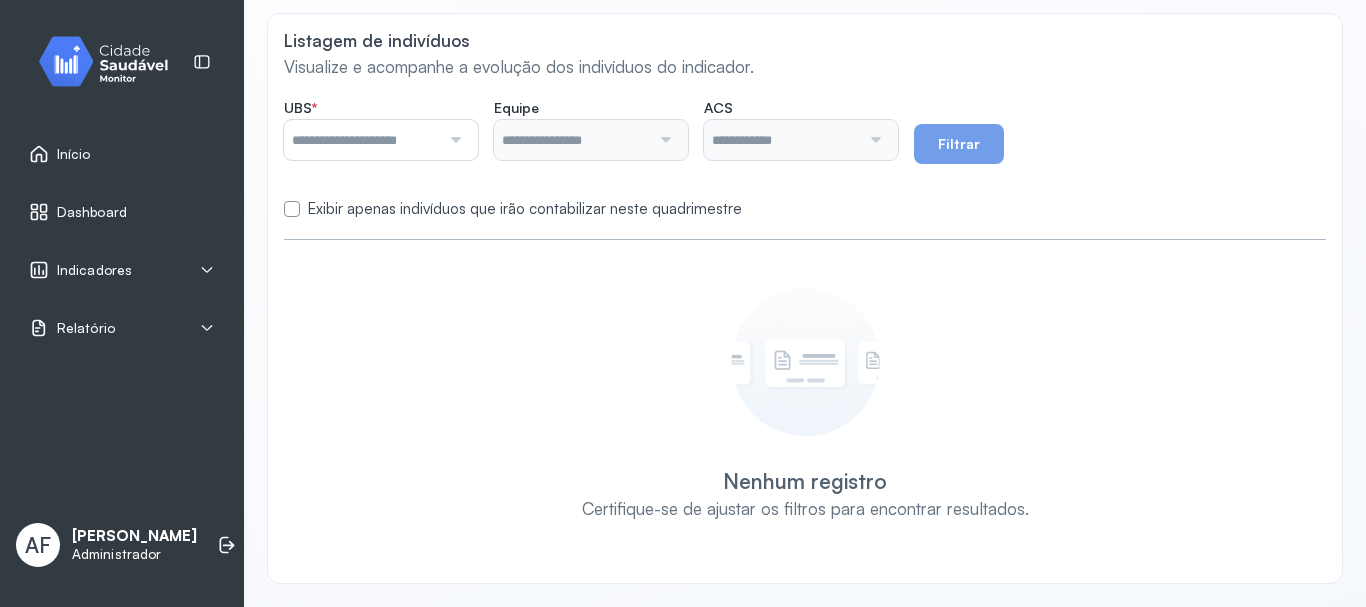 click at bounding box center [453, 140] 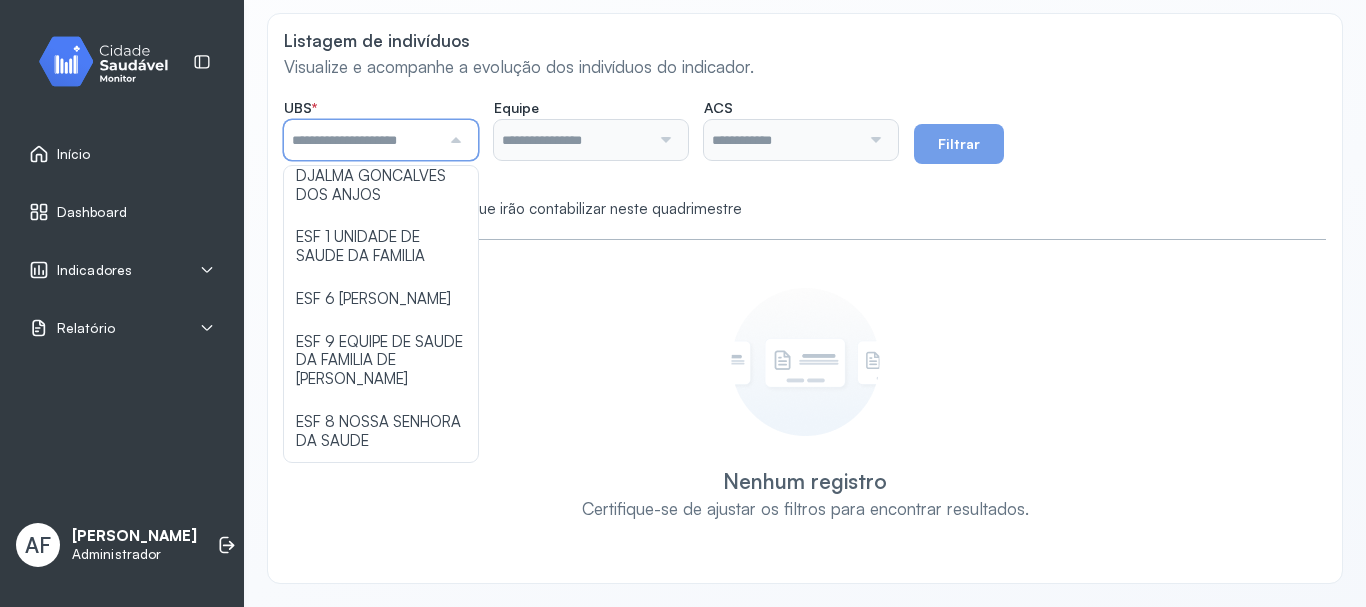 scroll, scrollTop: 600, scrollLeft: 0, axis: vertical 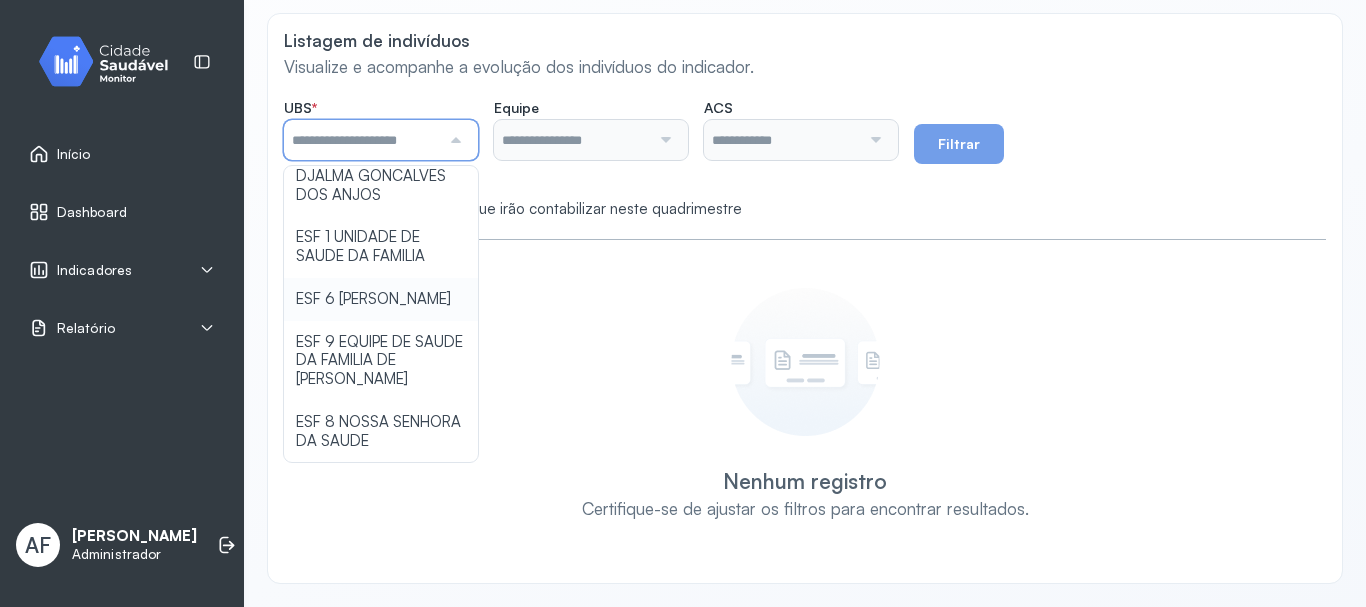 type on "**********" 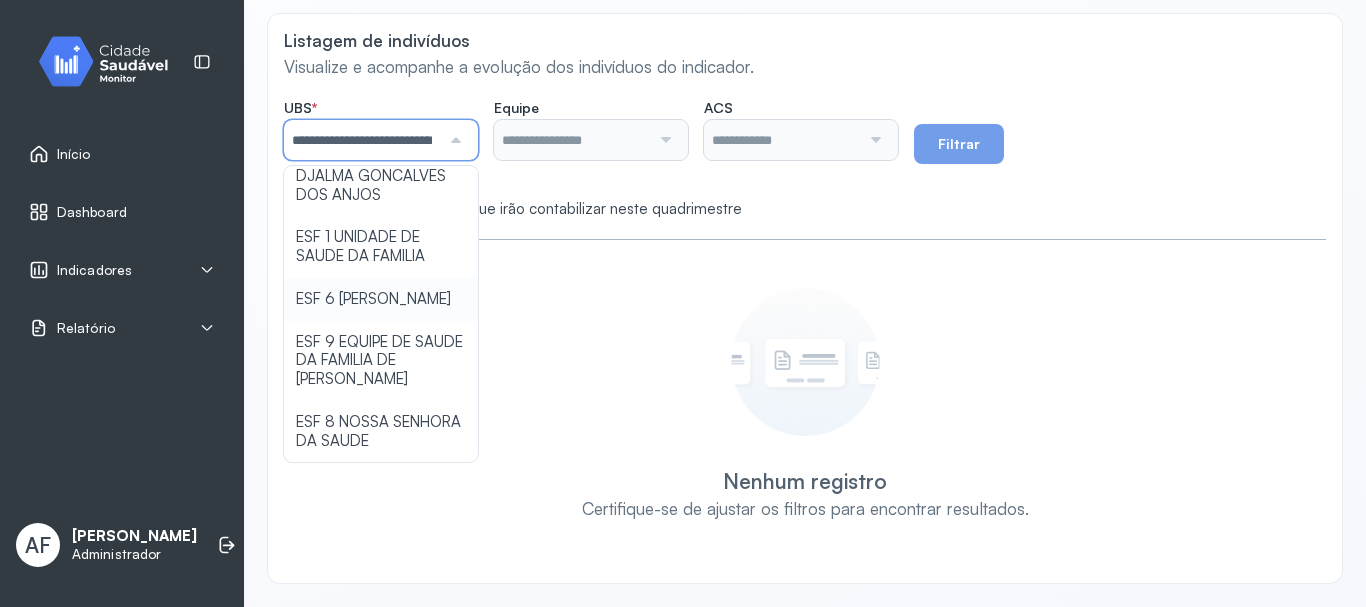 click on "**********" 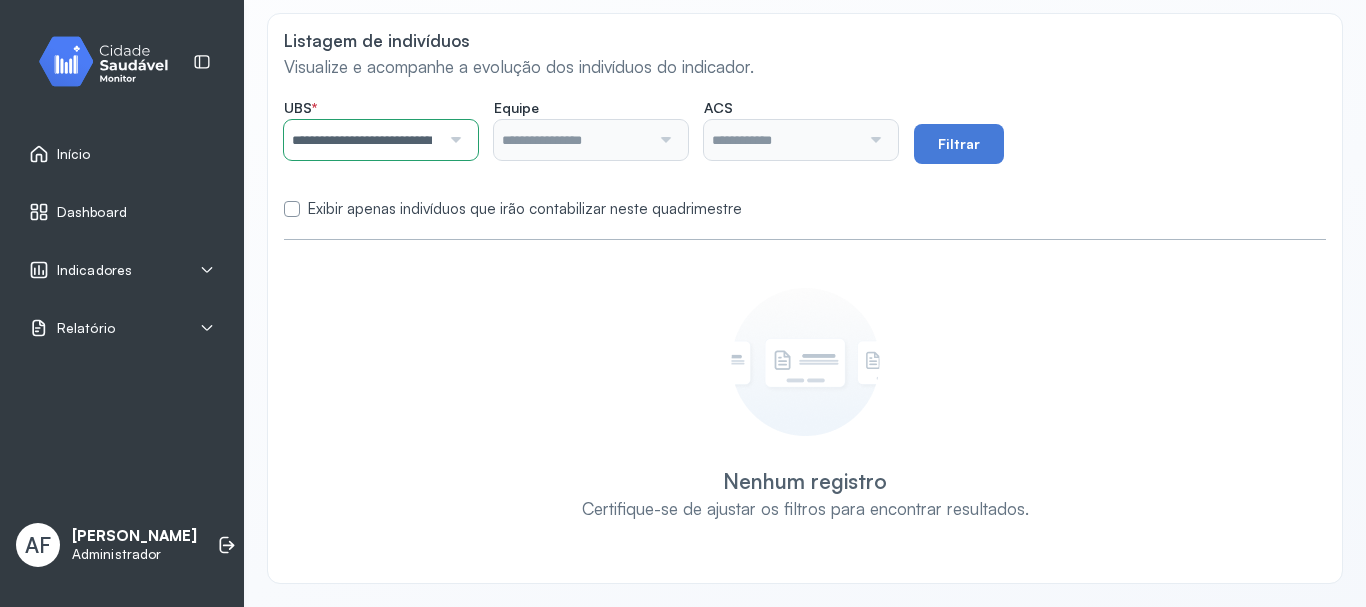 type on "**********" 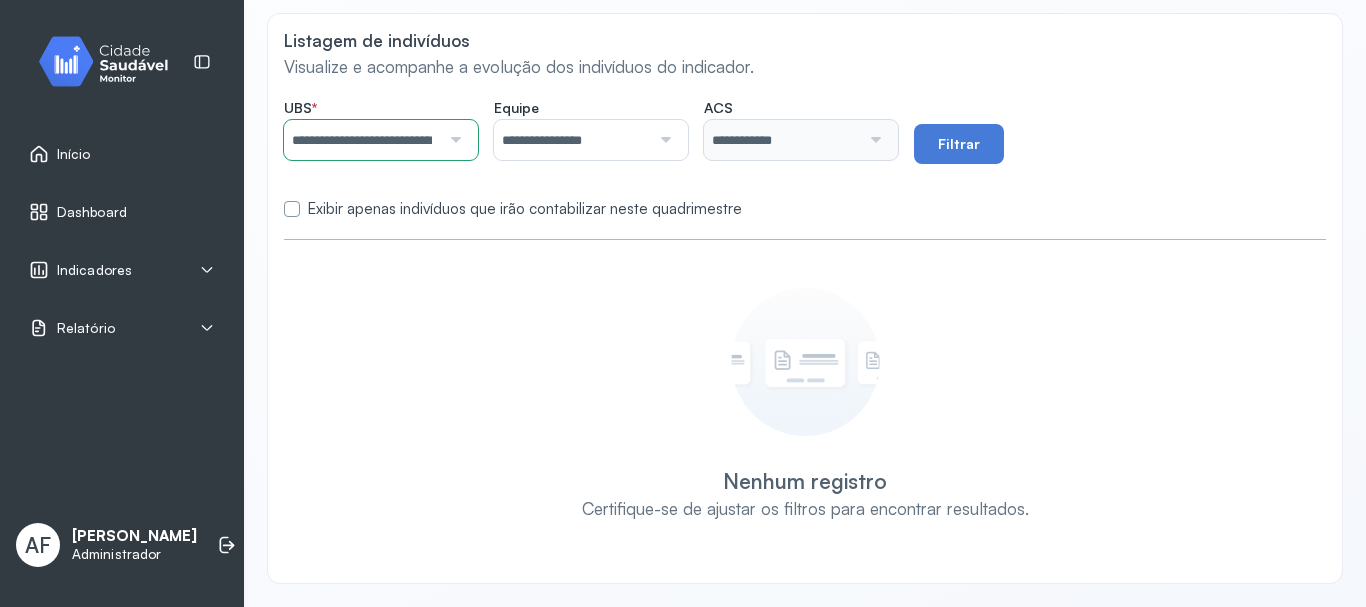 click at bounding box center [663, 140] 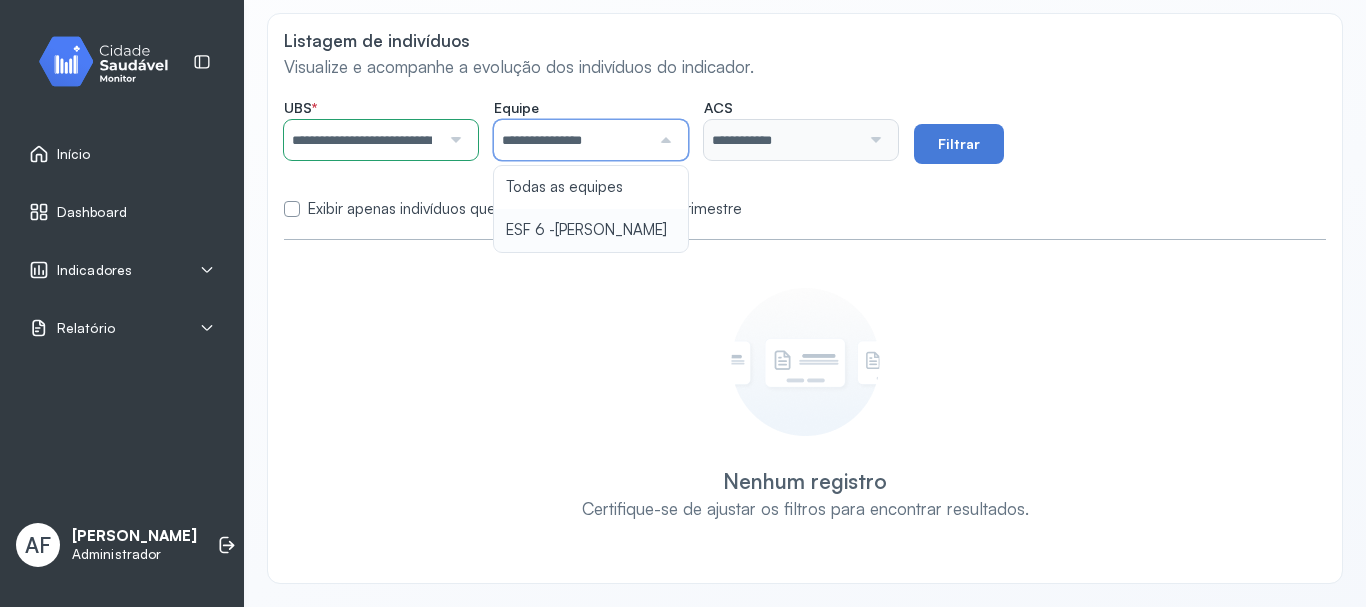 type on "**********" 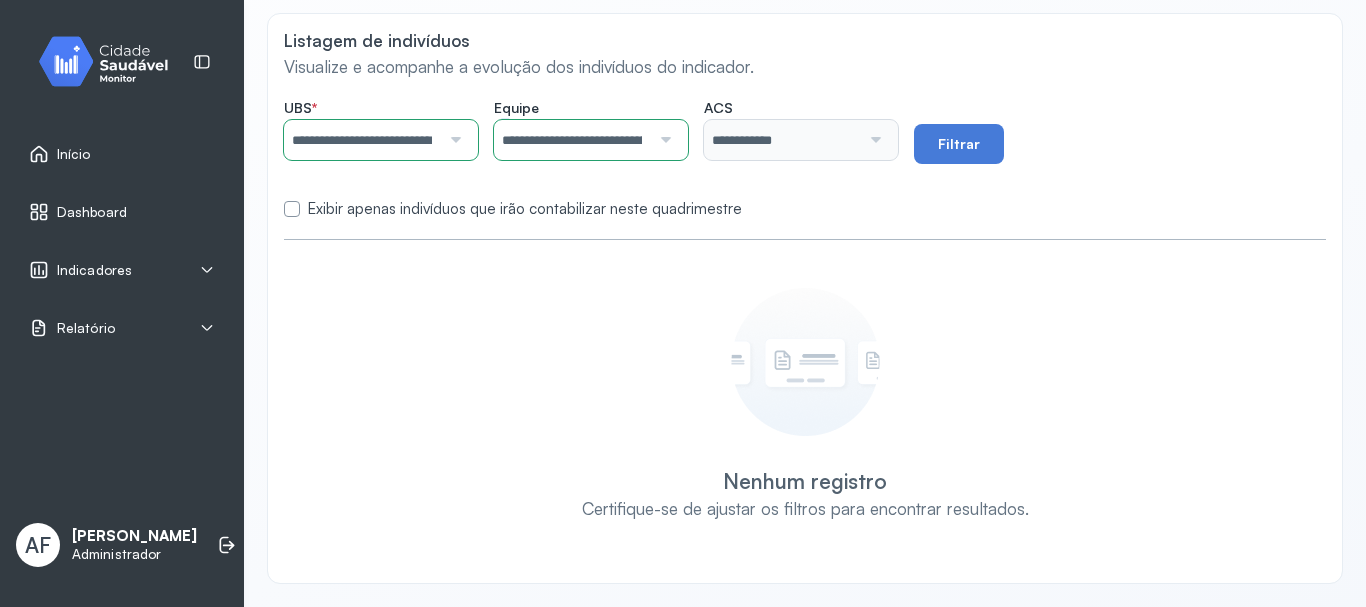 click on "**********" 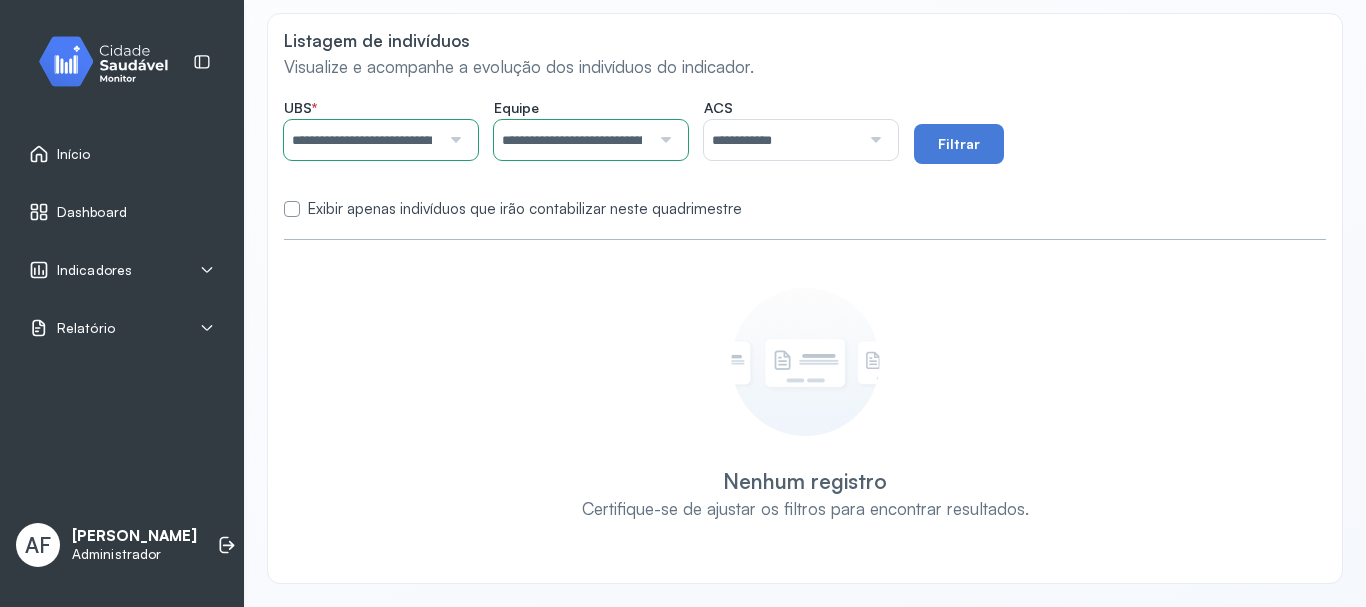 click at bounding box center [873, 140] 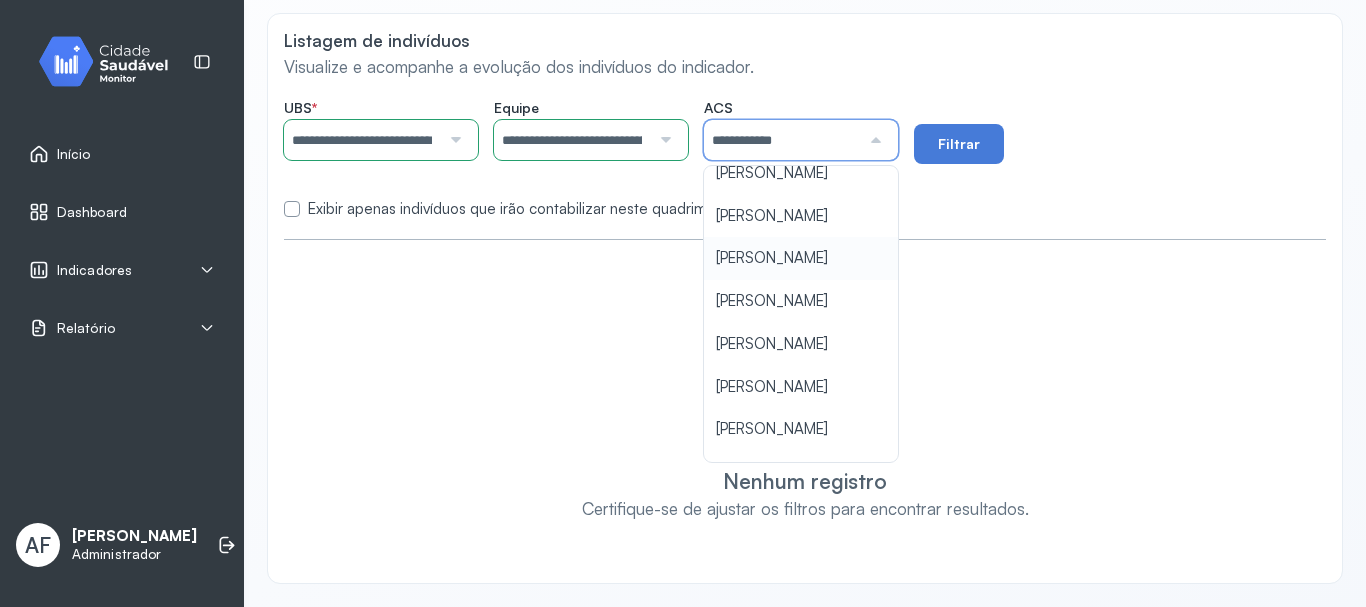 scroll, scrollTop: 200, scrollLeft: 0, axis: vertical 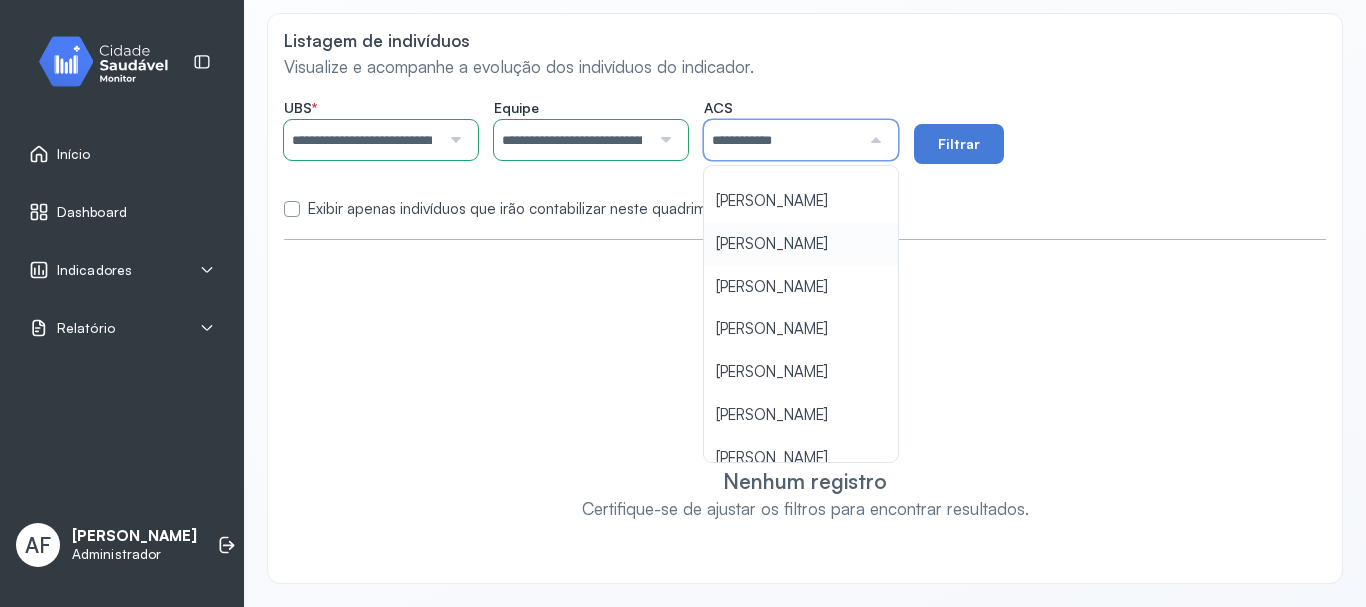 type on "**********" 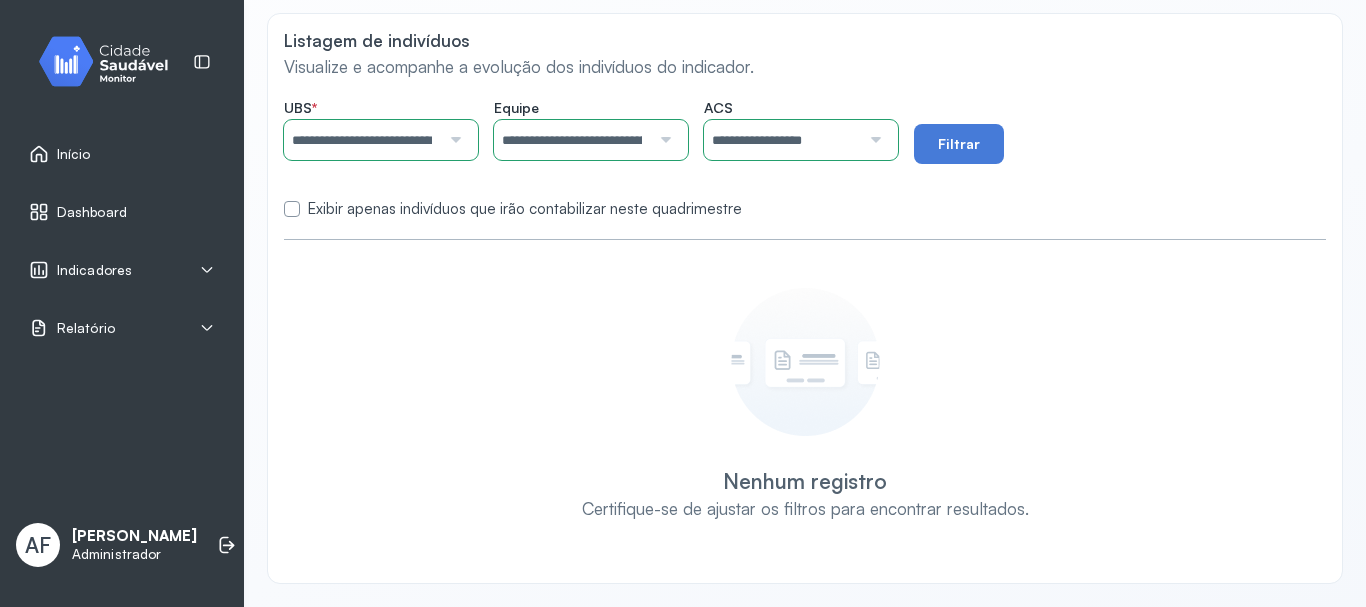 click on "**********" 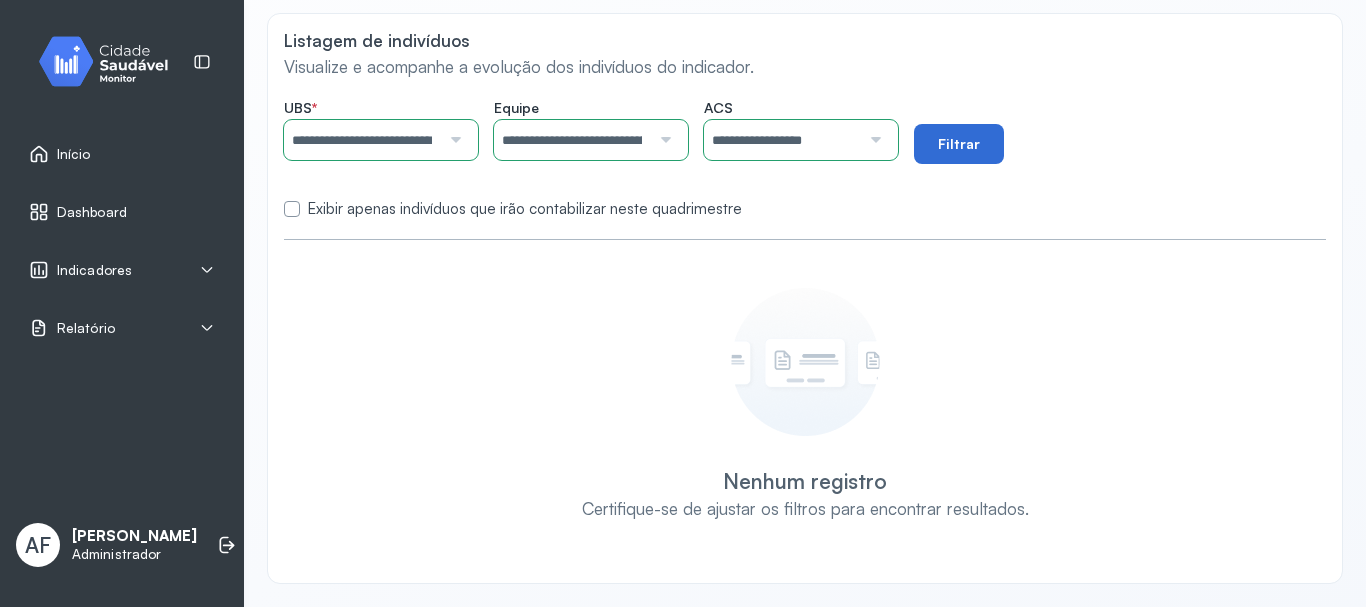 click on "Filtrar" at bounding box center (959, 144) 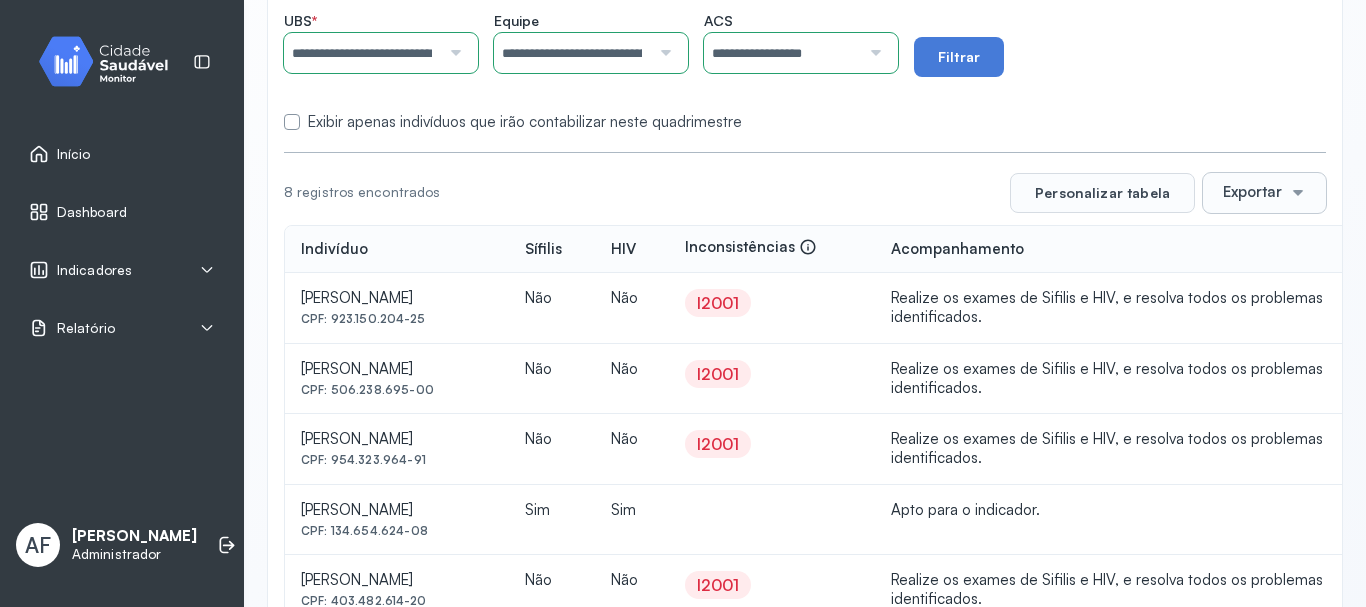 scroll, scrollTop: 214, scrollLeft: 0, axis: vertical 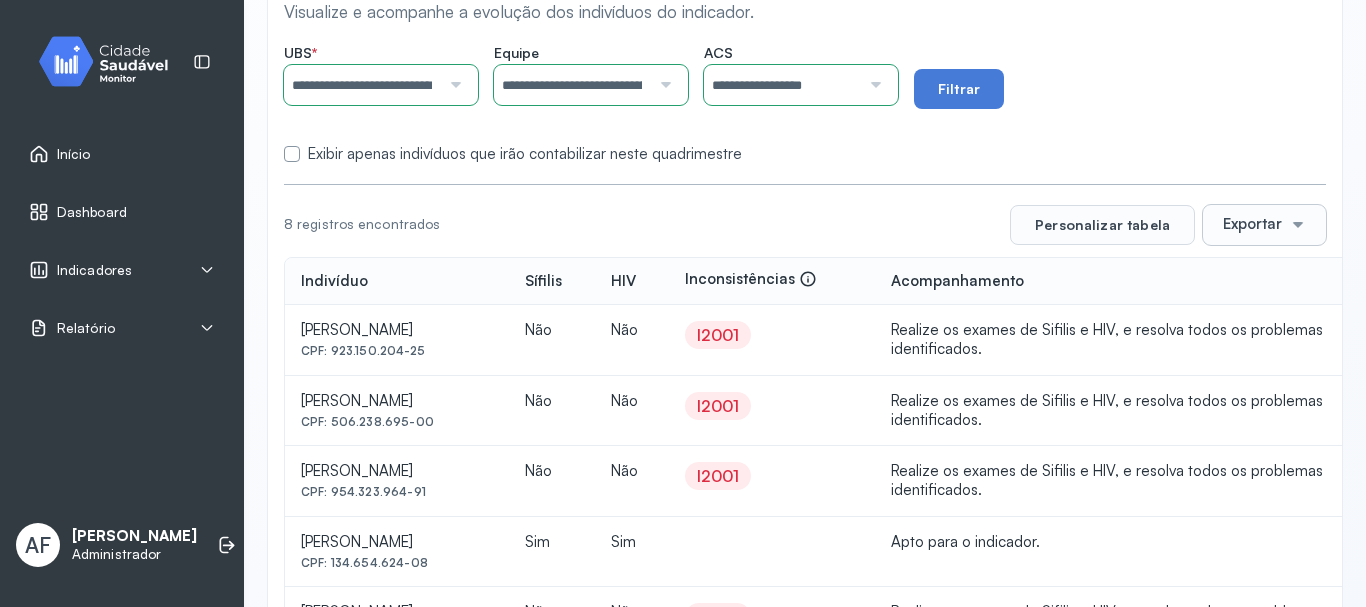 click on "I2001" at bounding box center (718, 335) 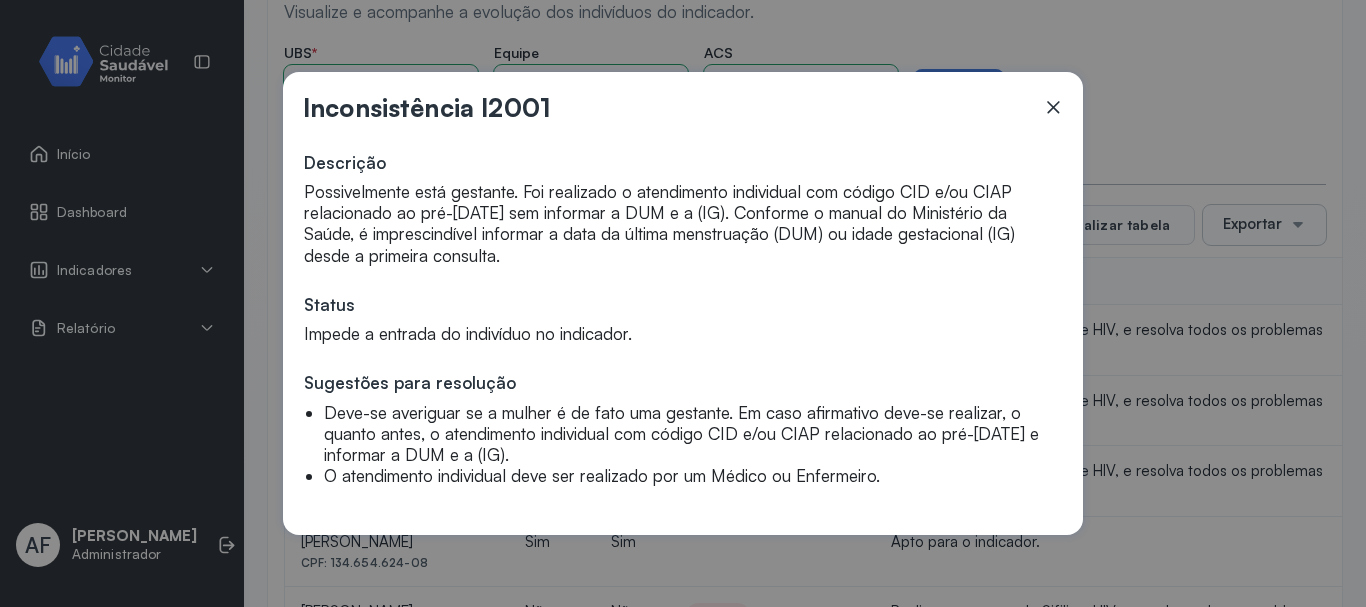 click 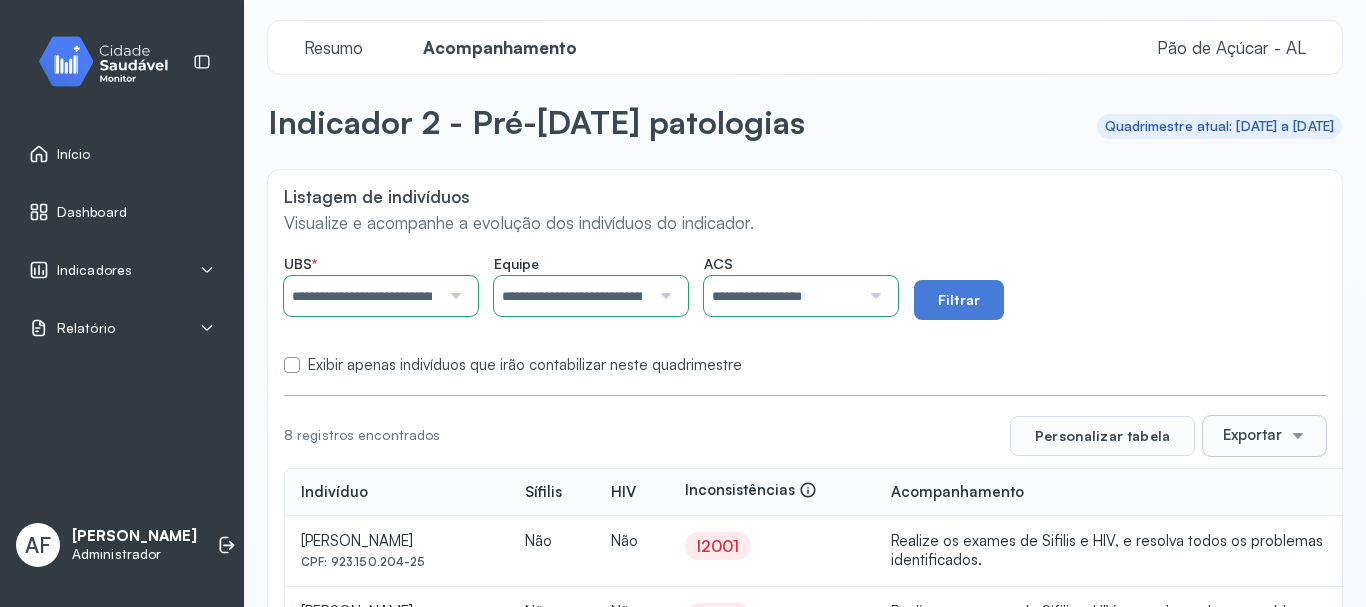 scroll, scrollTop: 0, scrollLeft: 0, axis: both 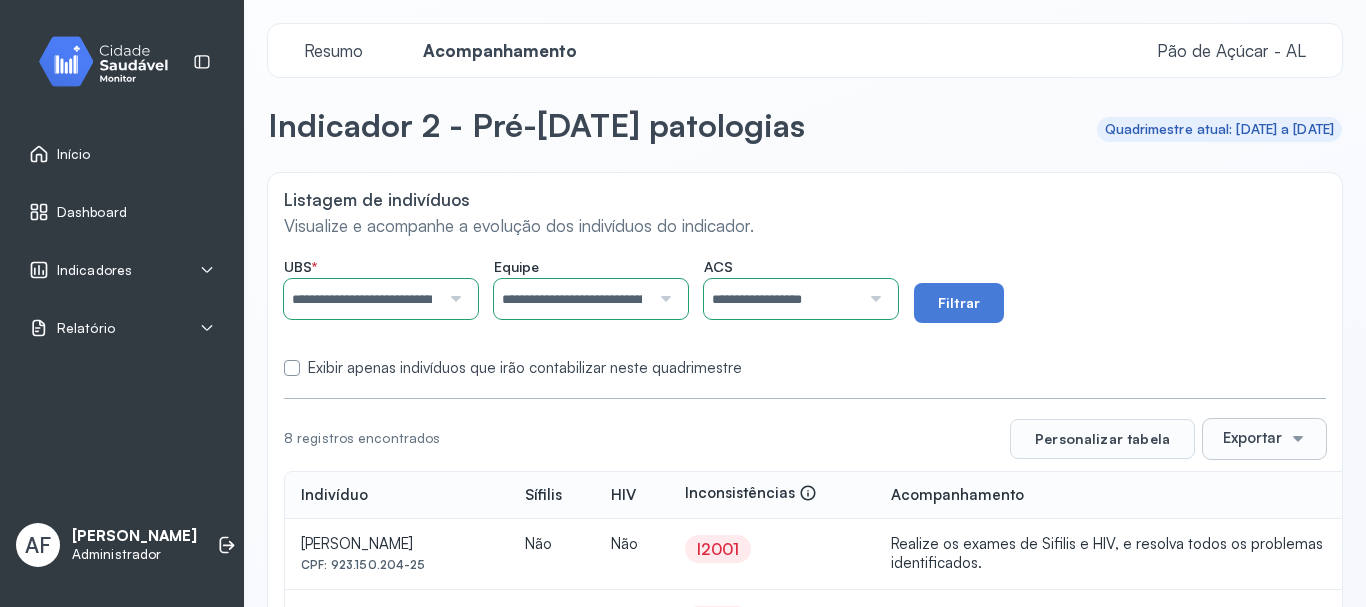 drag, startPoint x: 275, startPoint y: 126, endPoint x: 595, endPoint y: 126, distance: 320 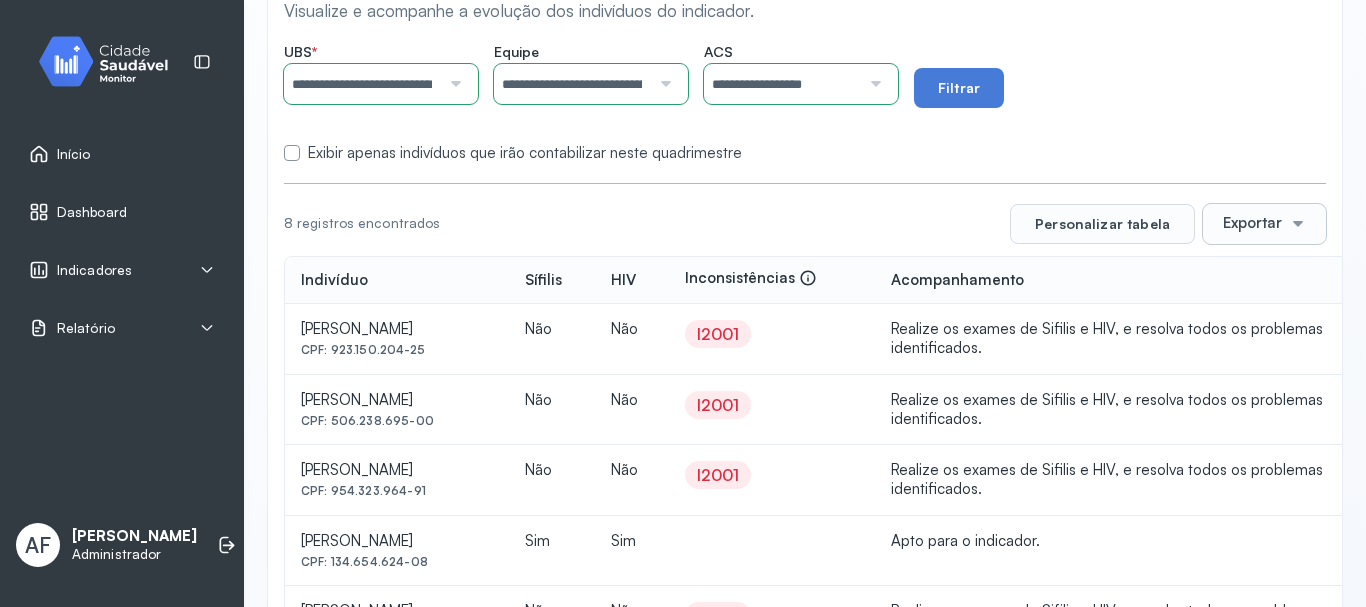 scroll, scrollTop: 200, scrollLeft: 0, axis: vertical 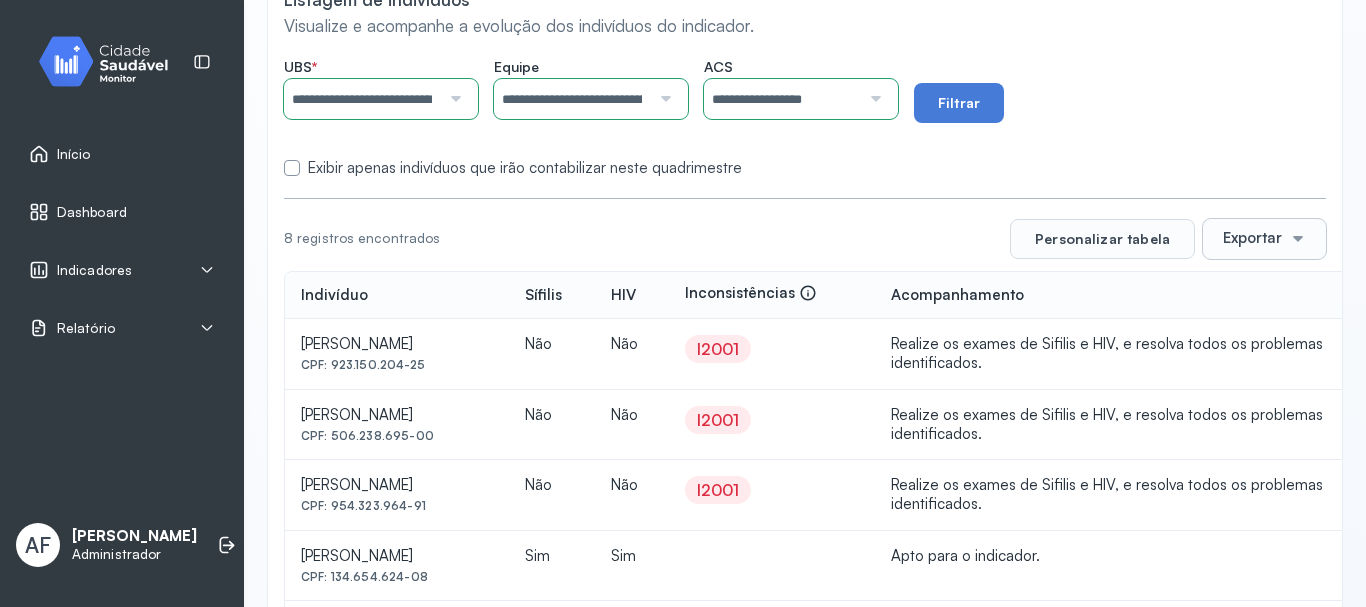 click on "I2001" at bounding box center (718, 349) 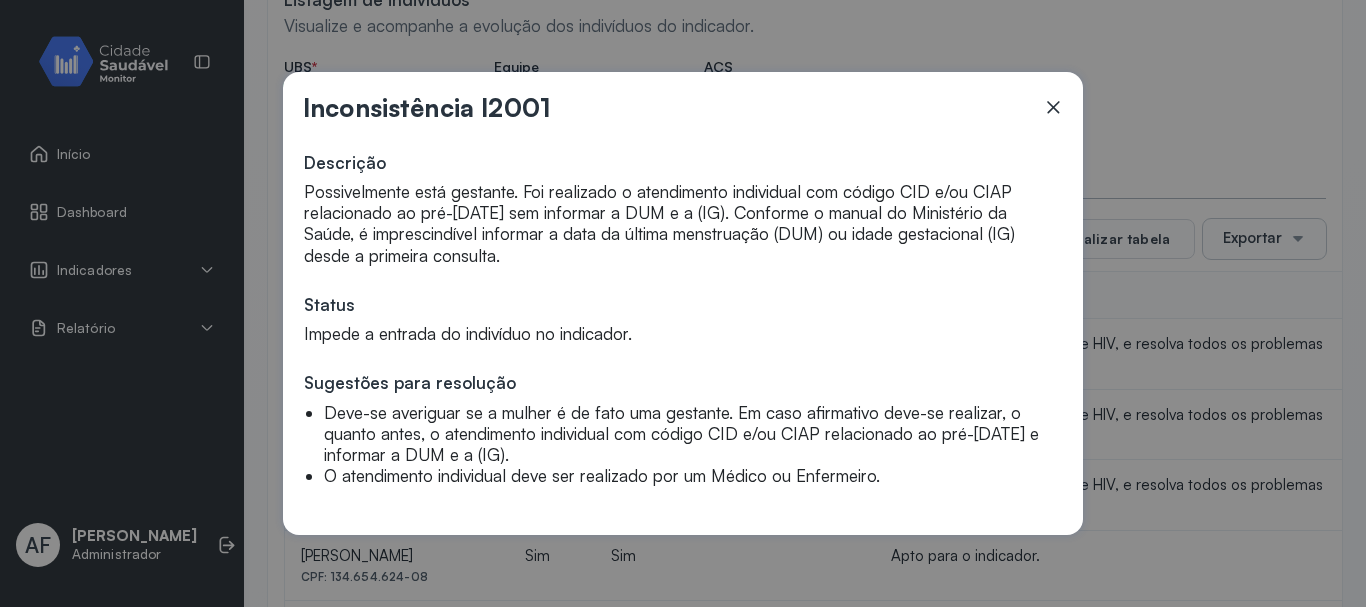 click 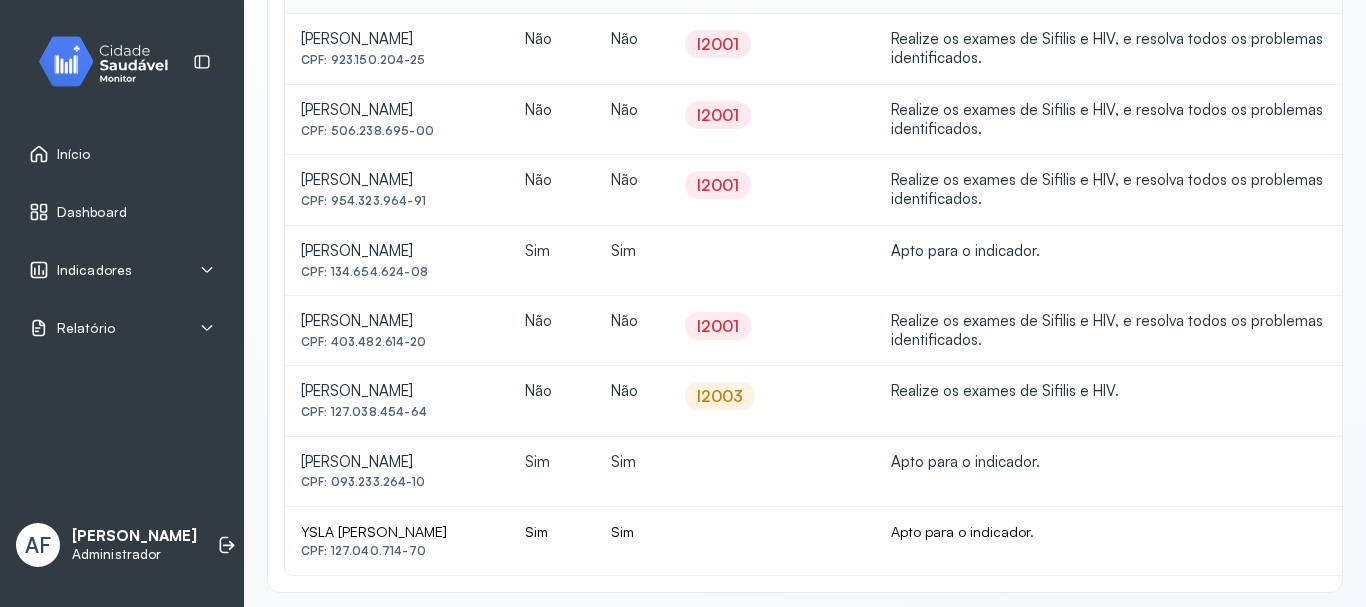 scroll, scrollTop: 514, scrollLeft: 0, axis: vertical 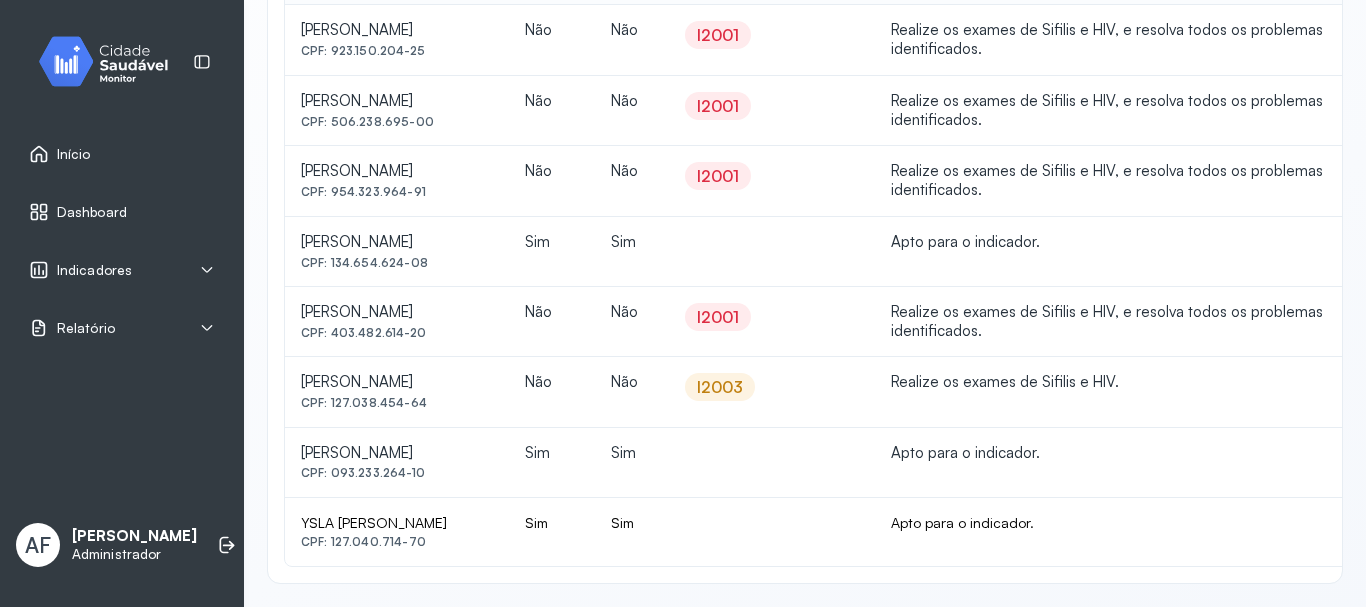 click on "I2003" at bounding box center (720, 387) 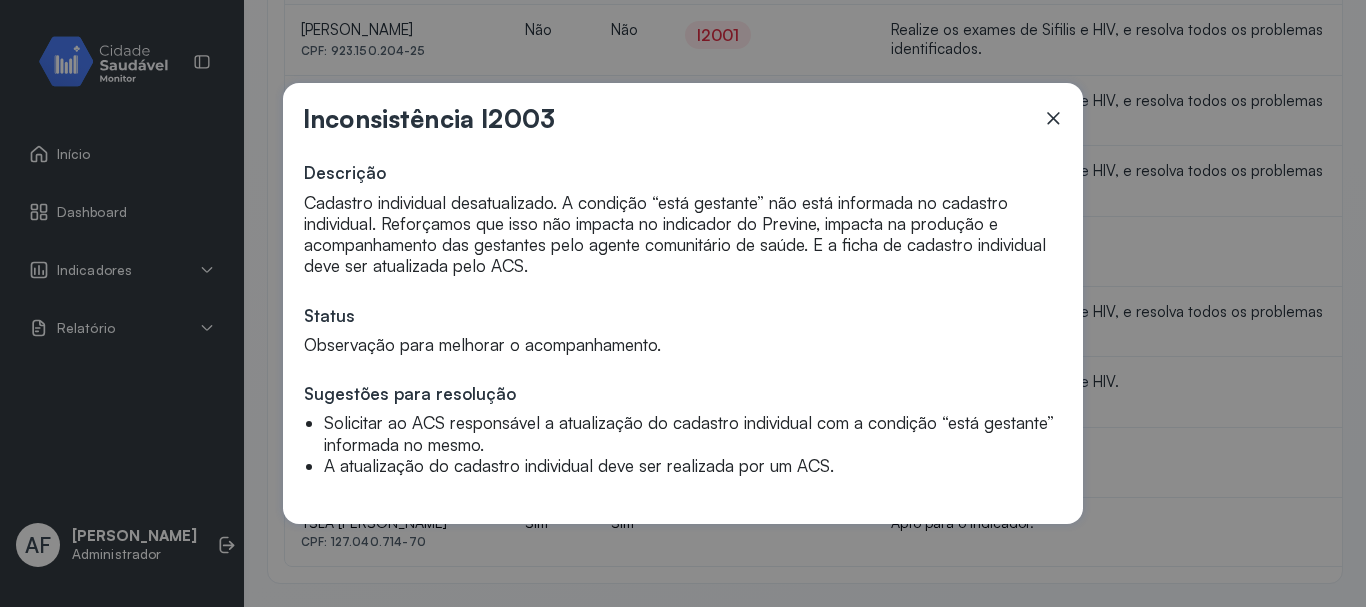 click 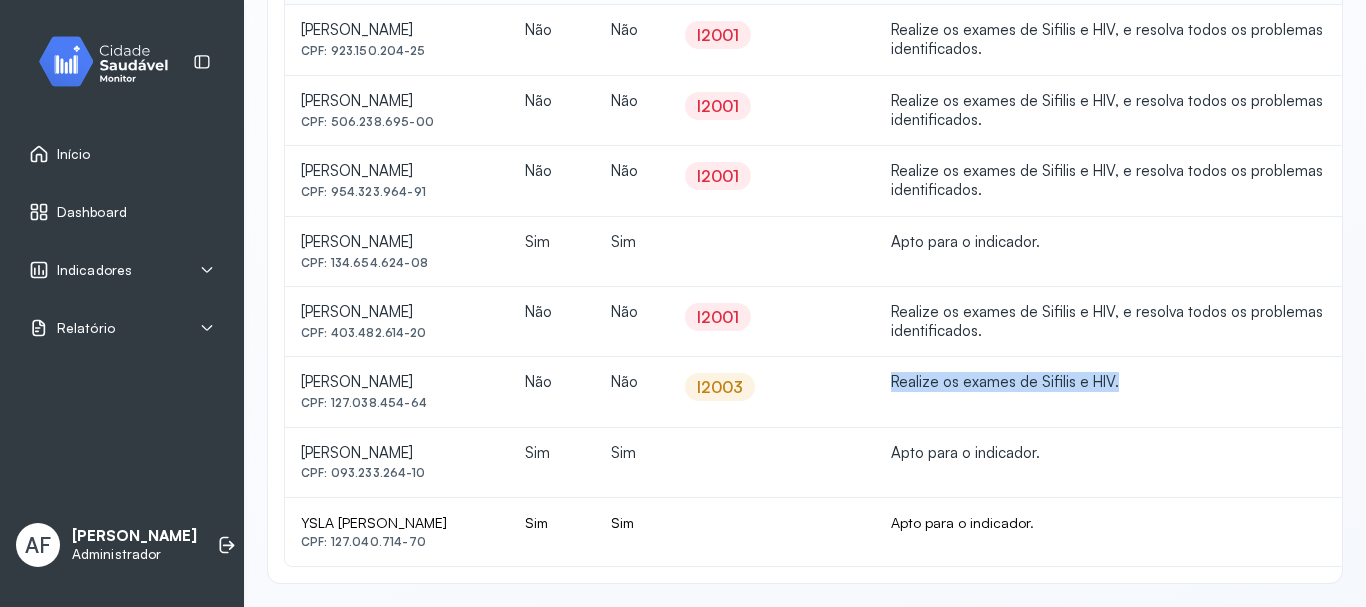 drag, startPoint x: 974, startPoint y: 379, endPoint x: 1329, endPoint y: 396, distance: 355.4068 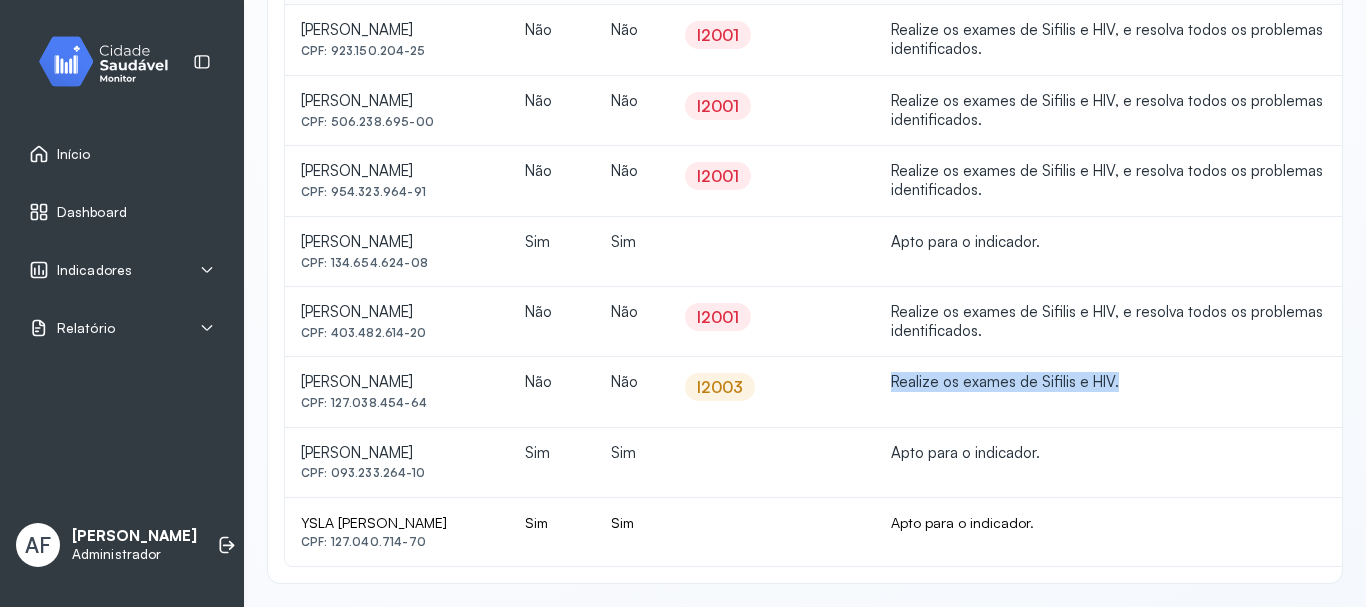 drag, startPoint x: 328, startPoint y: 398, endPoint x: 428, endPoint y: 404, distance: 100.17984 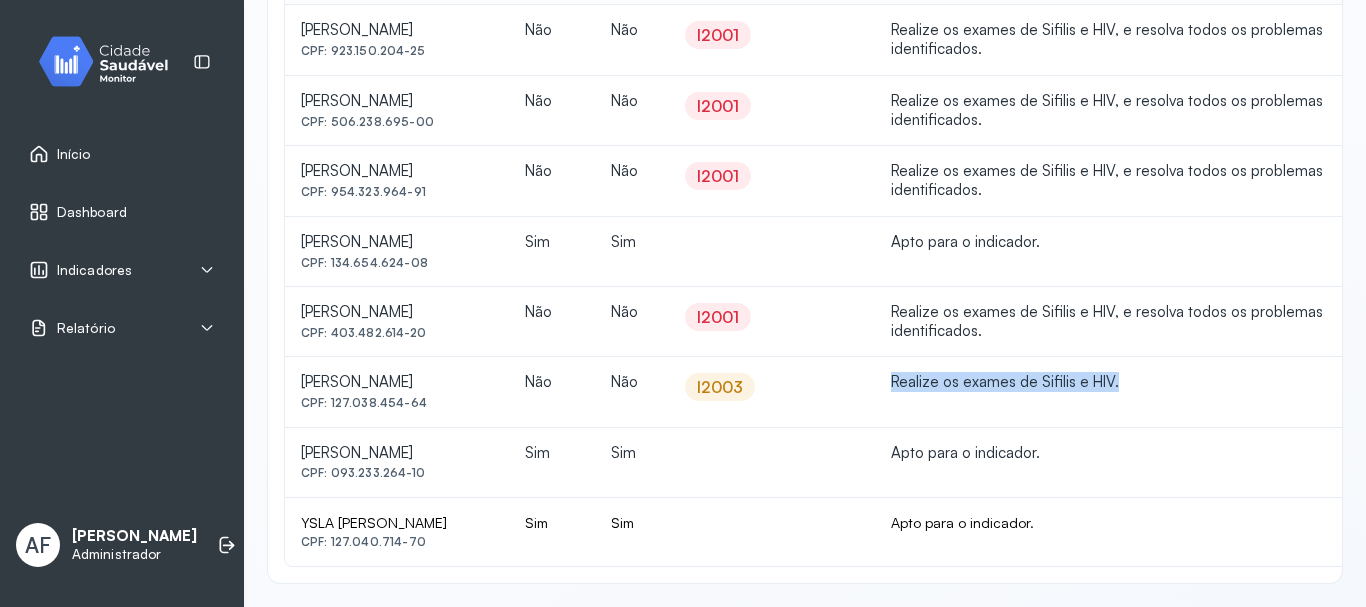 copy on "127.038.454-64" 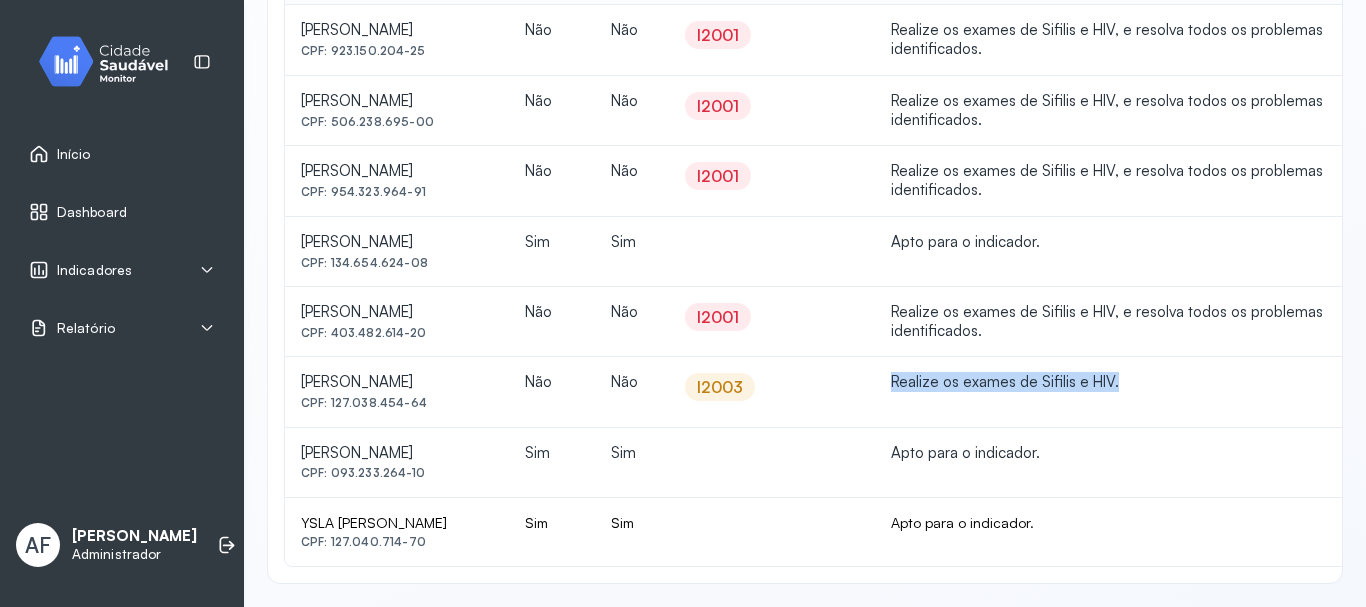 click on "[PERSON_NAME]  CPF: 127.038.454-64" 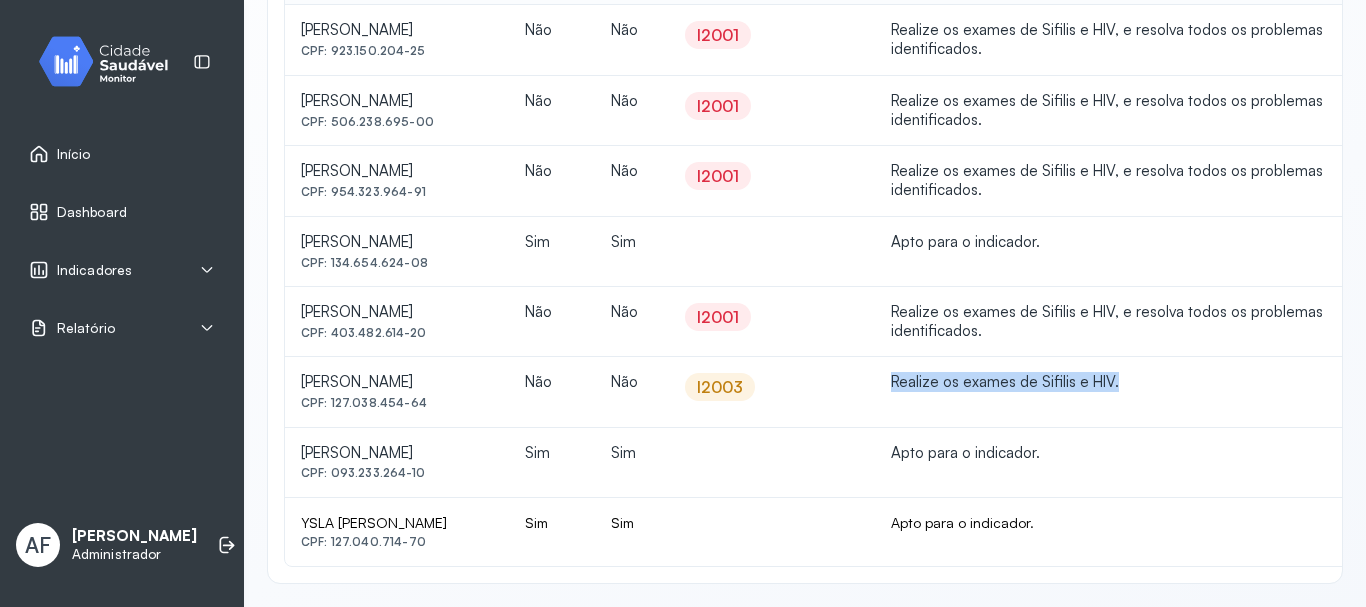 copy on "[PERSON_NAME]" 